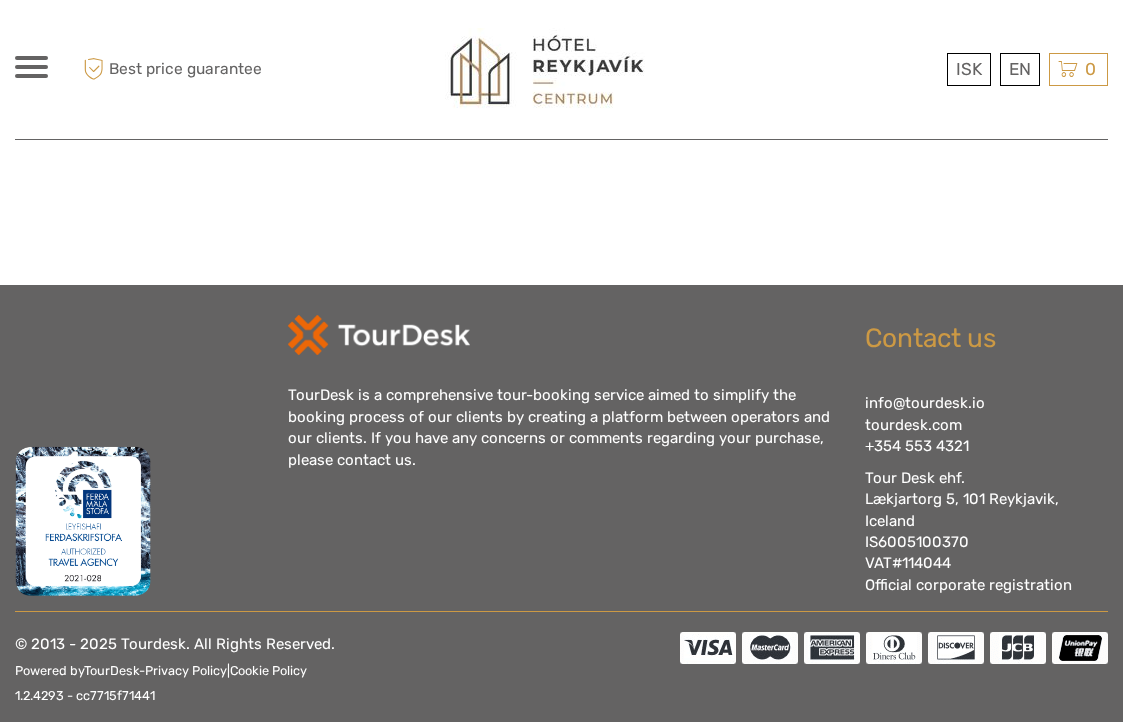 scroll, scrollTop: 0, scrollLeft: 0, axis: both 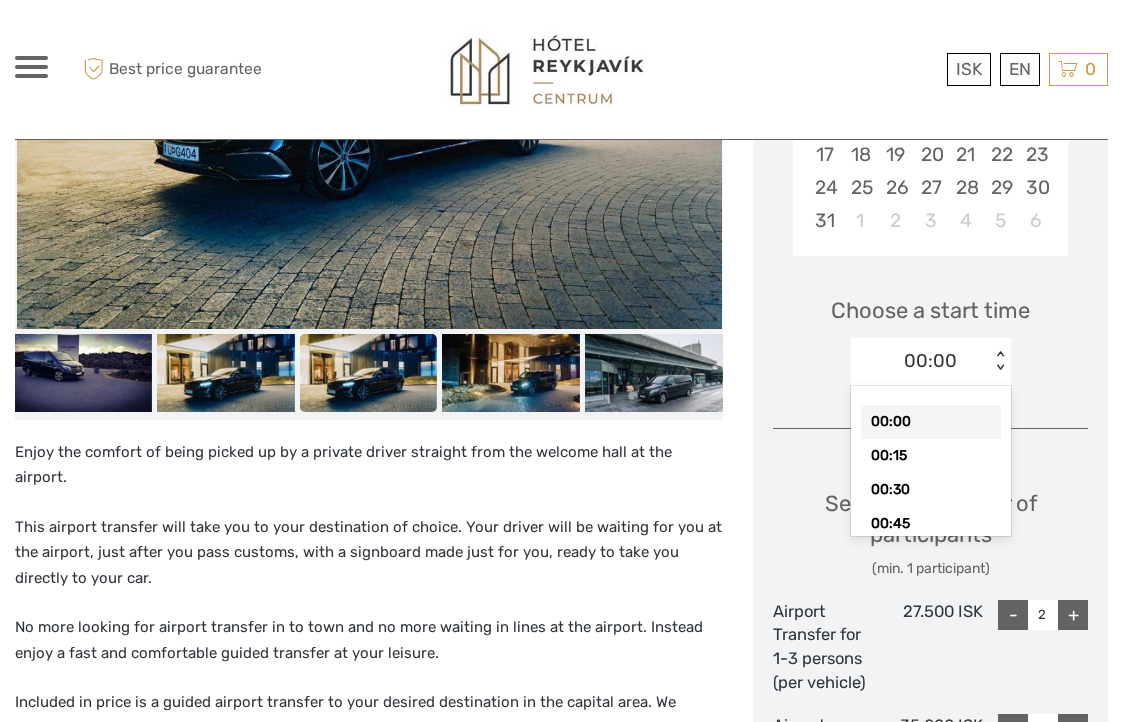 click on "< >" at bounding box center (999, 361) 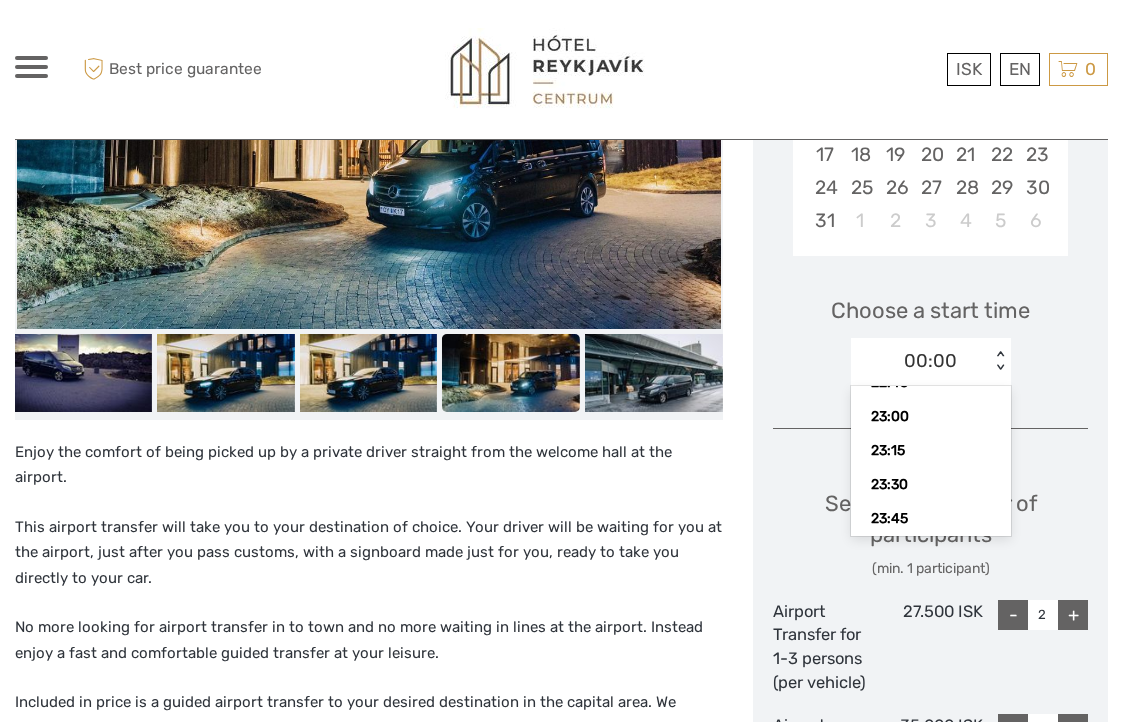 scroll, scrollTop: 3133, scrollLeft: 0, axis: vertical 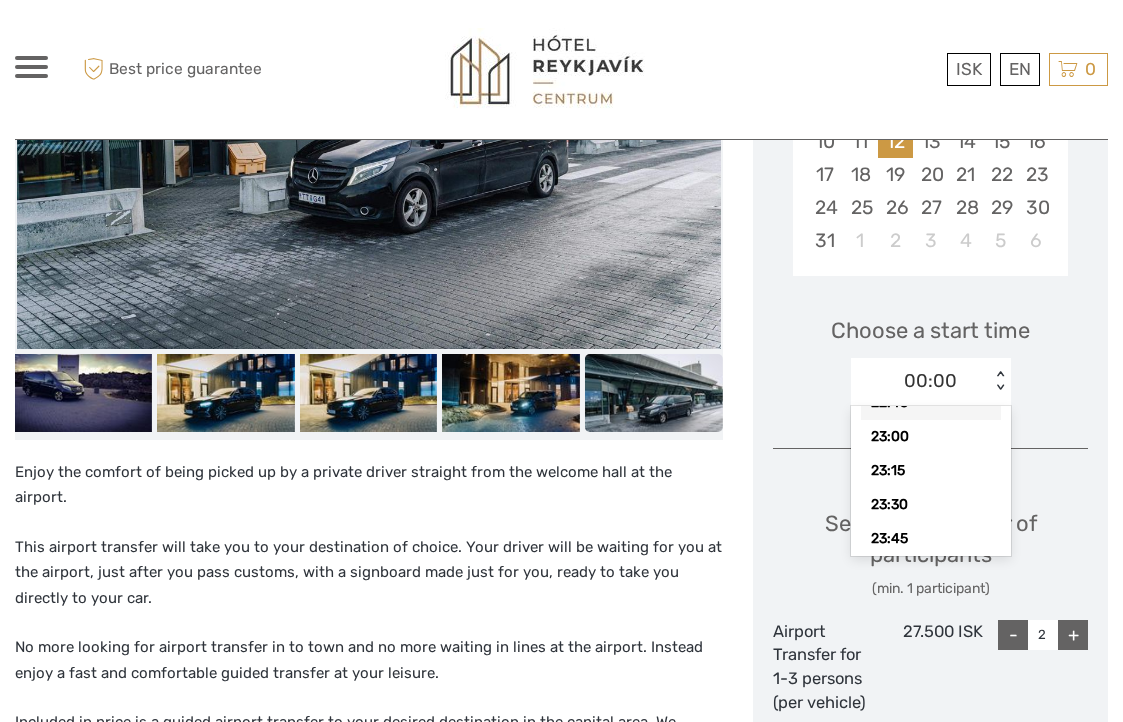 click on "00:00 < >" at bounding box center (931, 382) 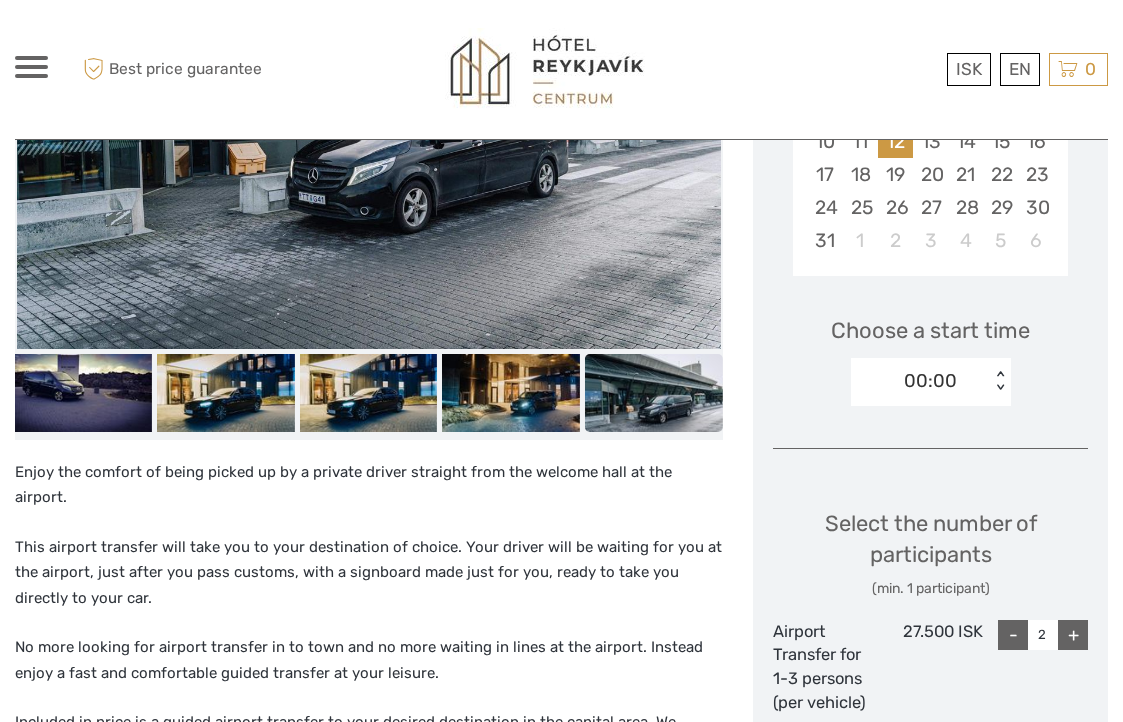 click on "< >" at bounding box center [999, 381] 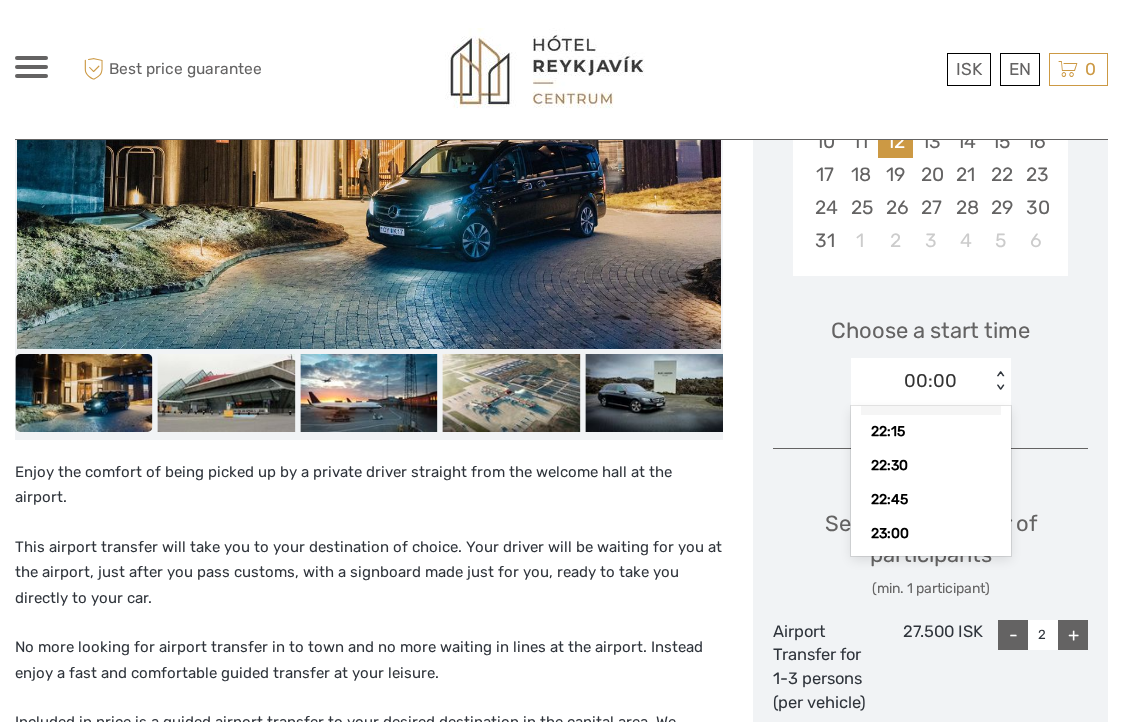 scroll, scrollTop: 3038, scrollLeft: 0, axis: vertical 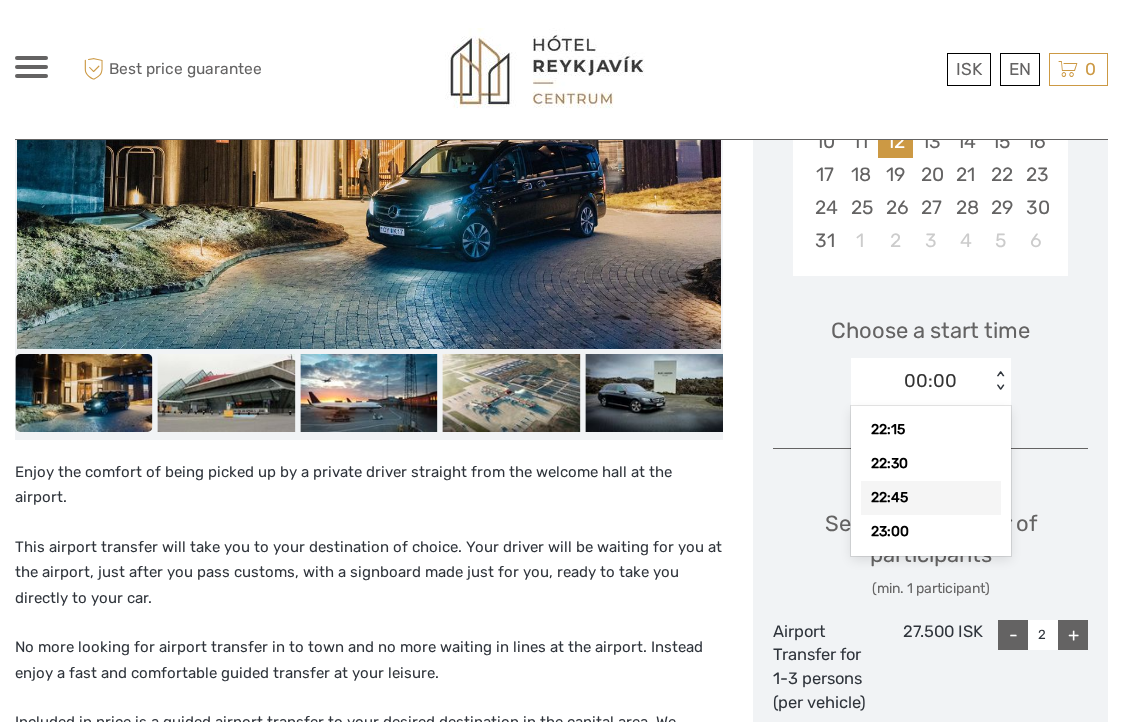 click on "22:45" at bounding box center [931, 498] 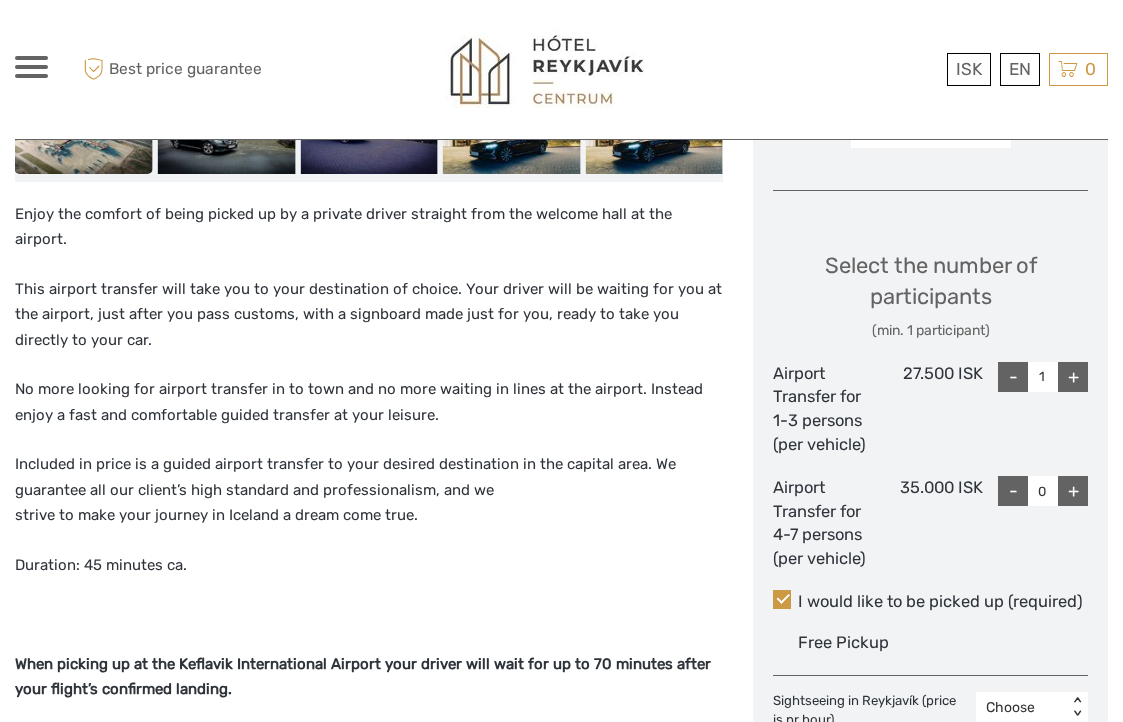 scroll, scrollTop: 774, scrollLeft: 0, axis: vertical 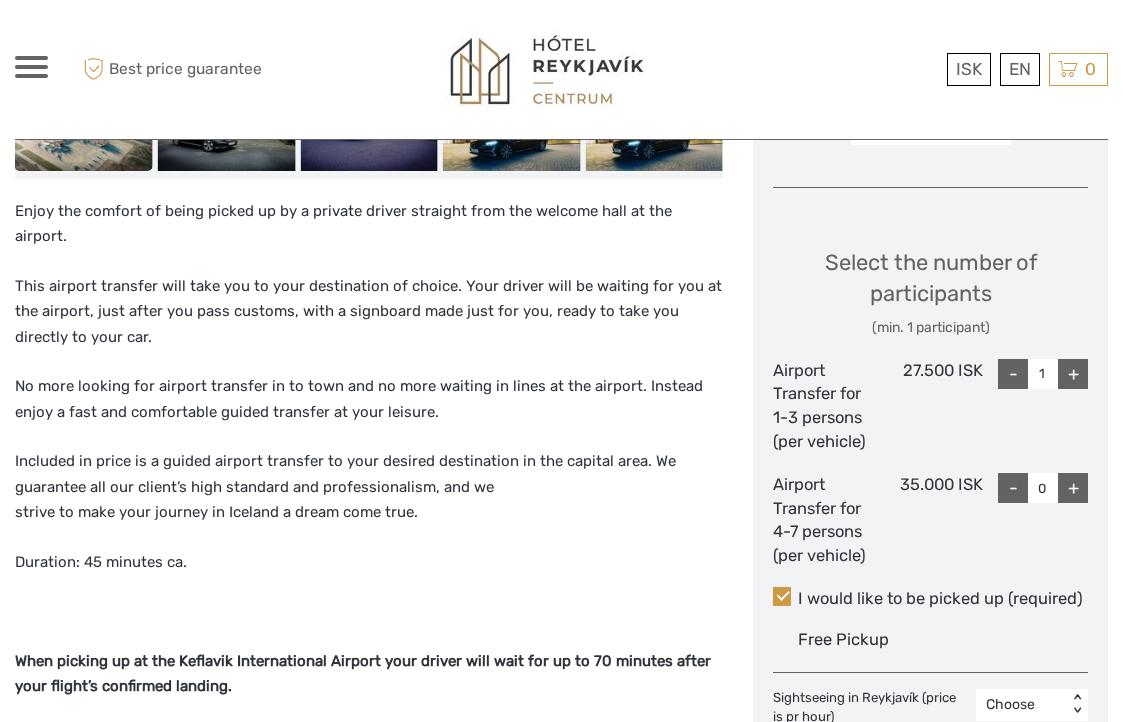 click on "+" at bounding box center [1073, 374] 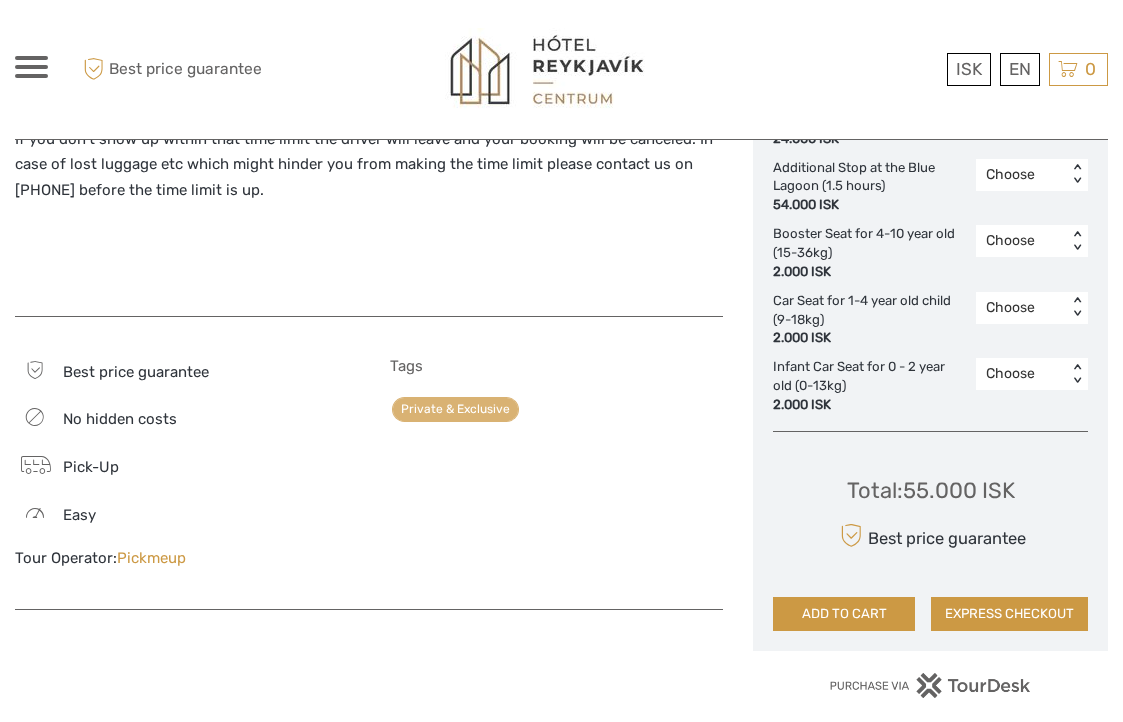 scroll, scrollTop: 1372, scrollLeft: 0, axis: vertical 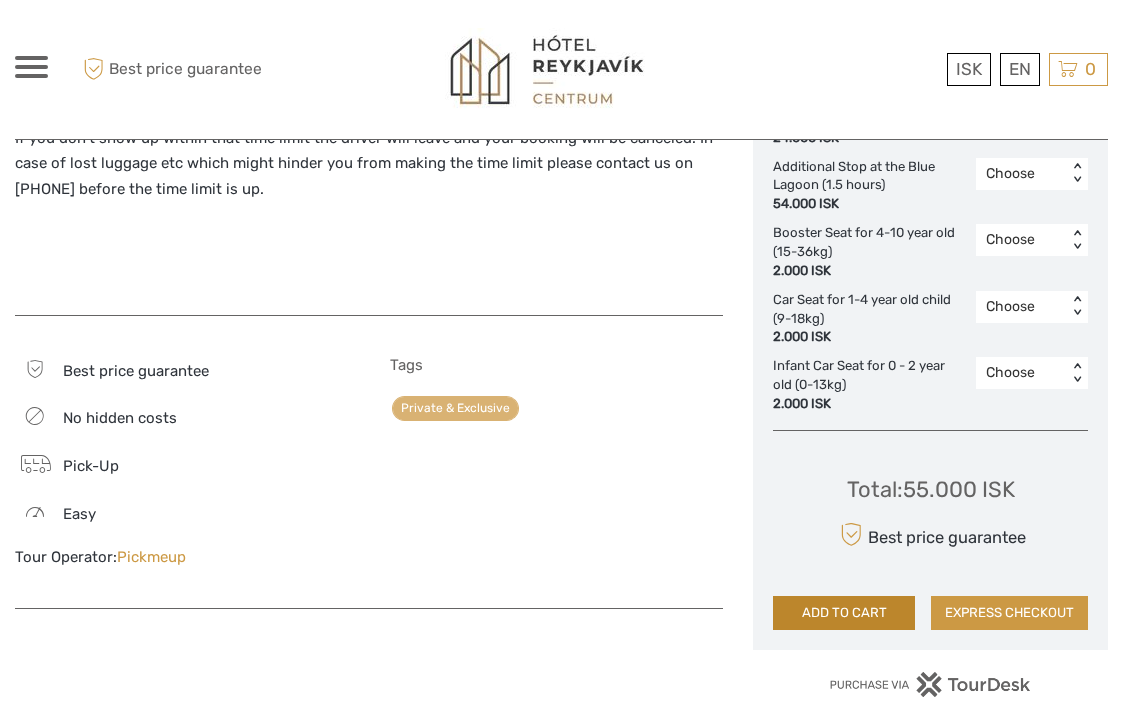 click on "ADD TO CART" at bounding box center [844, 613] 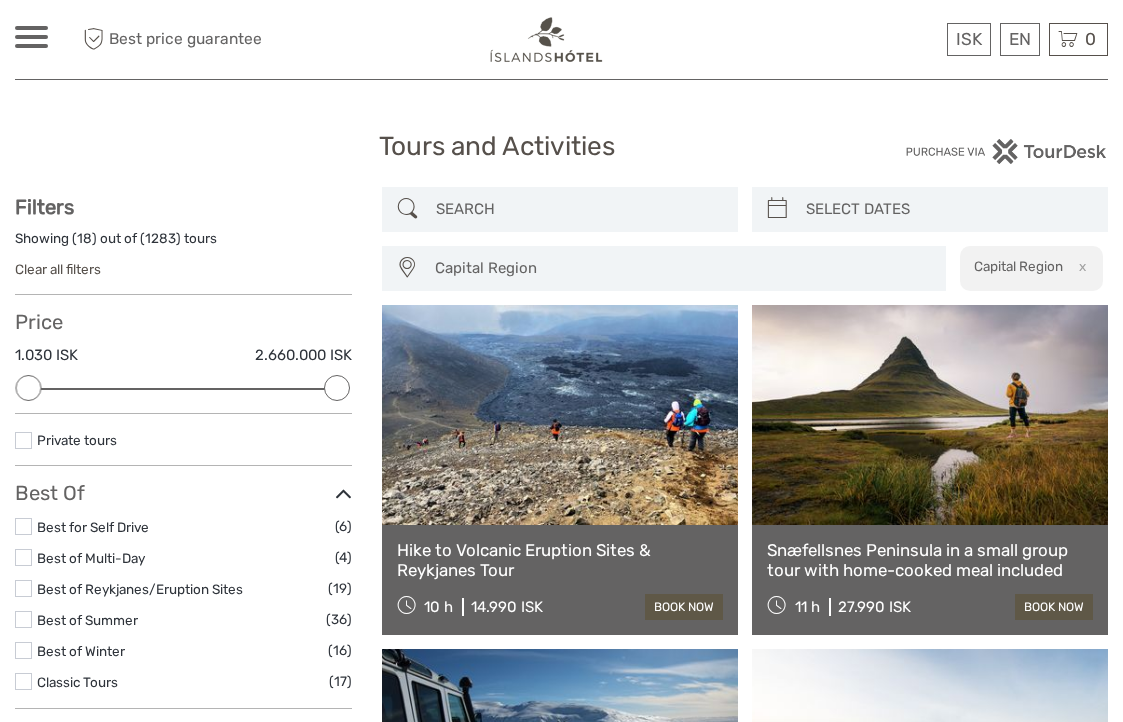 scroll, scrollTop: 16, scrollLeft: 0, axis: vertical 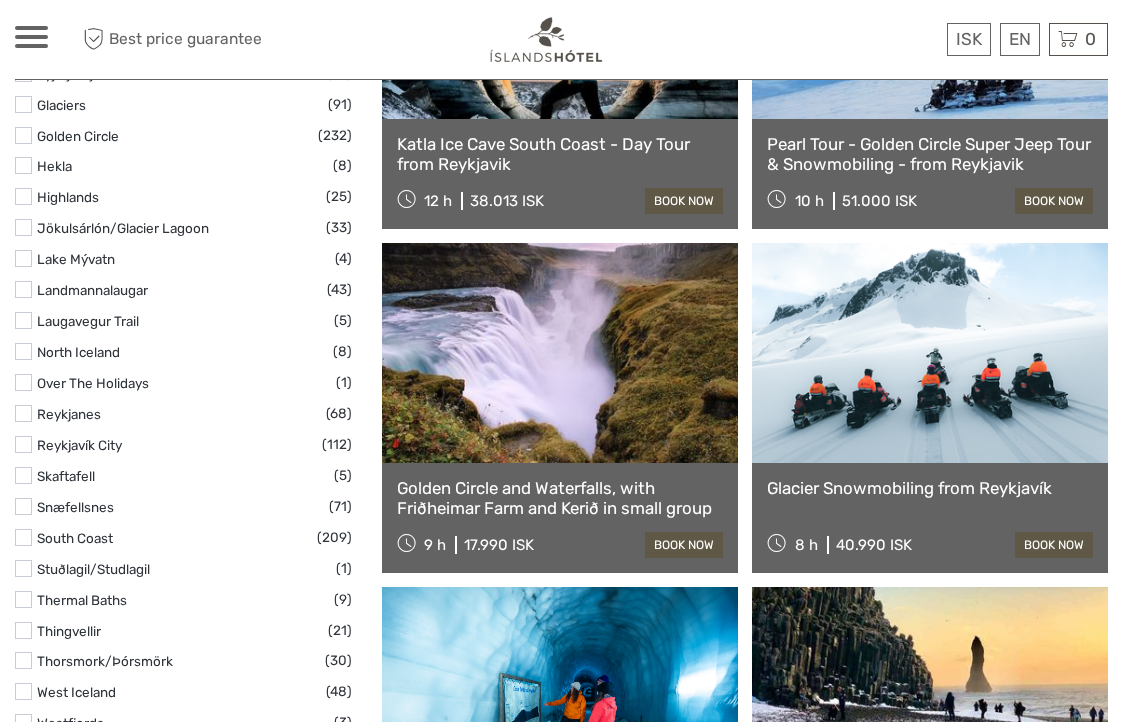 click at bounding box center (560, 353) 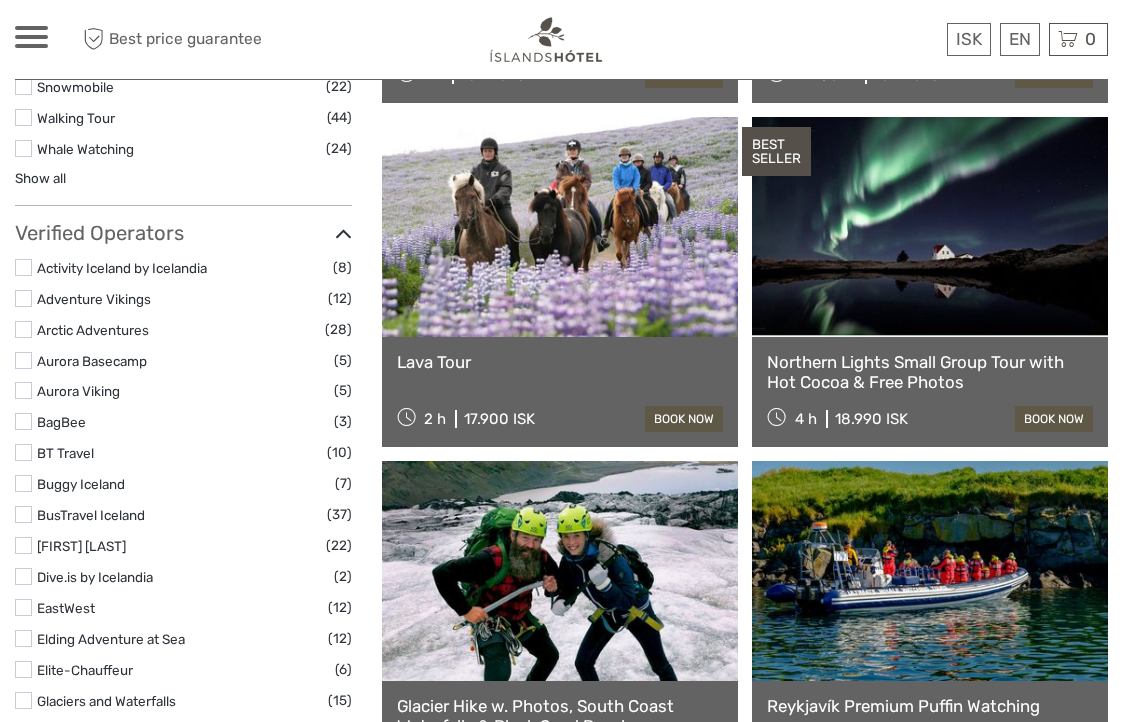 scroll, scrollTop: 2265, scrollLeft: 0, axis: vertical 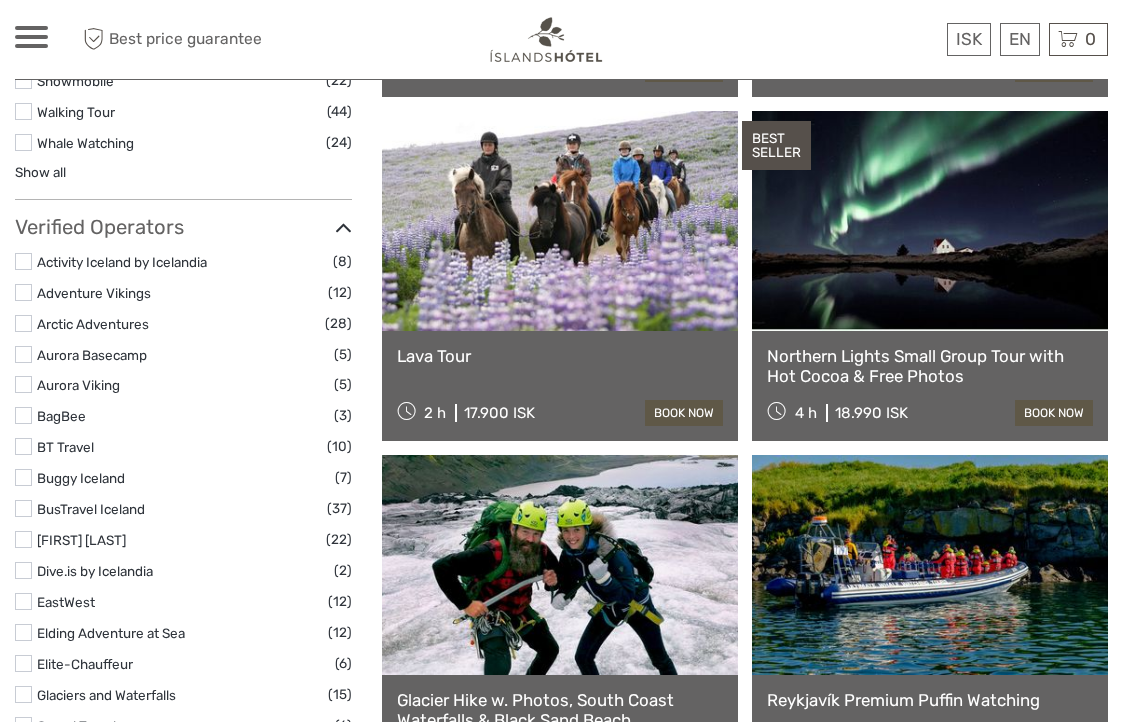 click at bounding box center [560, 221] 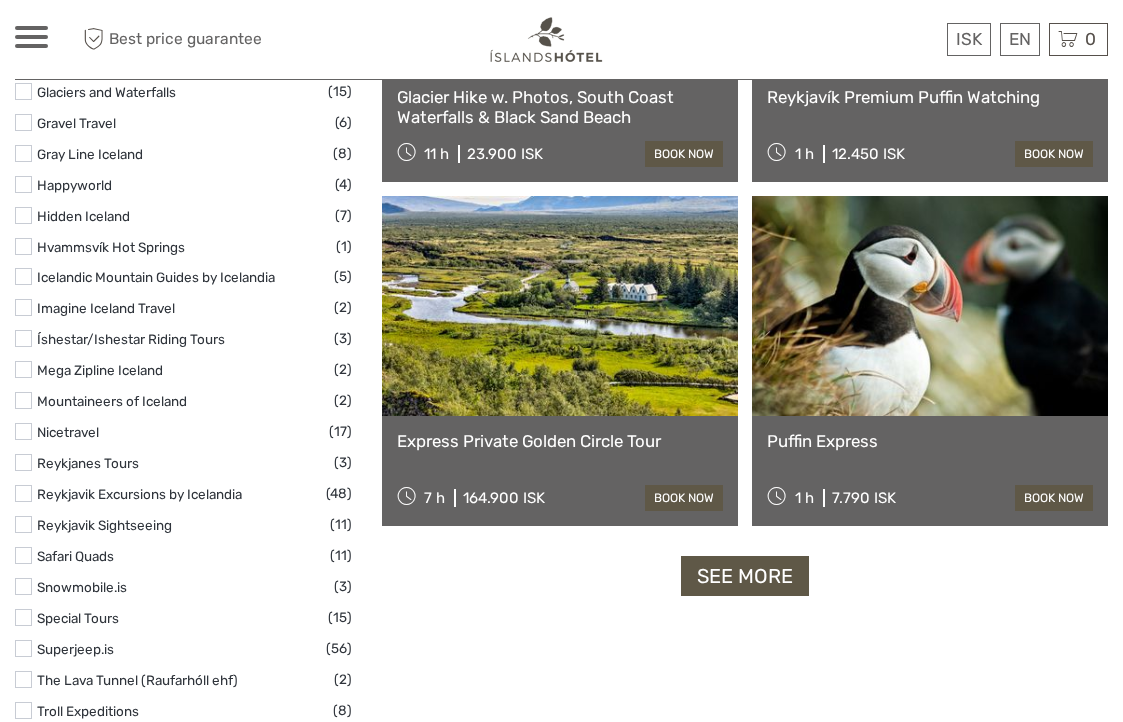 scroll, scrollTop: 2869, scrollLeft: 0, axis: vertical 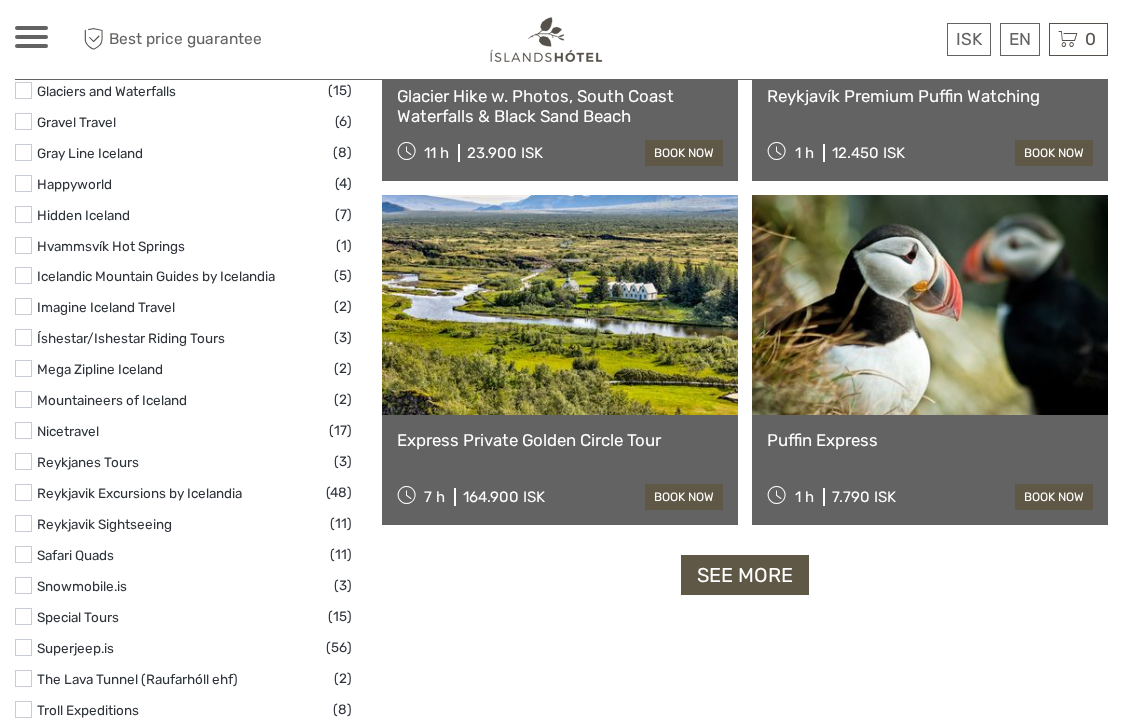 click at bounding box center (930, 305) 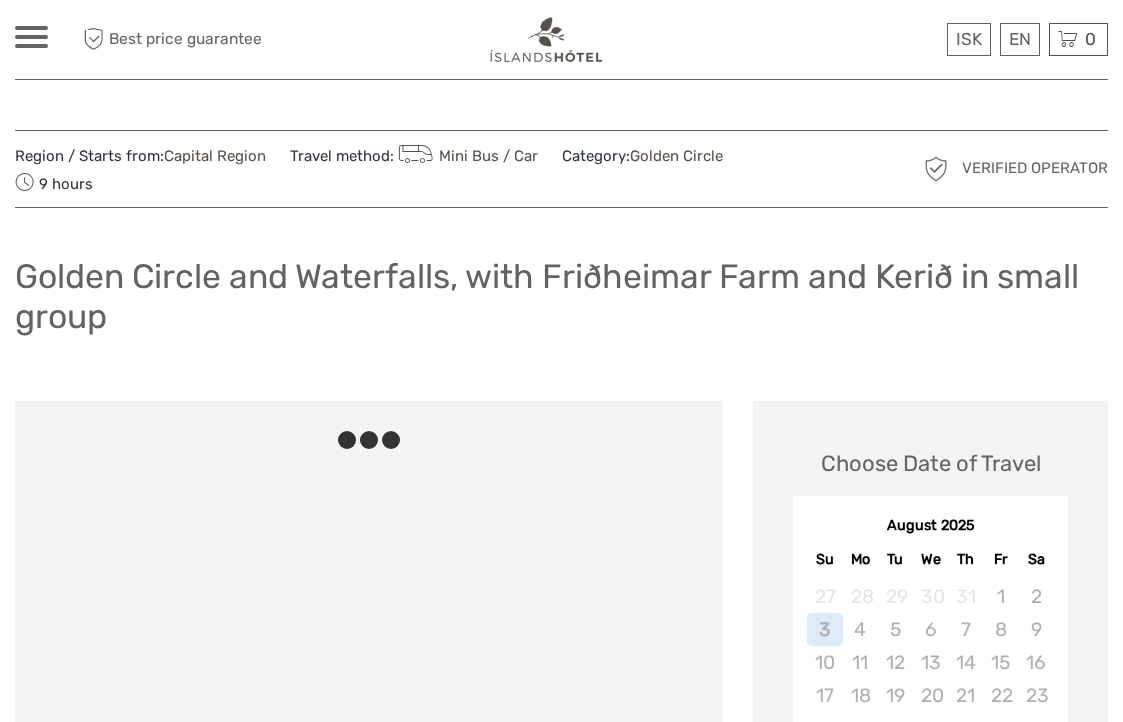 scroll, scrollTop: 0, scrollLeft: 0, axis: both 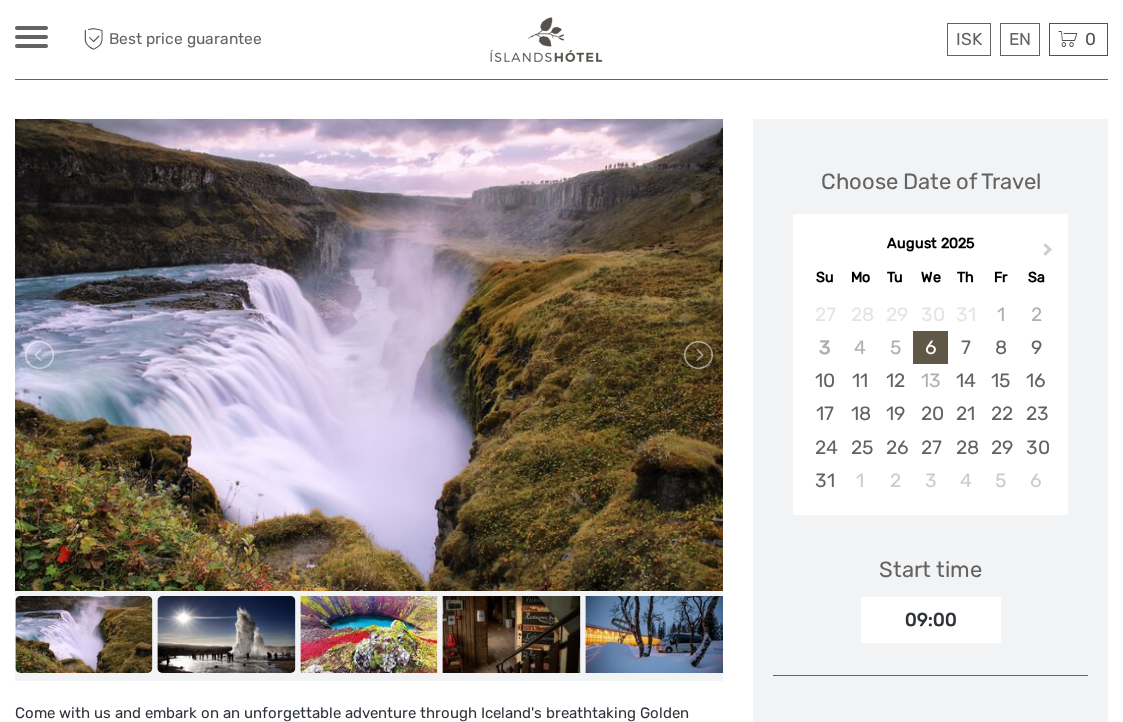 click at bounding box center [227, 634] 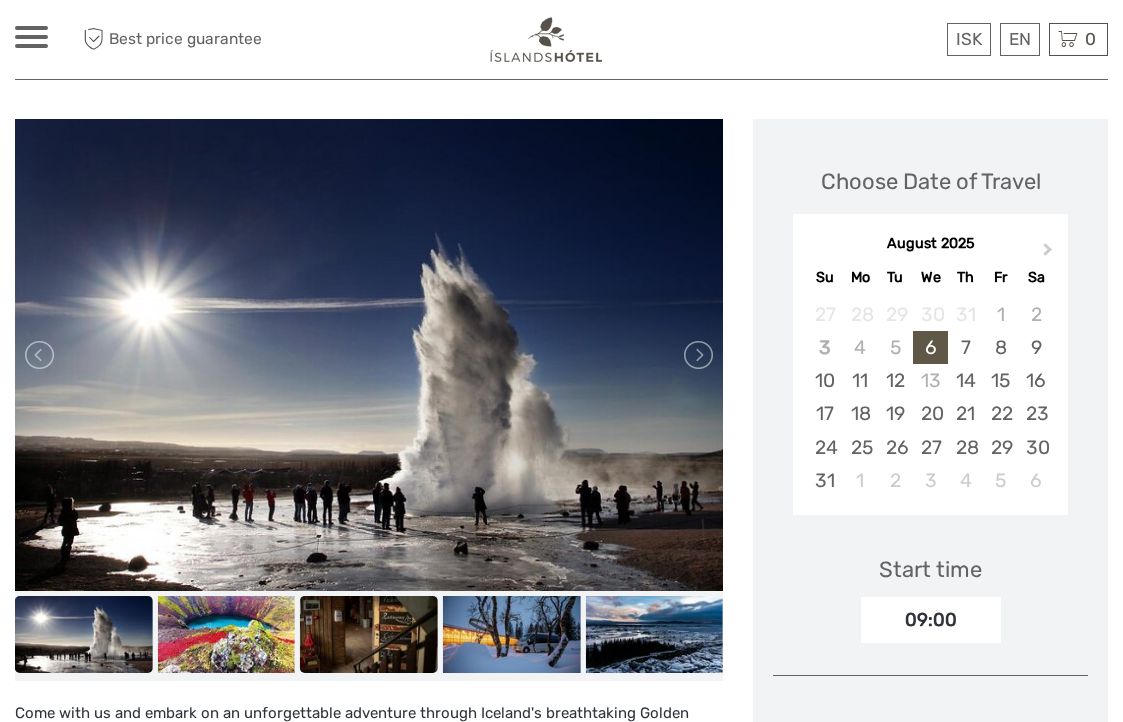 click at bounding box center [369, 634] 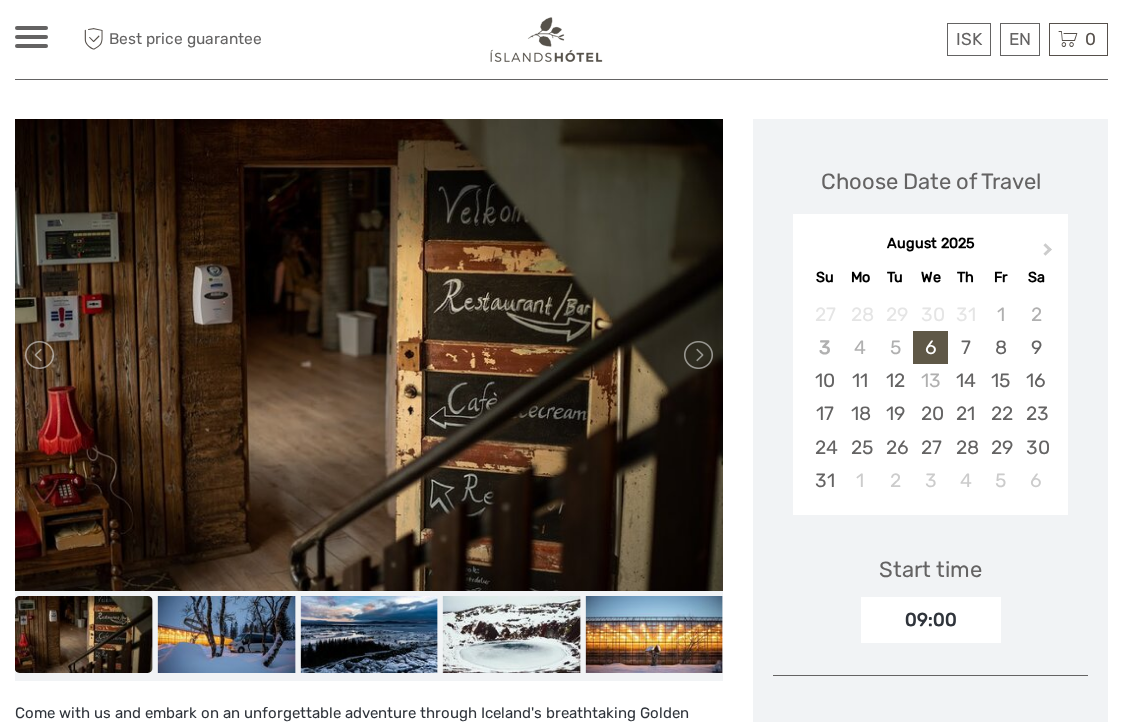 click at bounding box center [84, 634] 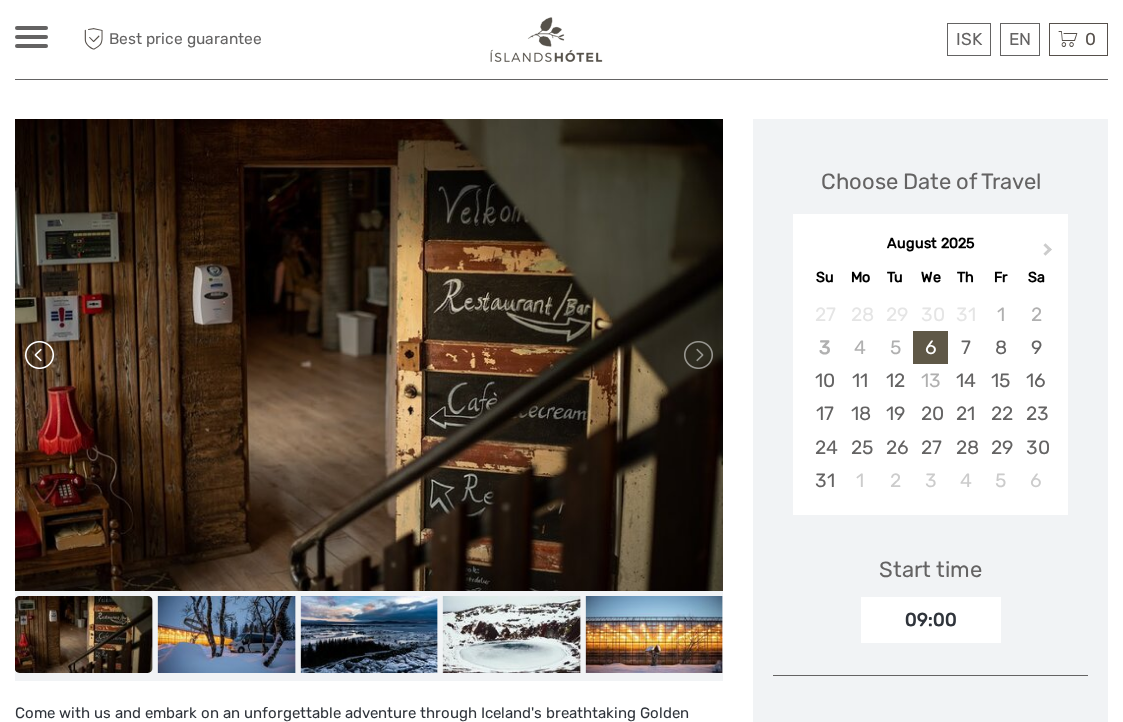 click at bounding box center [41, 355] 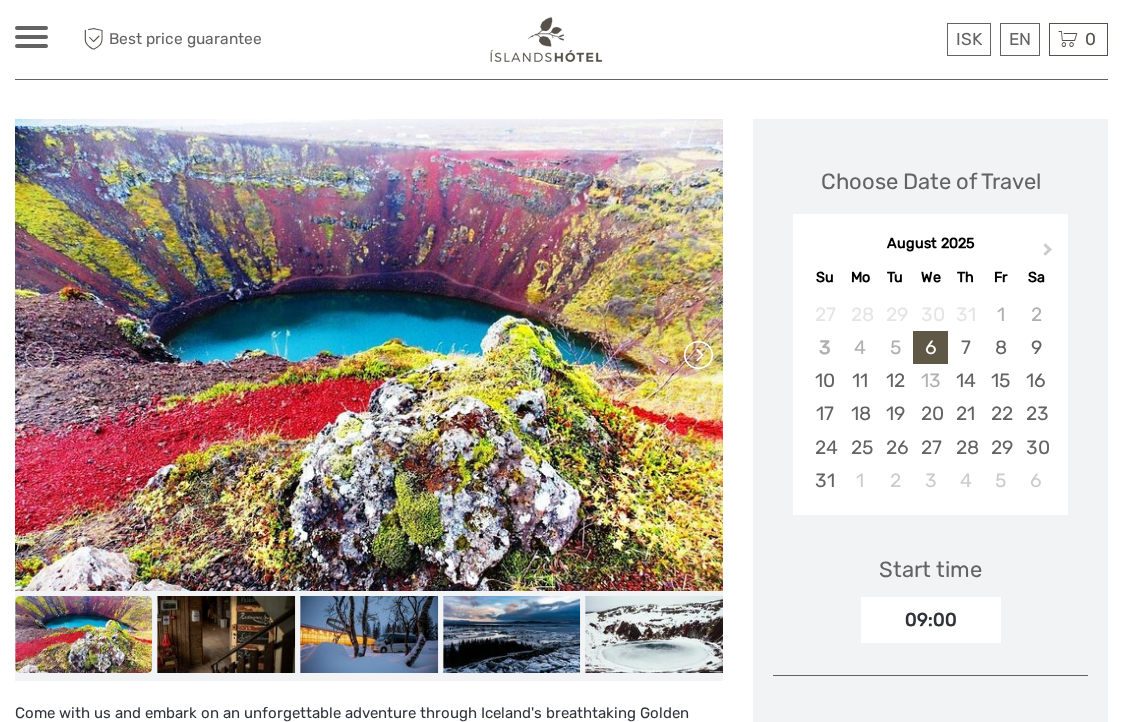 click at bounding box center [697, 355] 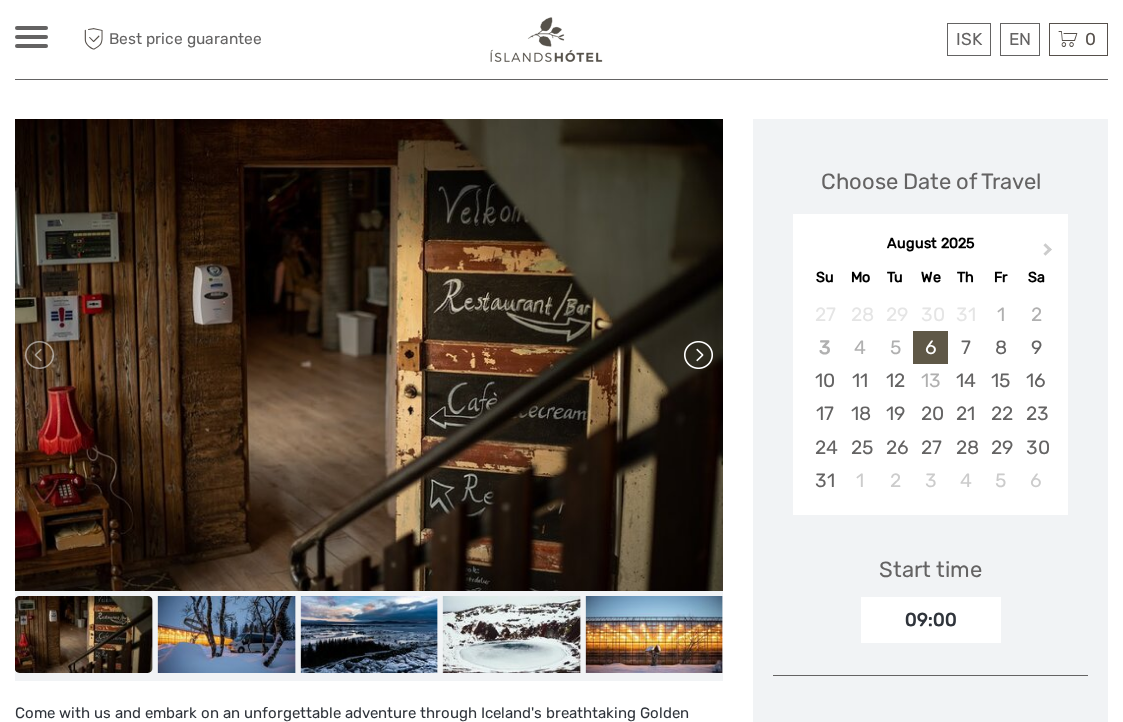 click at bounding box center [697, 355] 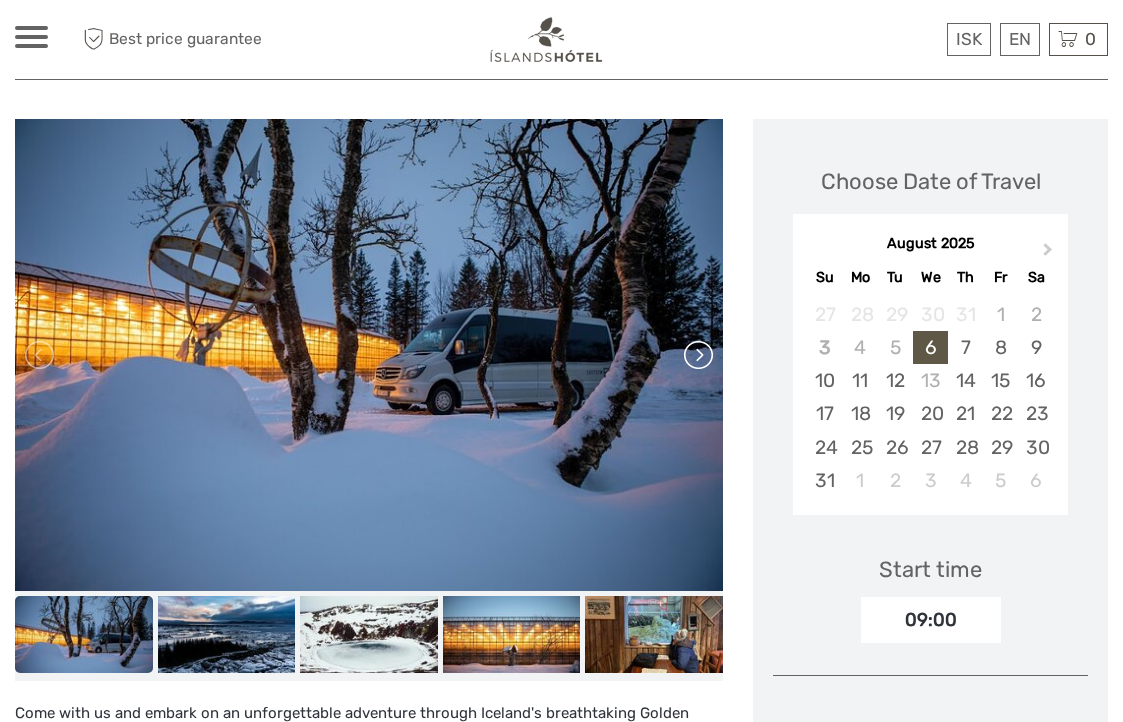 click at bounding box center (697, 355) 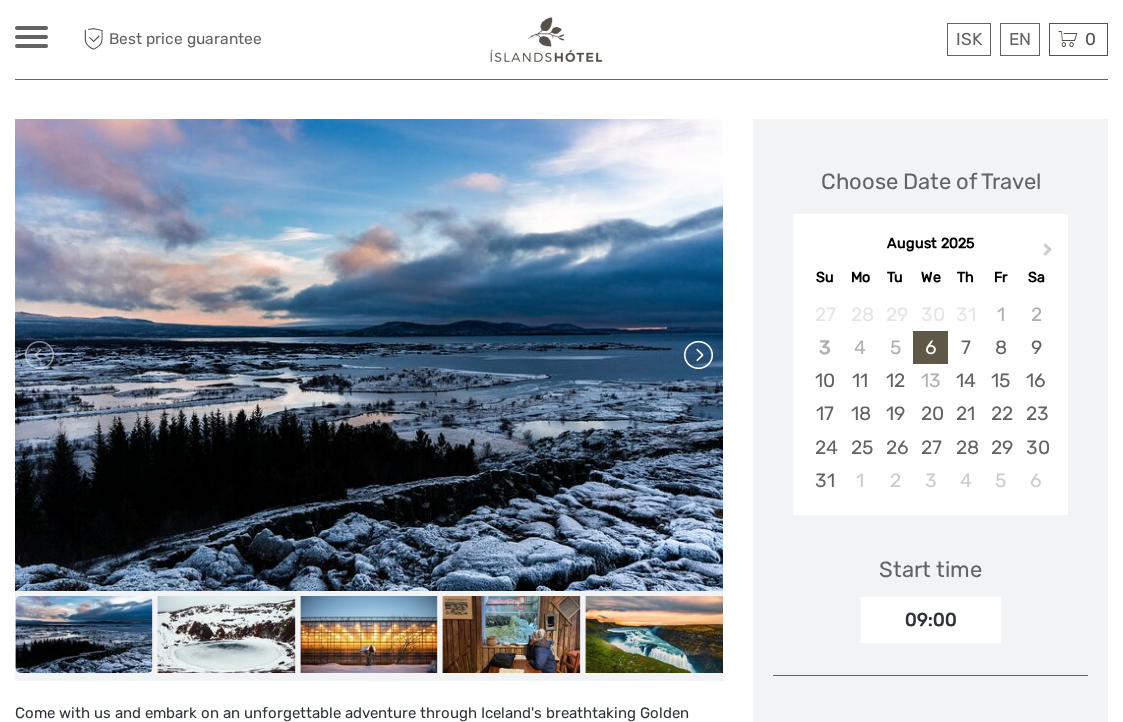 click at bounding box center [697, 355] 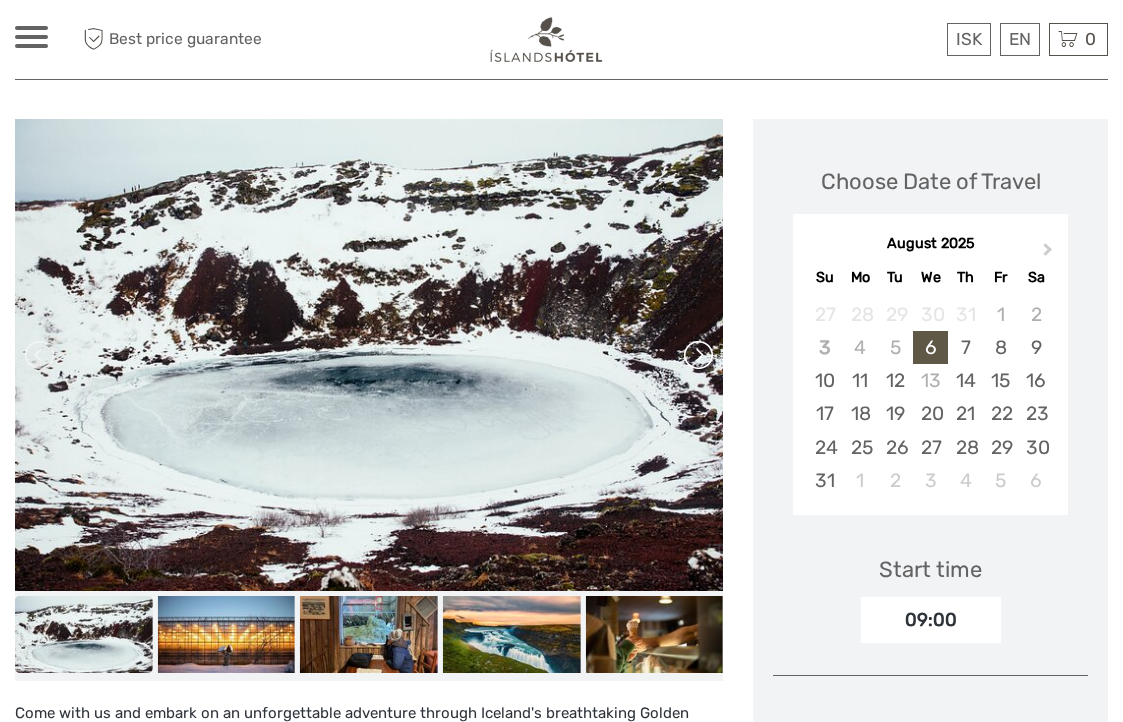 click at bounding box center (697, 355) 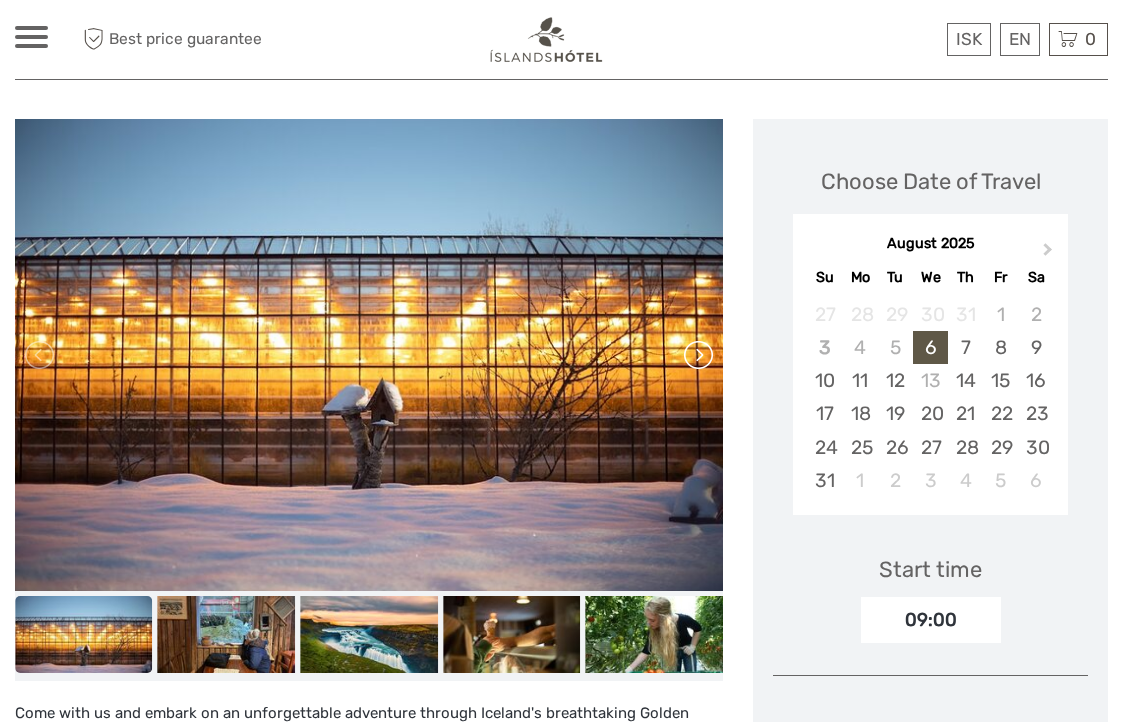 click at bounding box center (697, 355) 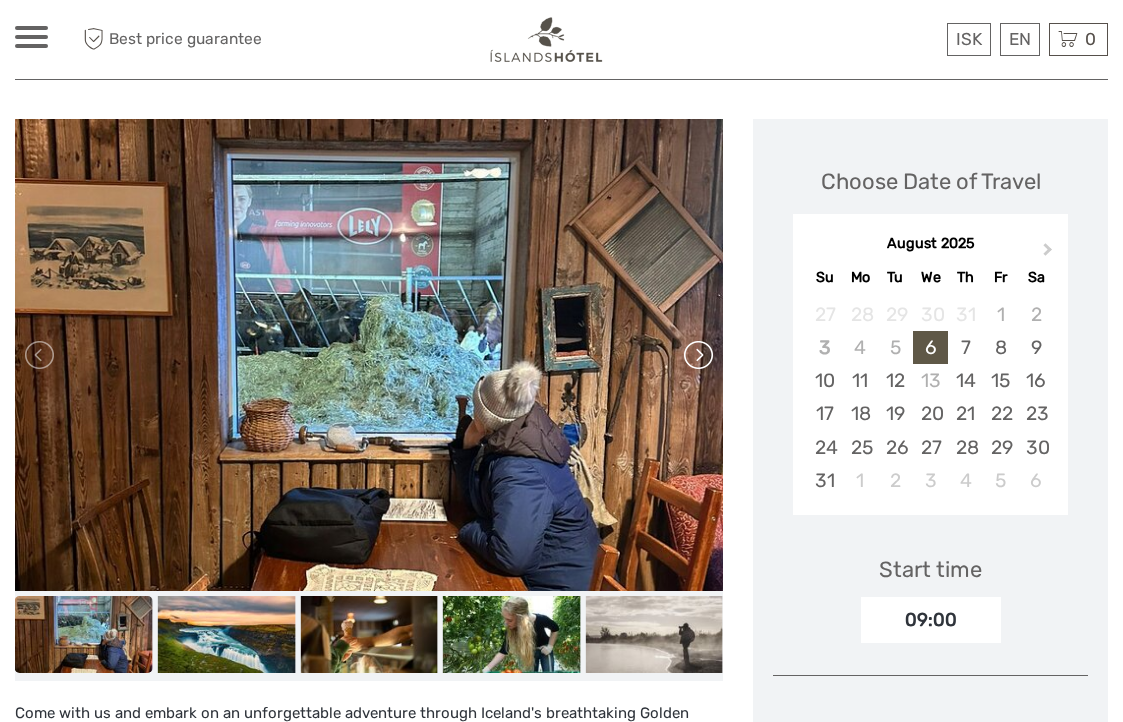 click at bounding box center [697, 355] 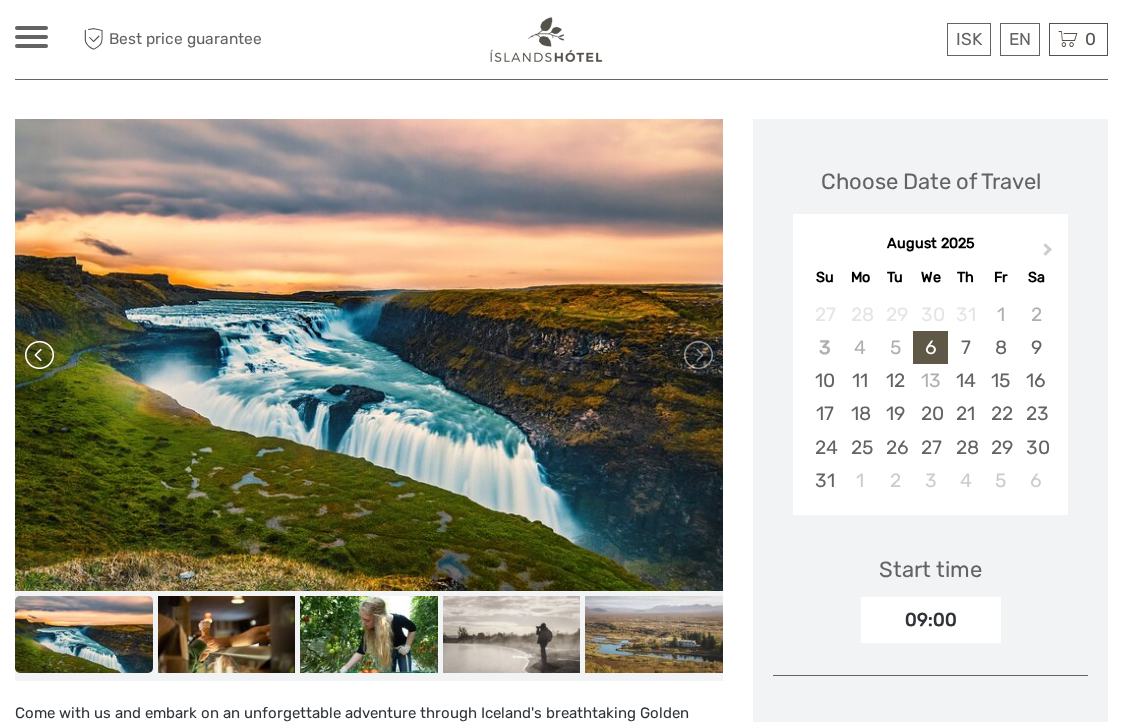 click at bounding box center (41, 355) 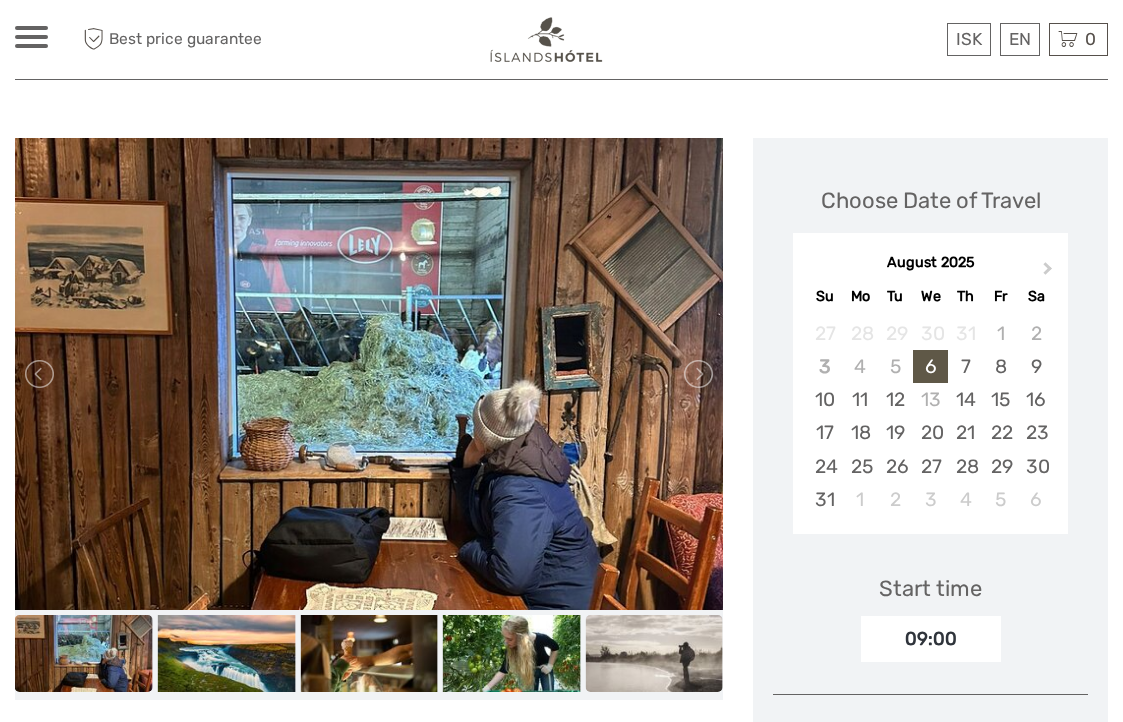 scroll, scrollTop: 247, scrollLeft: 0, axis: vertical 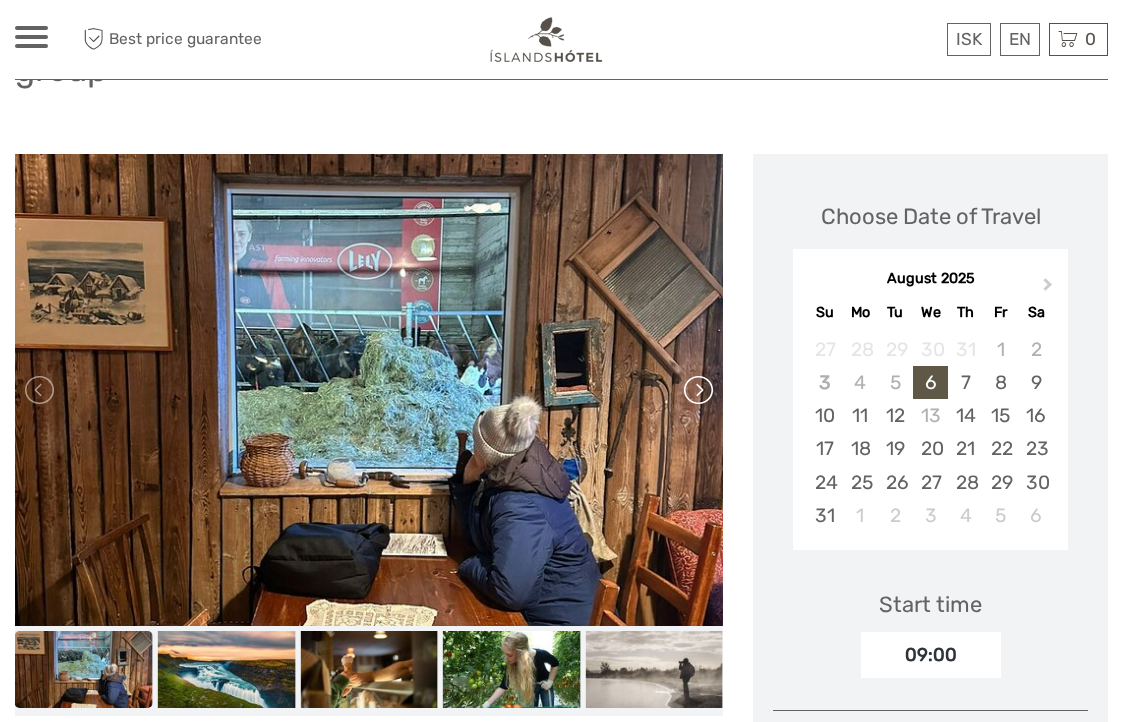 click at bounding box center (697, 390) 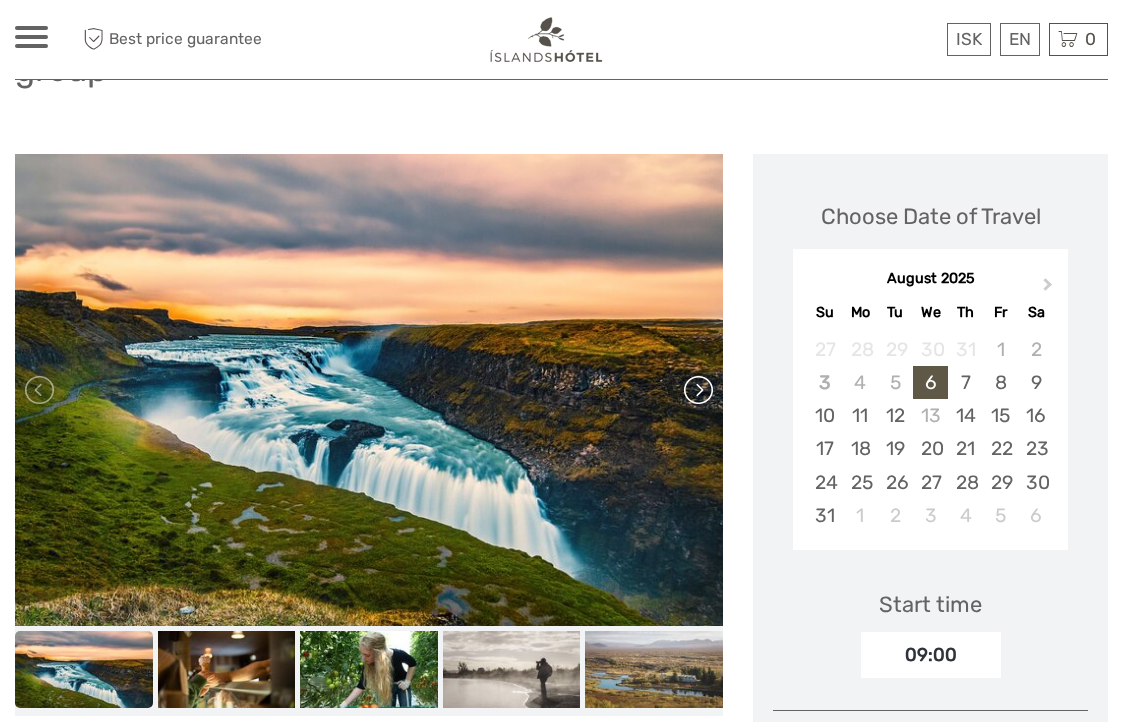 click at bounding box center [697, 390] 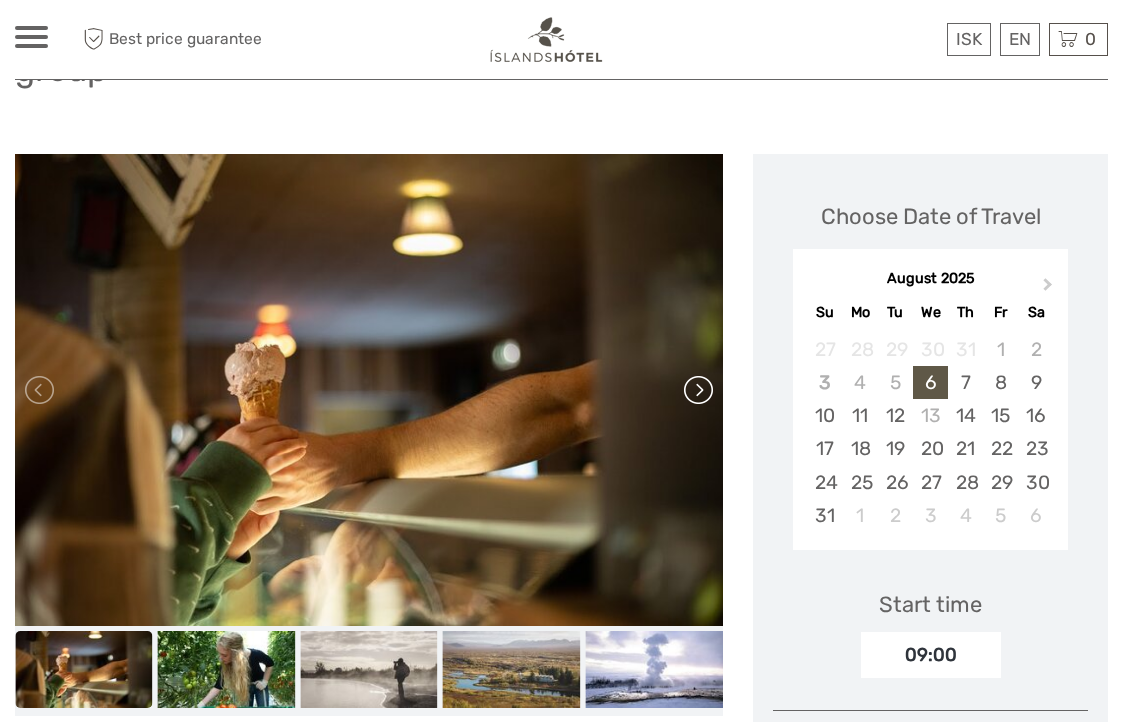 click at bounding box center [697, 390] 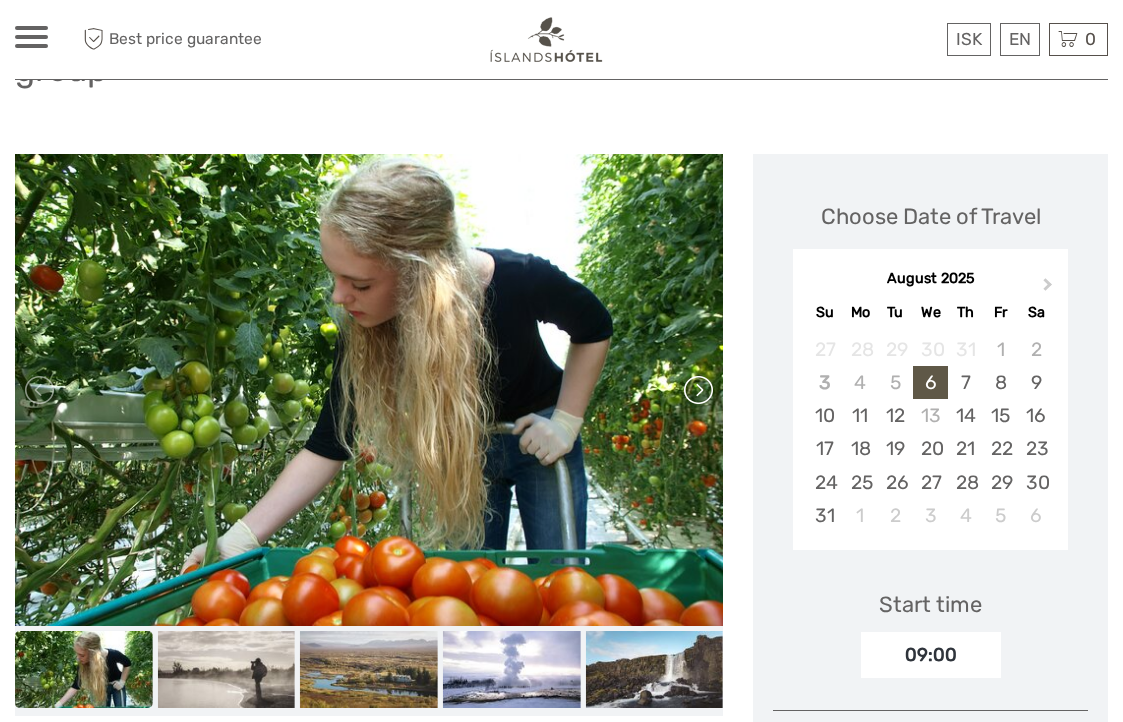 click at bounding box center [697, 390] 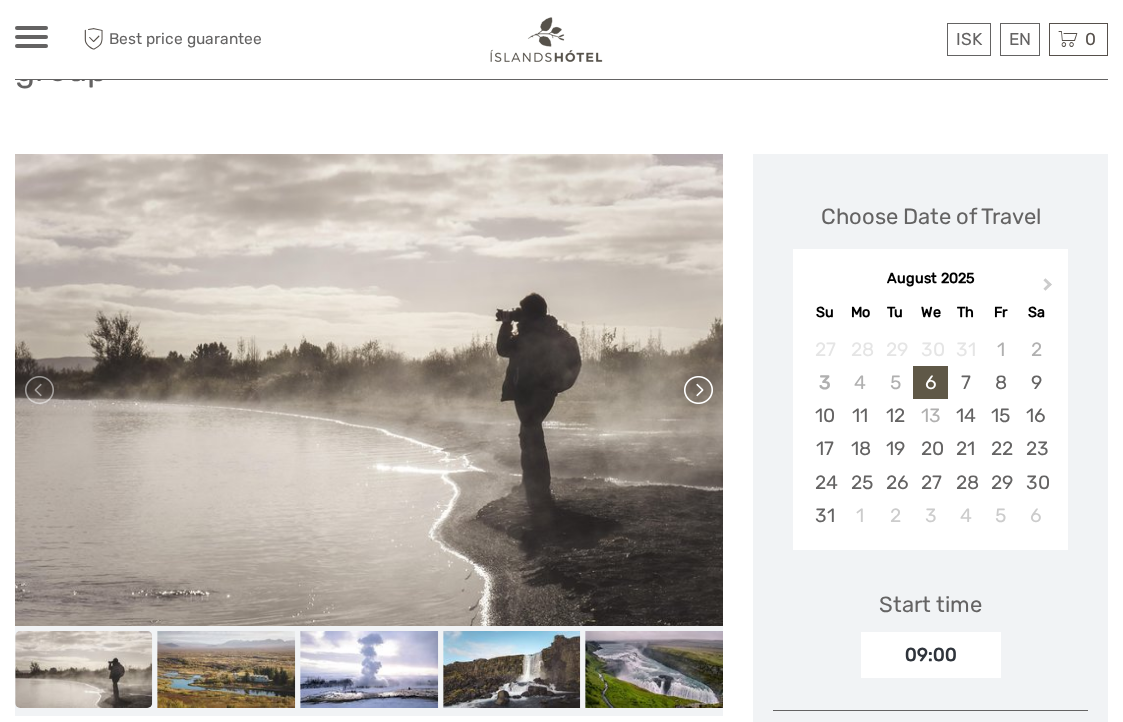 click at bounding box center (697, 390) 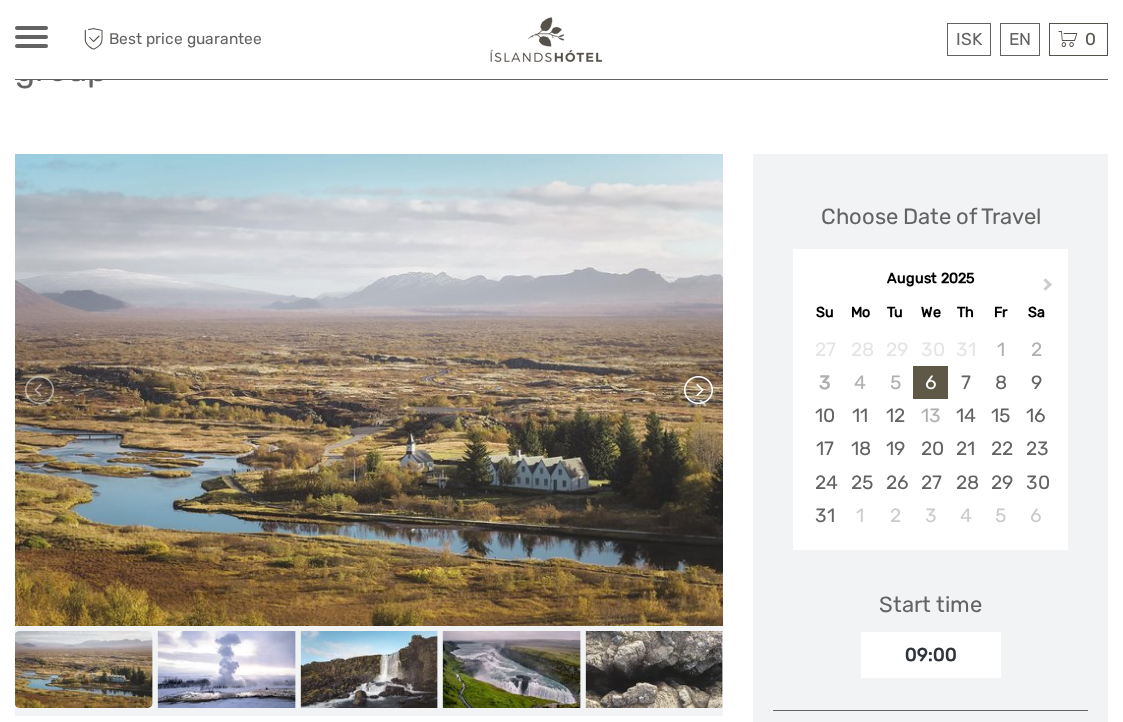 click at bounding box center [697, 390] 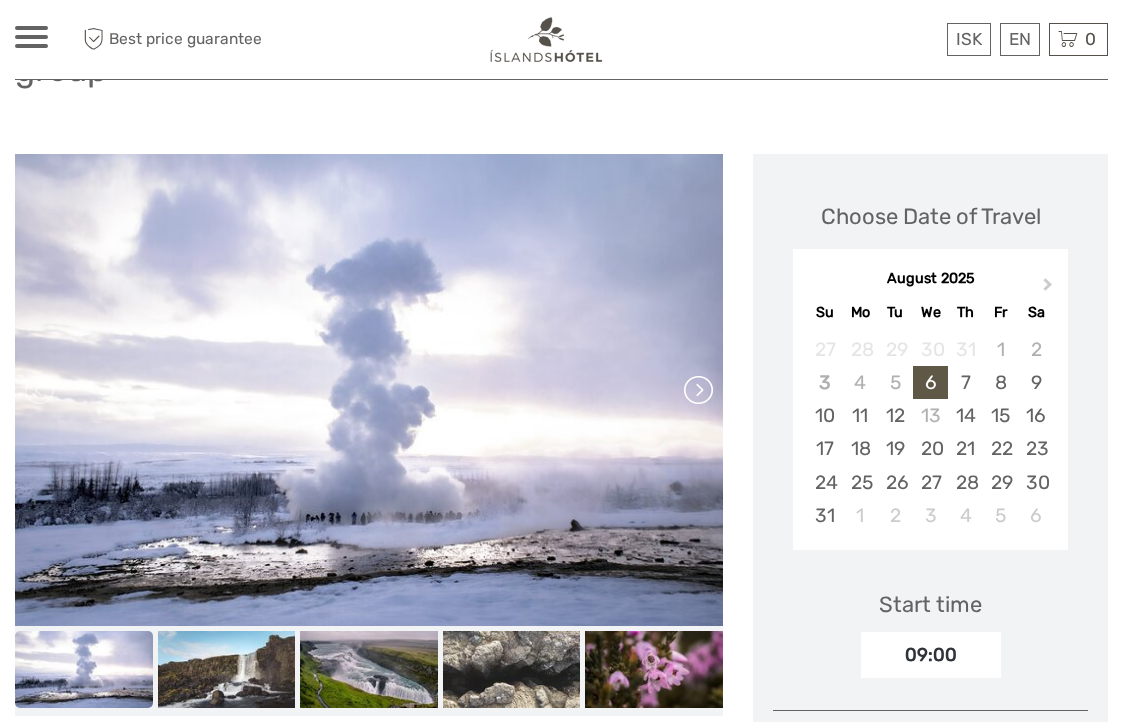 click at bounding box center [697, 390] 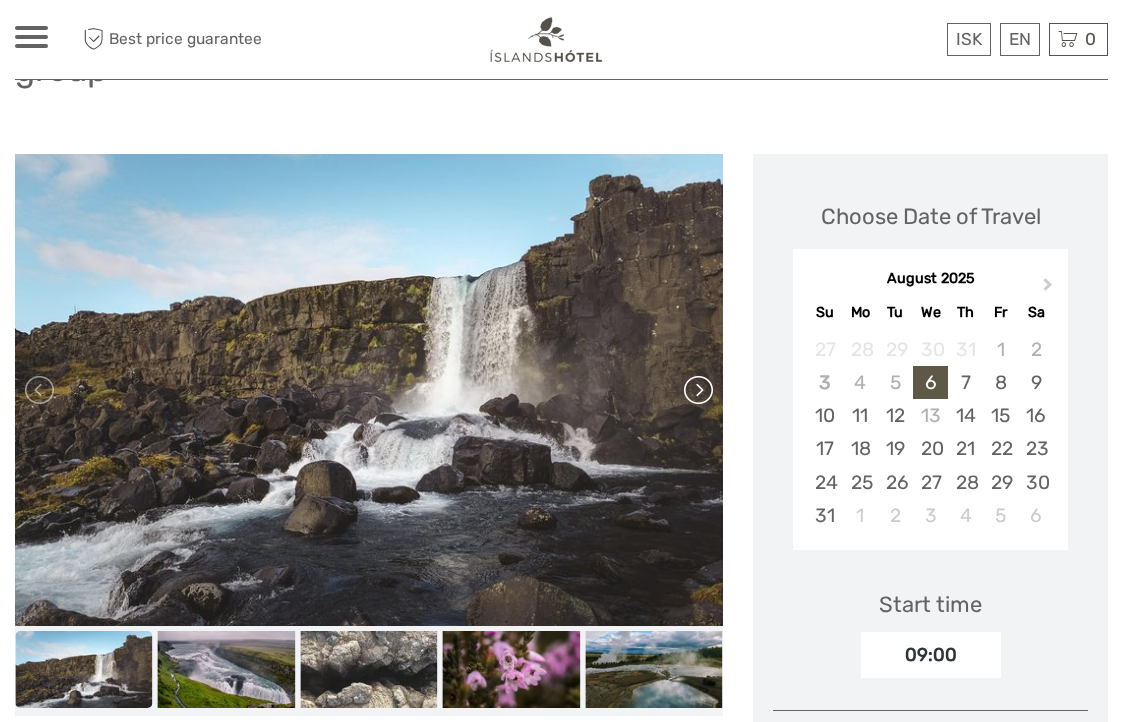 click at bounding box center (697, 390) 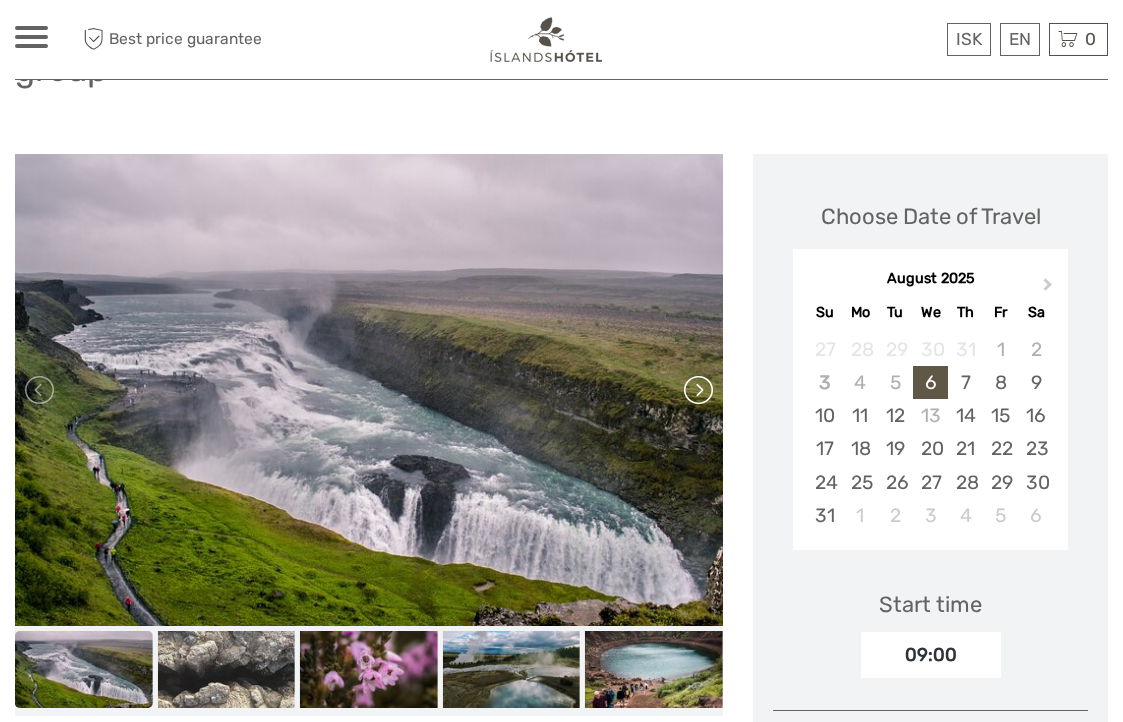 click at bounding box center [697, 390] 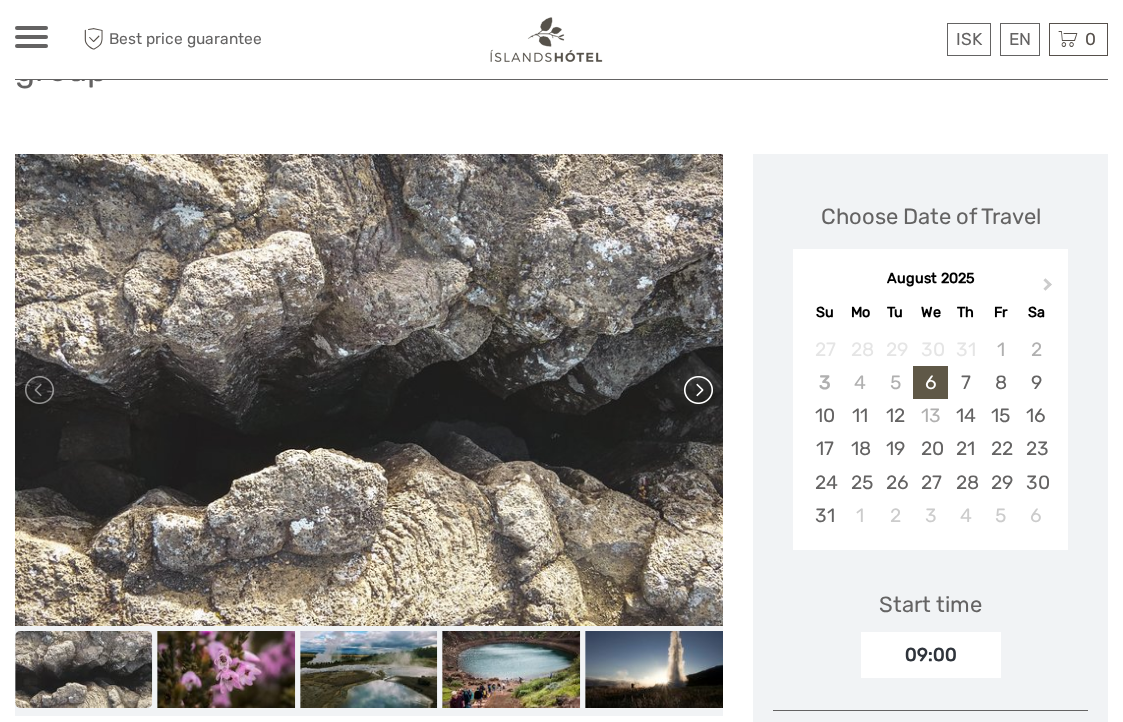 click at bounding box center [697, 390] 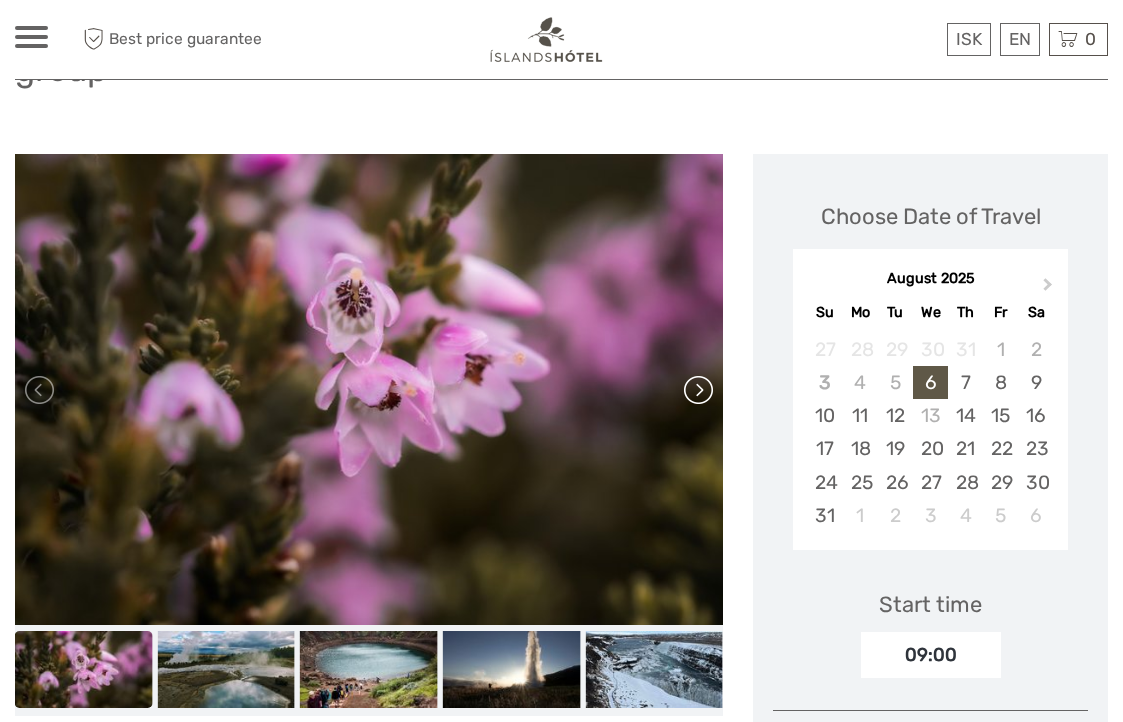 click at bounding box center [697, 390] 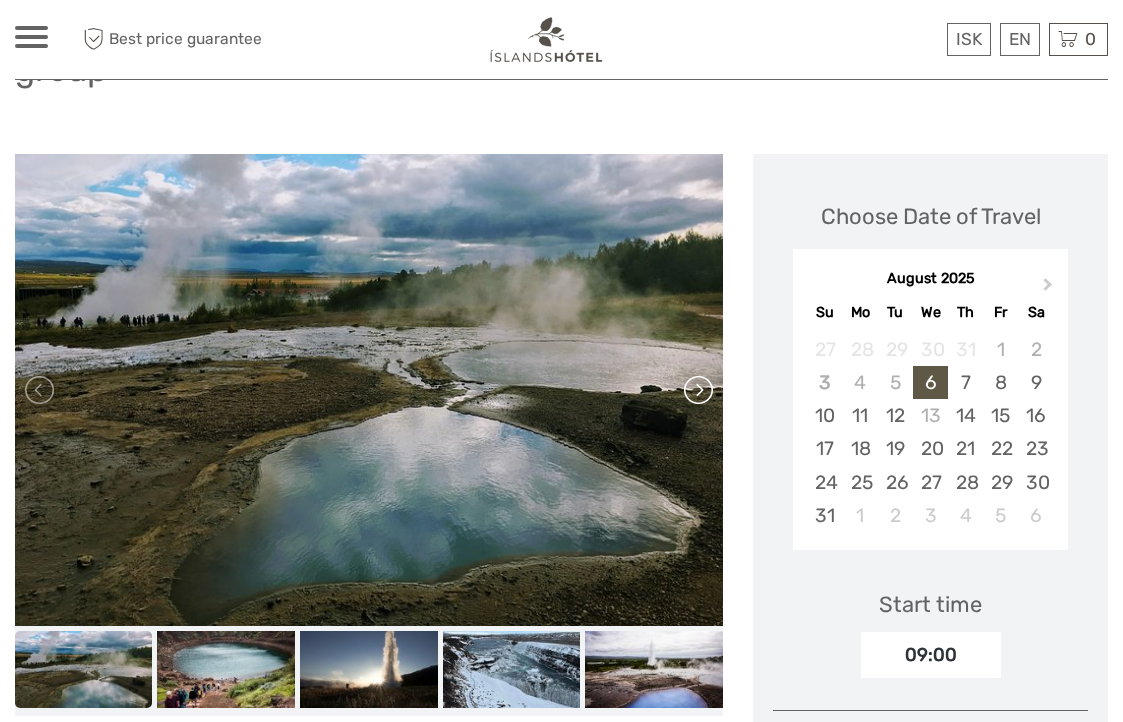 click at bounding box center [697, 390] 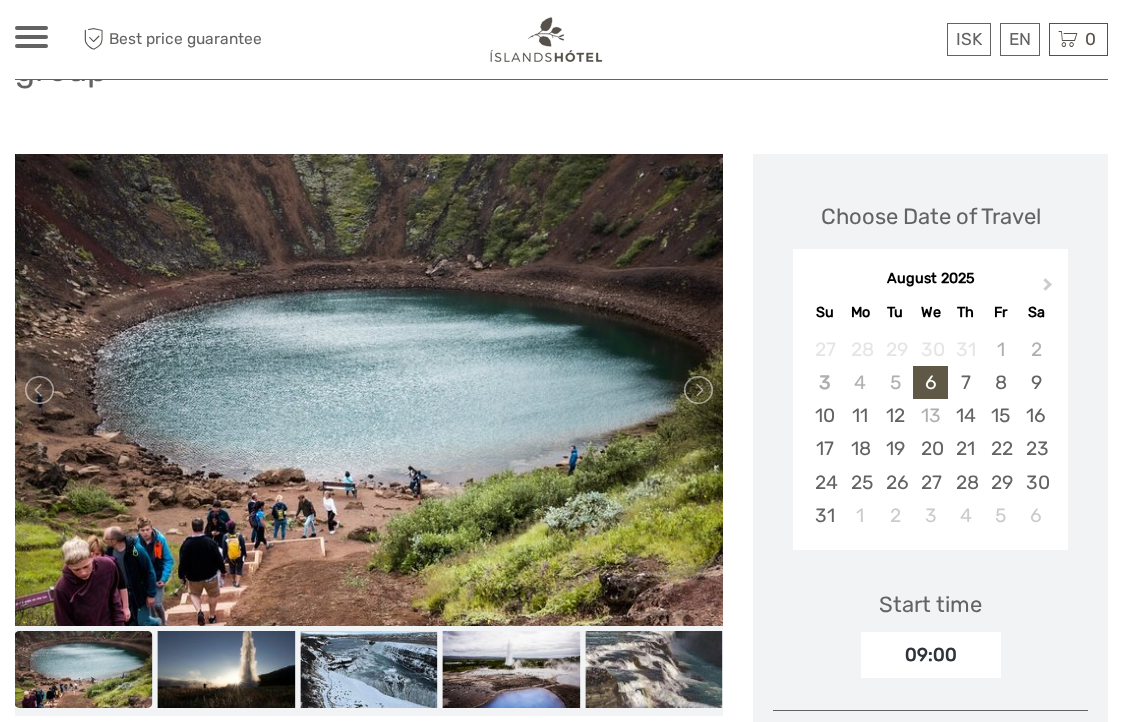 click at bounding box center (369, 390) 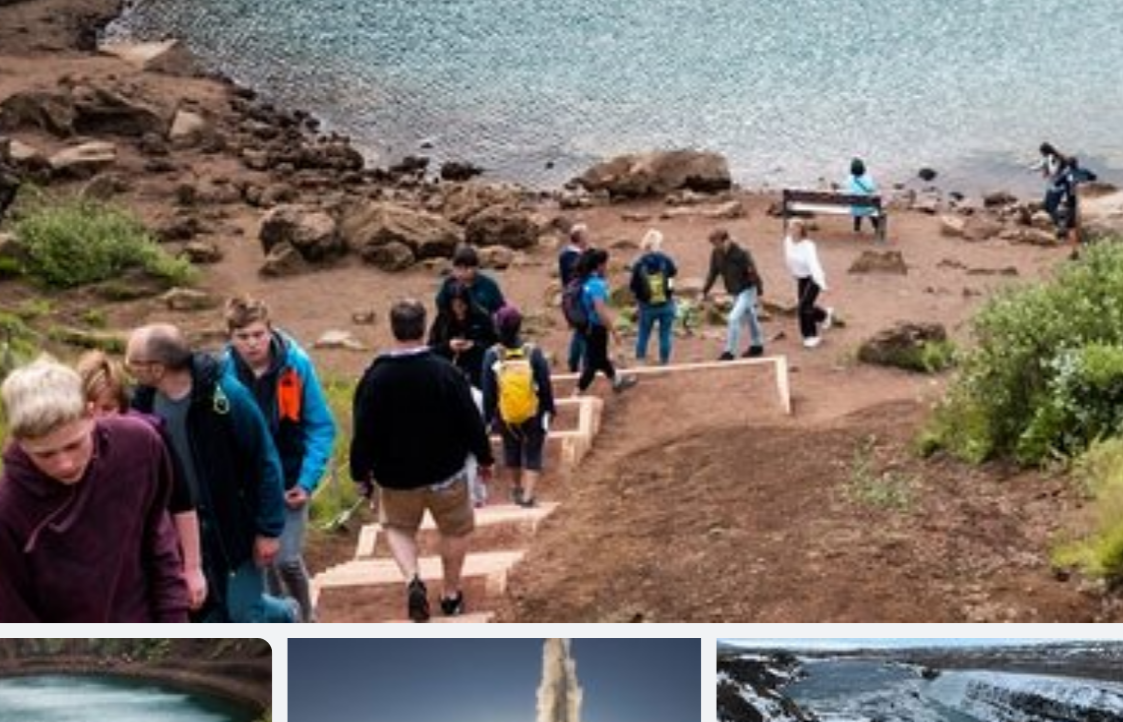 scroll, scrollTop: 185, scrollLeft: 0, axis: vertical 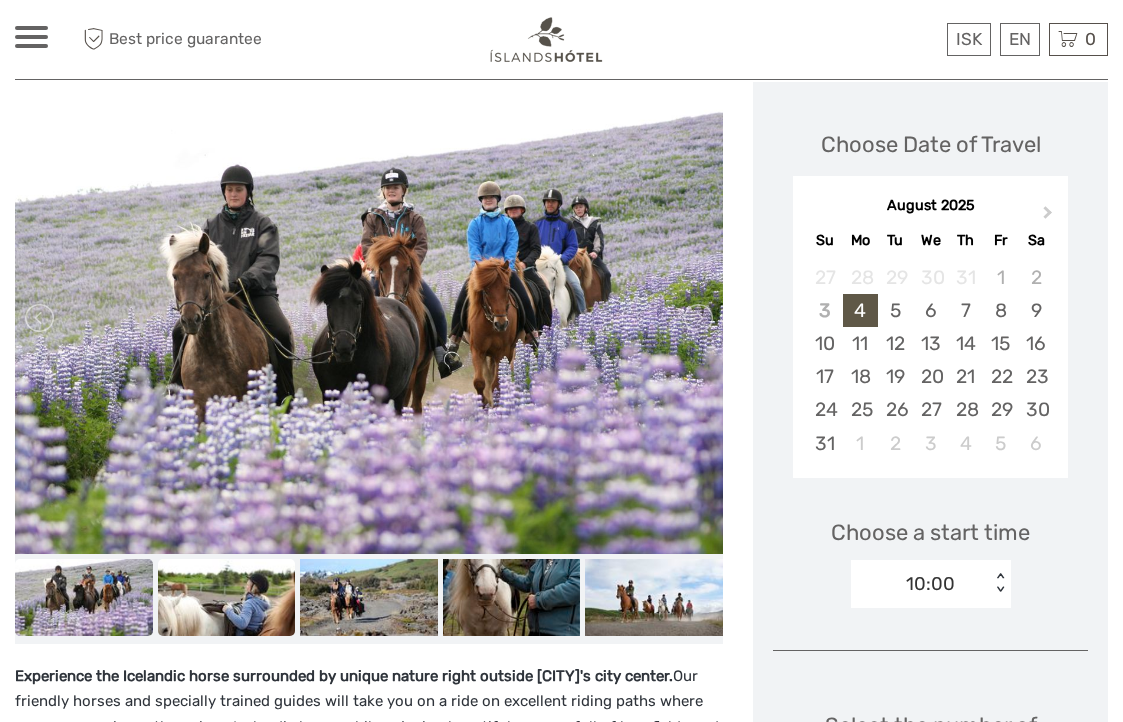 click at bounding box center [227, 597] 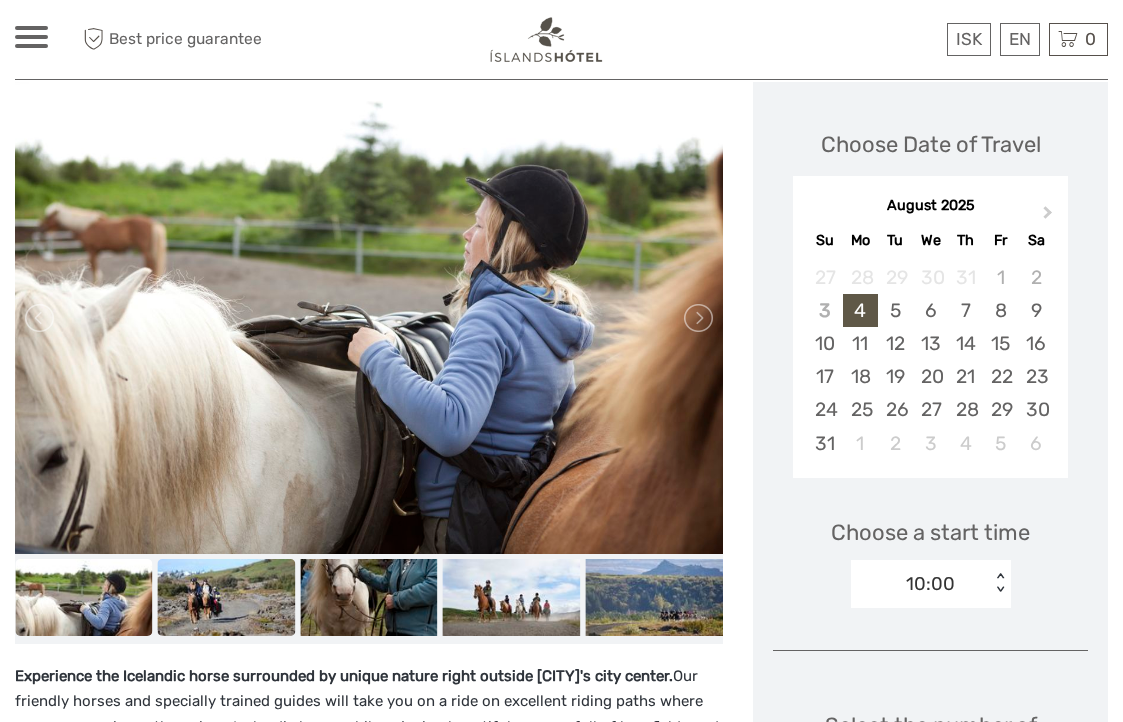 click at bounding box center (227, 597) 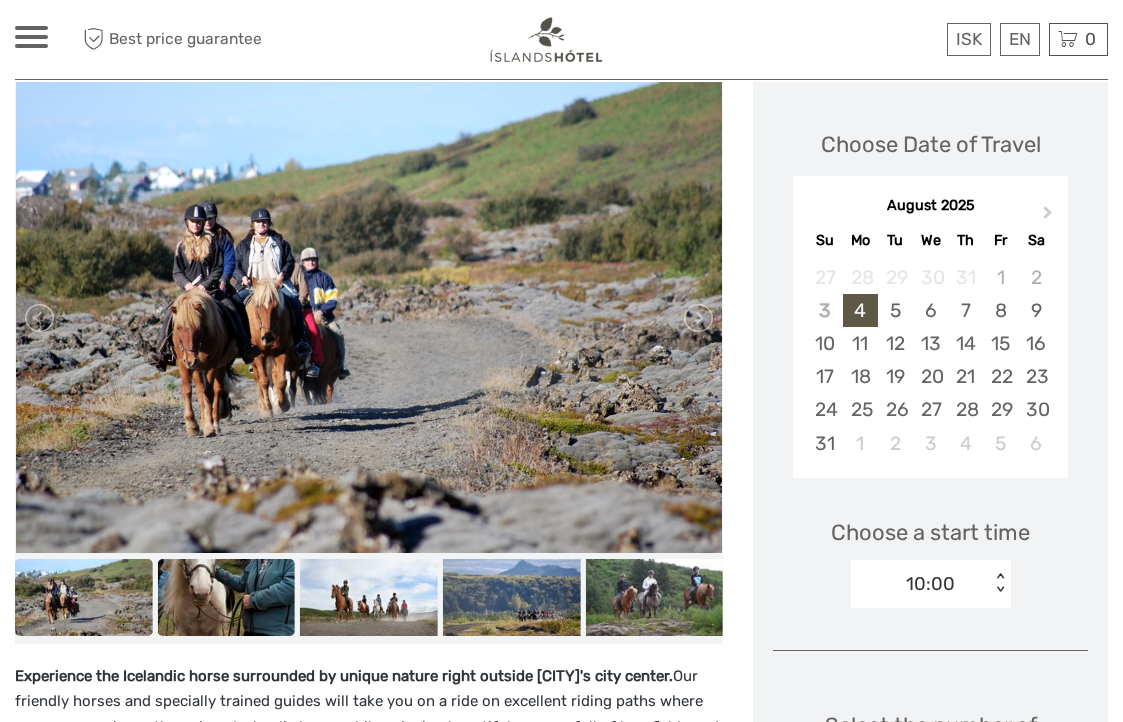 click at bounding box center (227, 597) 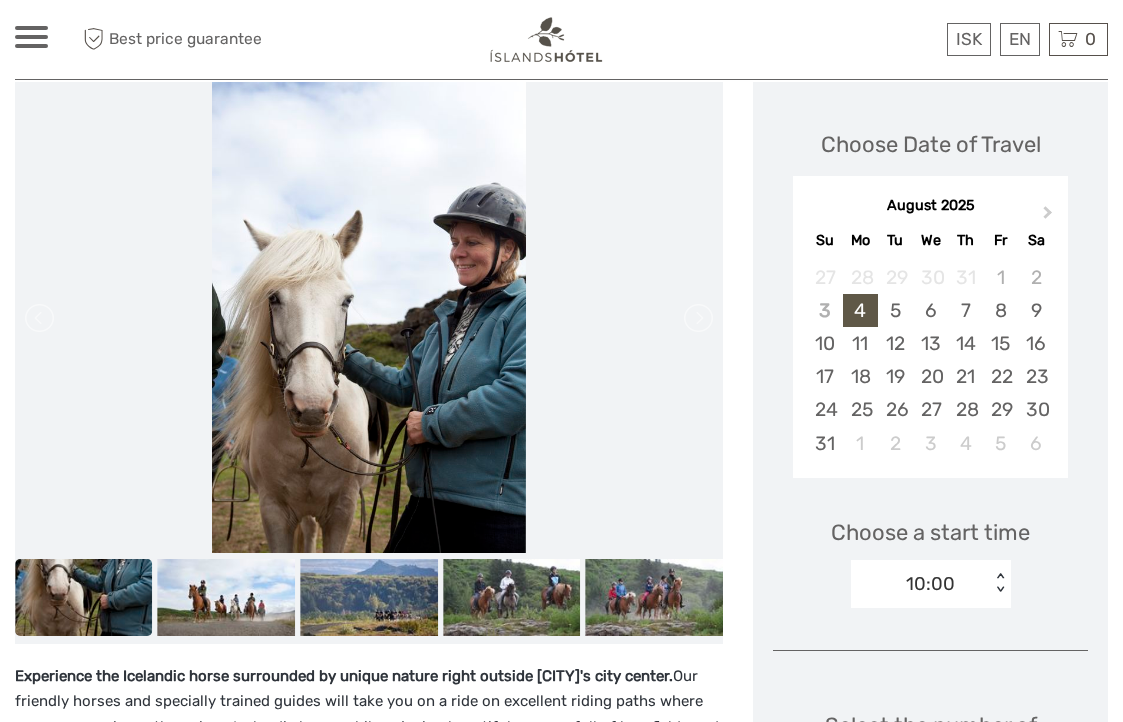 click at bounding box center [227, 597] 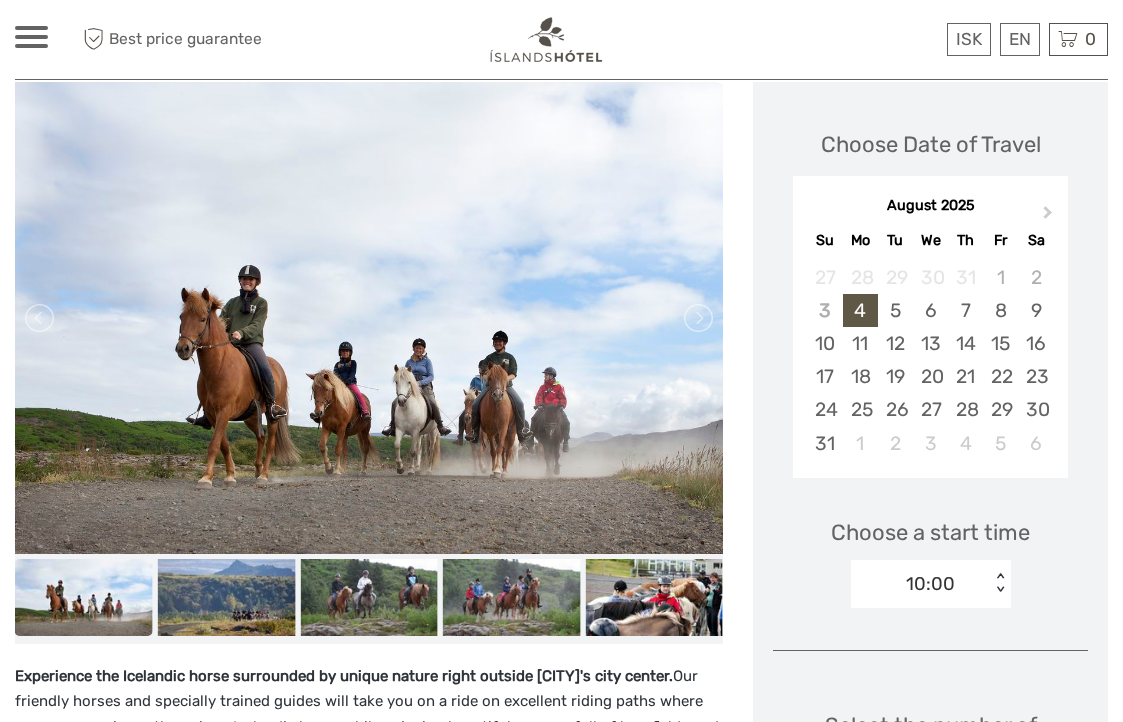 click at bounding box center (227, 597) 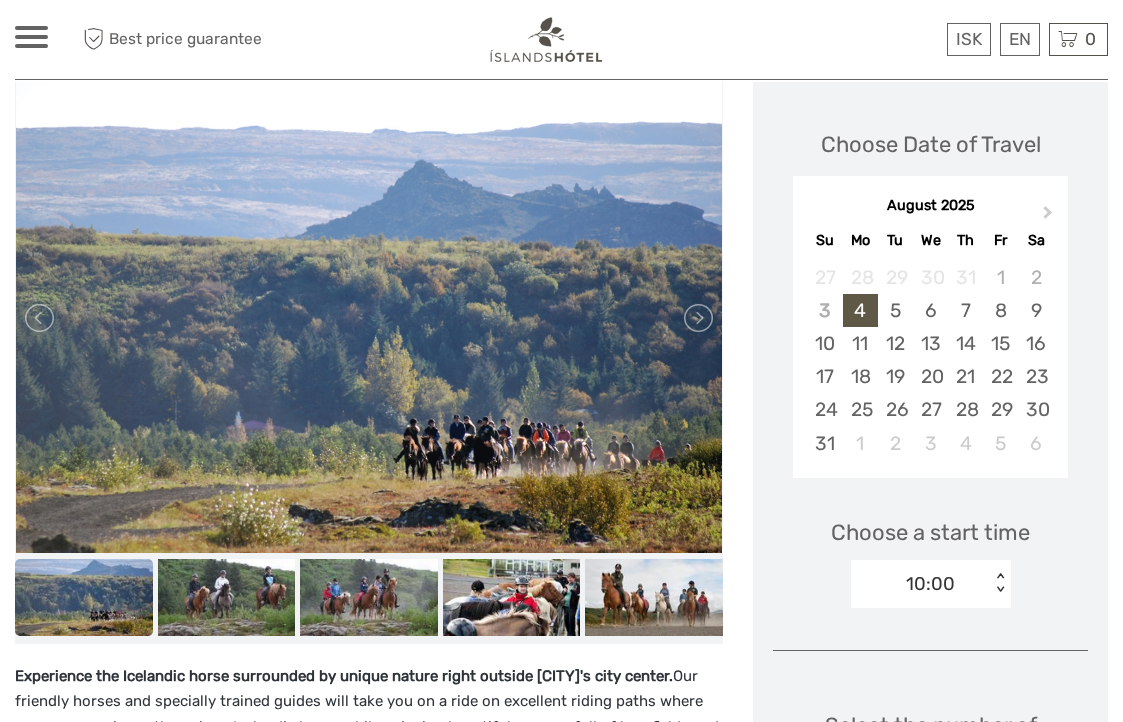 click at bounding box center (227, 597) 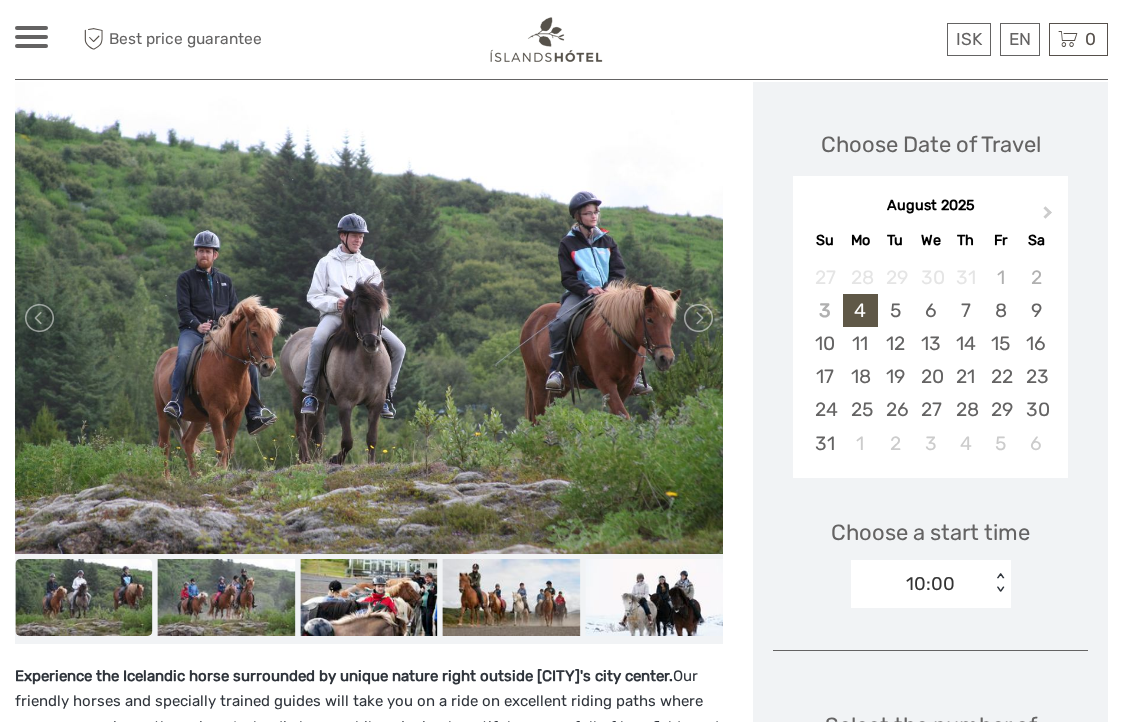 click at bounding box center (227, 597) 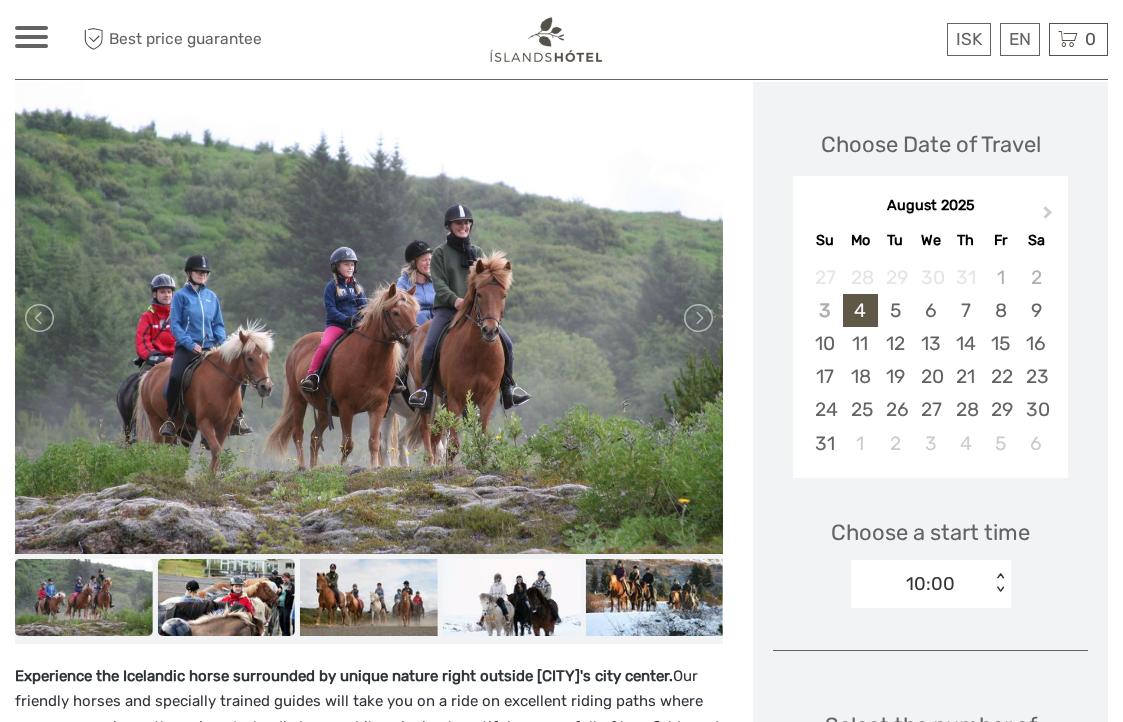 click at bounding box center [227, 597] 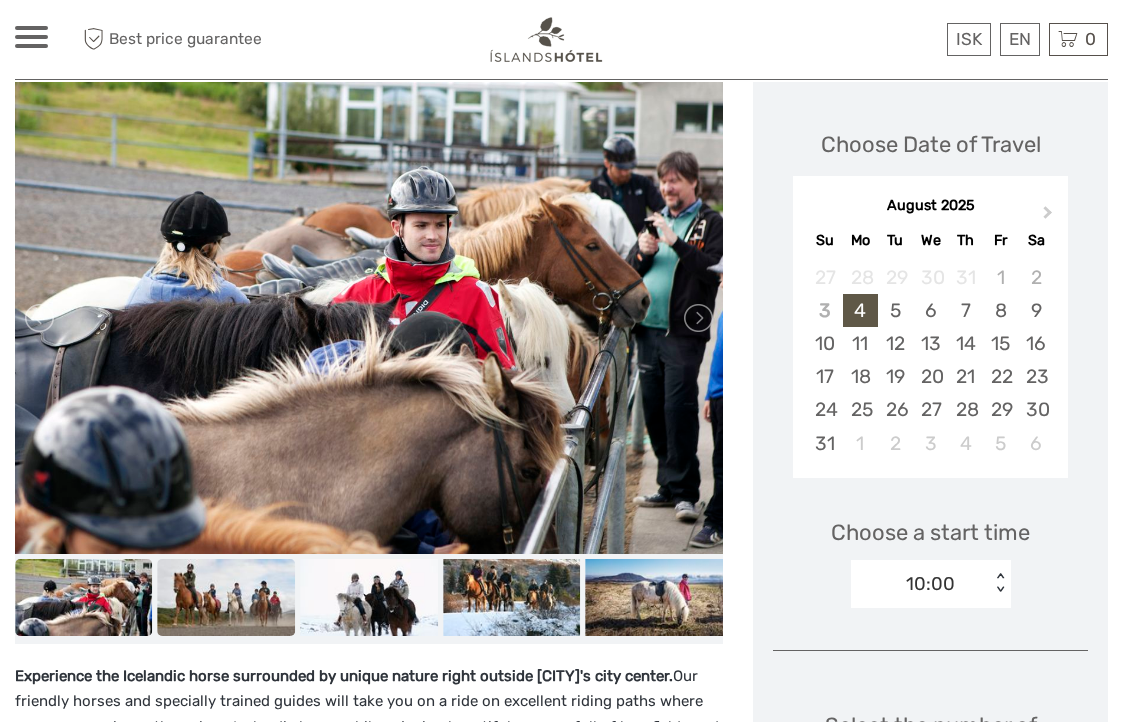 click at bounding box center (227, 597) 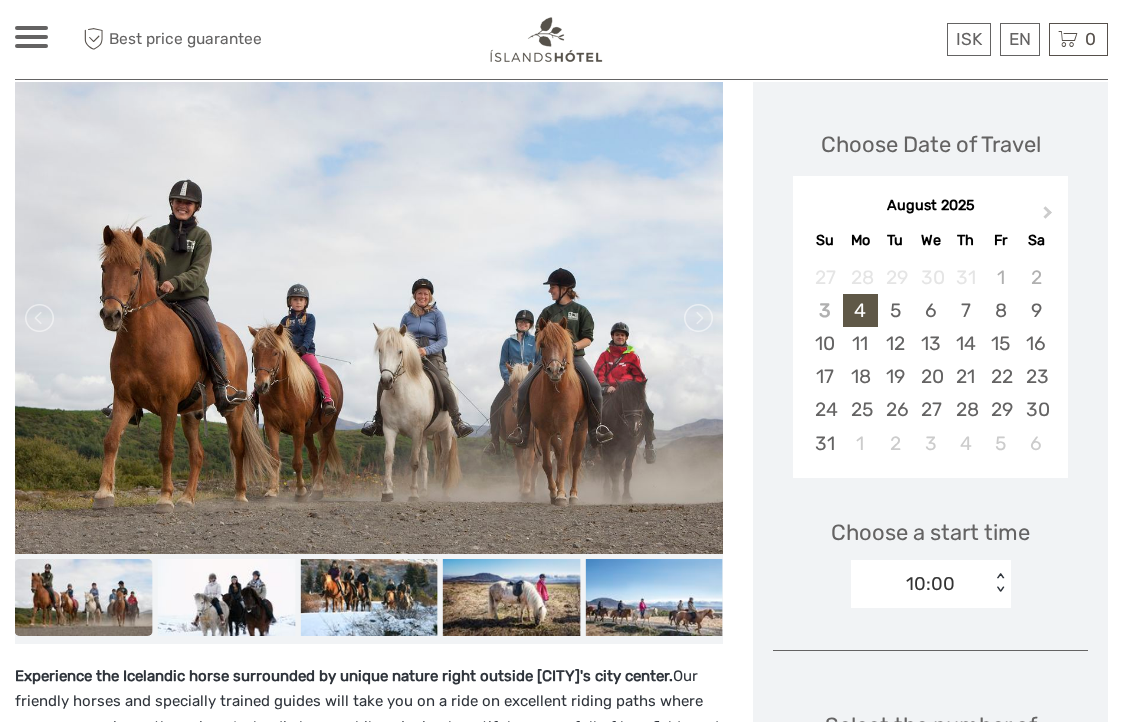 click at bounding box center [227, 597] 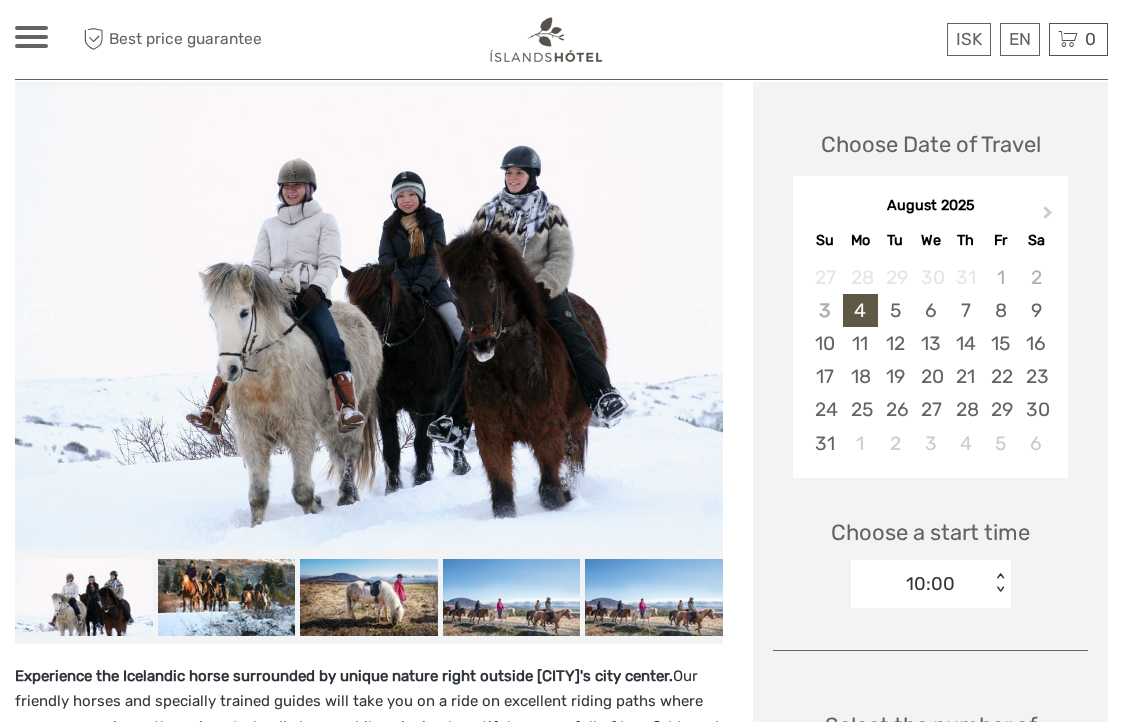 click at bounding box center [227, 597] 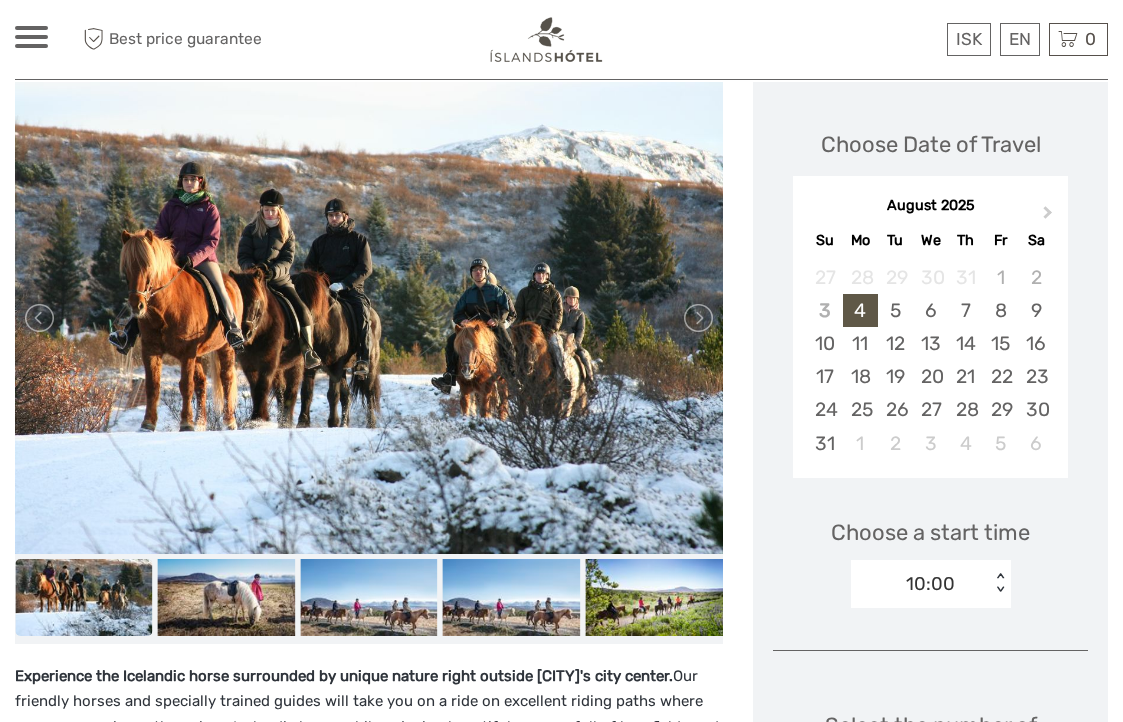 click at bounding box center [227, 597] 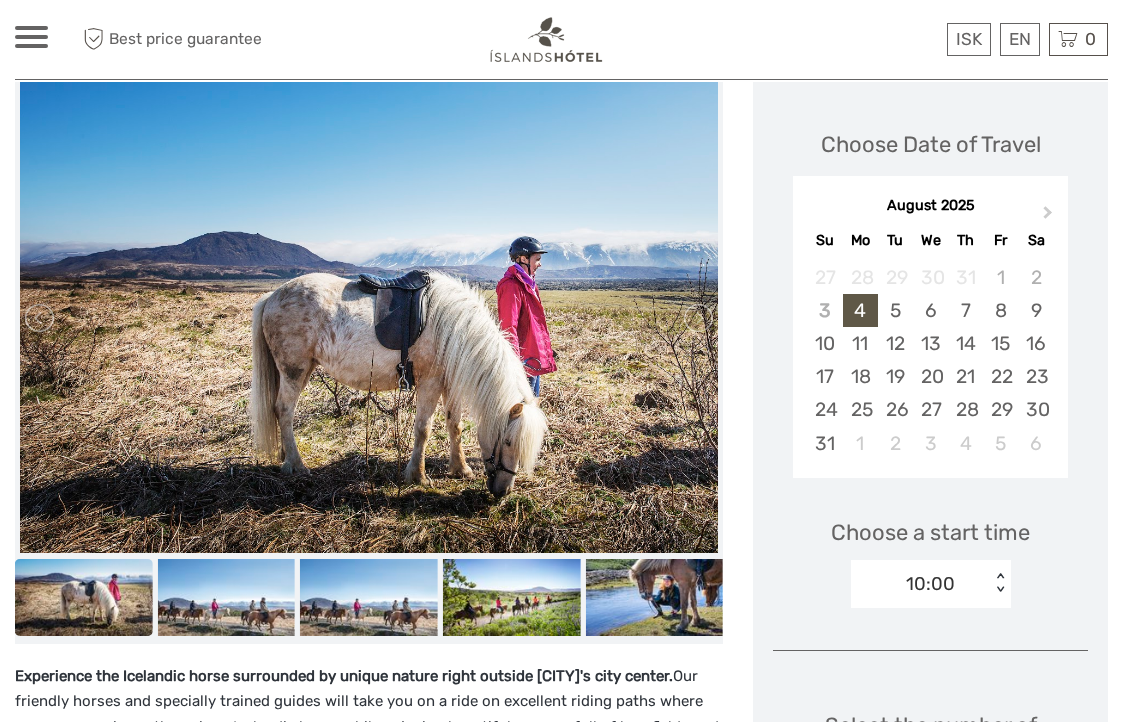 click at bounding box center (227, 597) 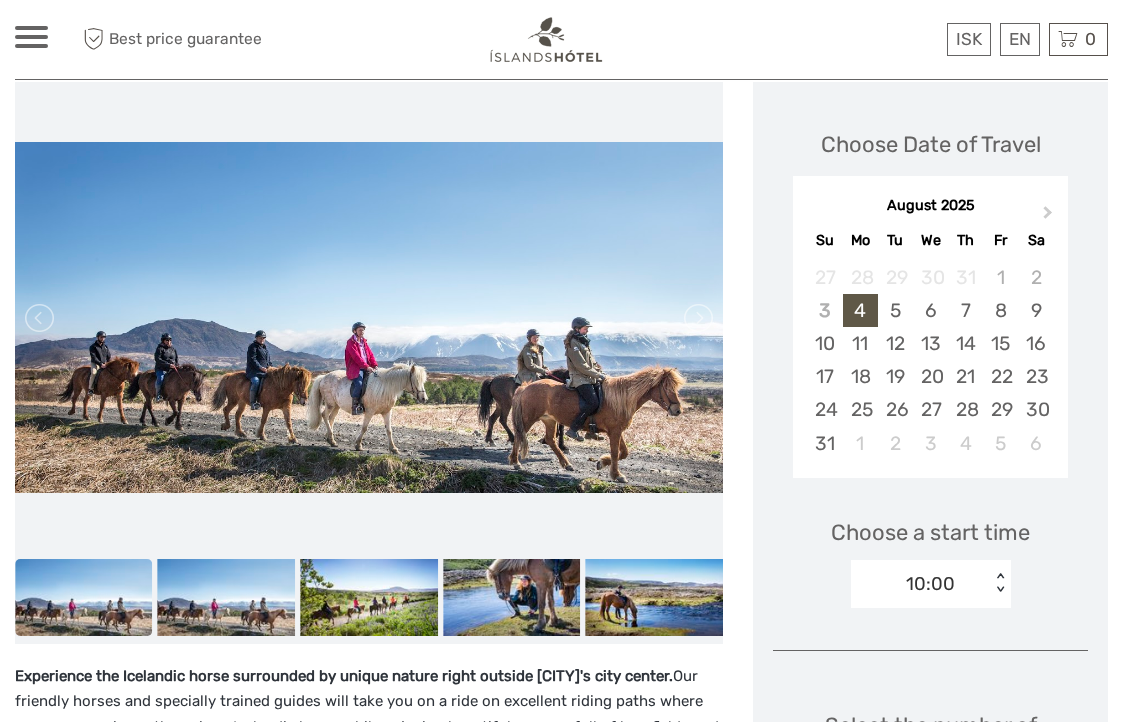 click at bounding box center [227, 597] 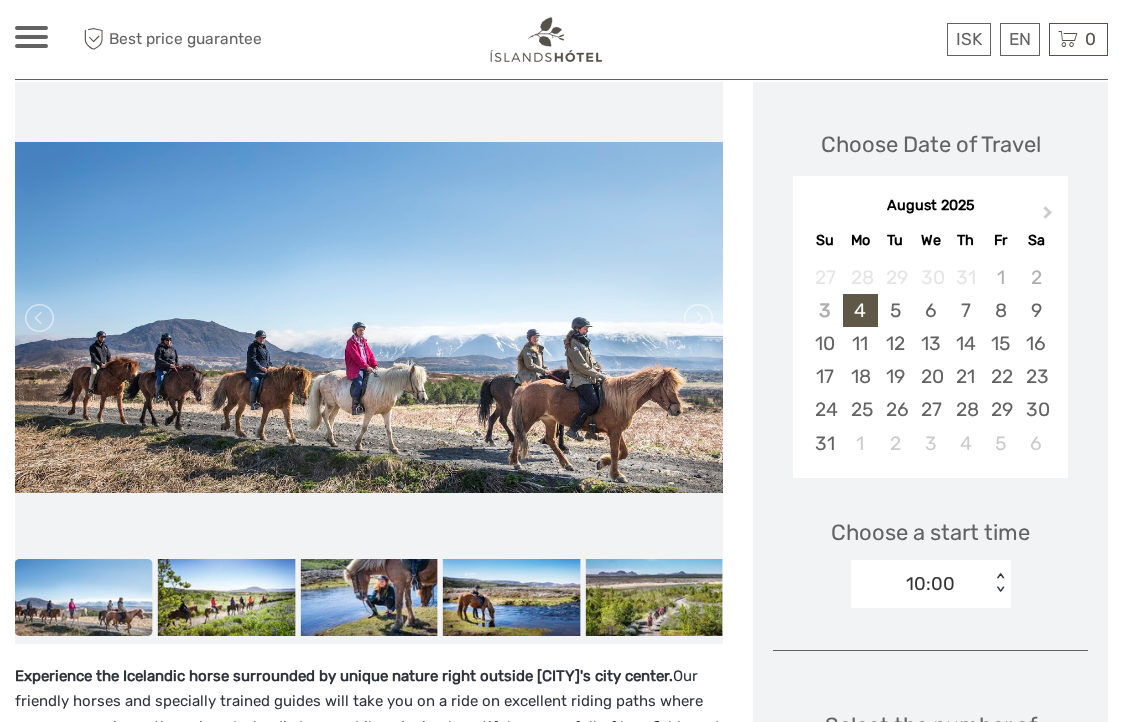 click at bounding box center (227, 597) 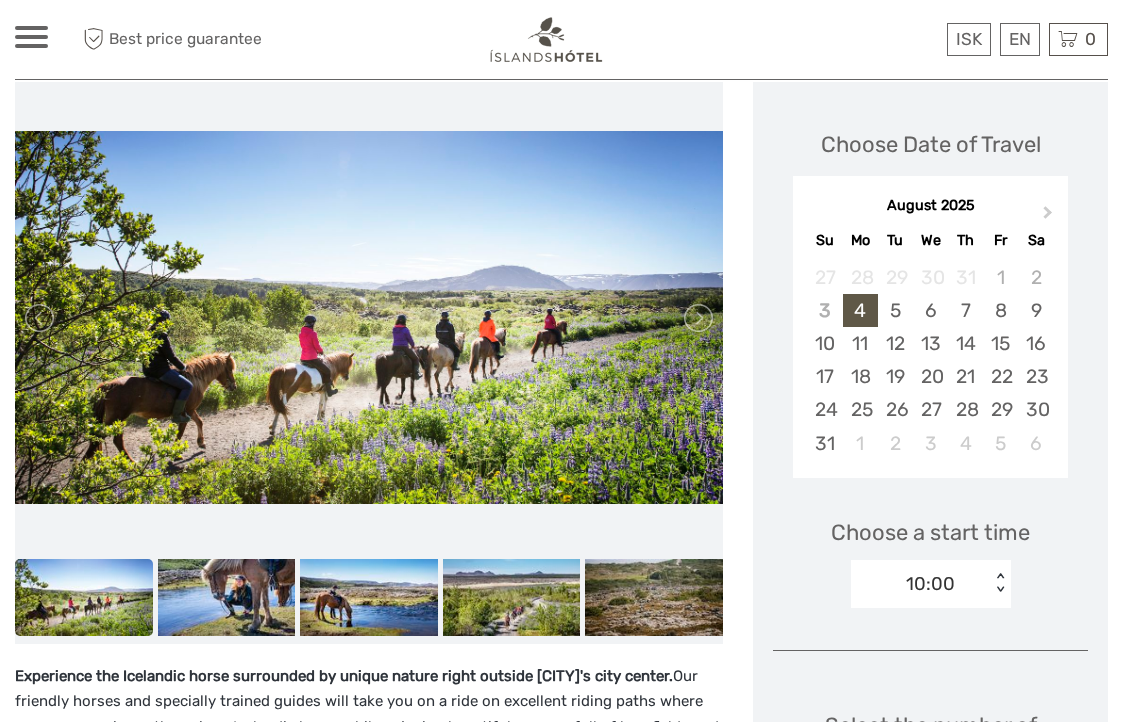 click at bounding box center [227, 597] 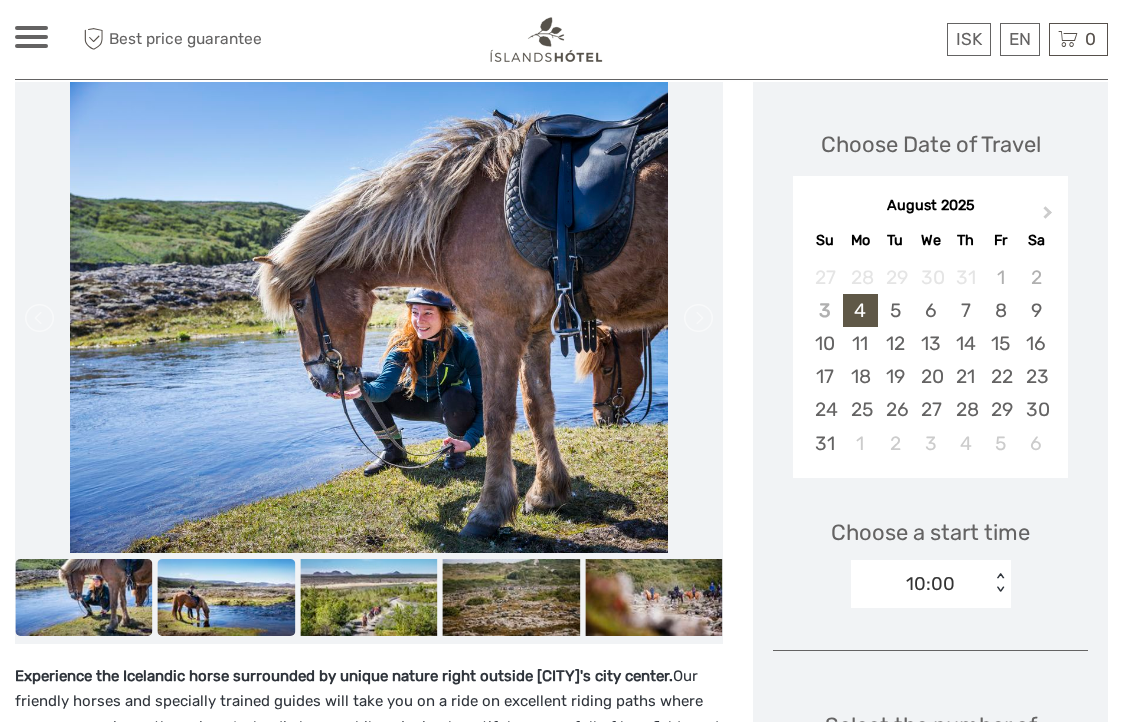 click at bounding box center (226, 597) 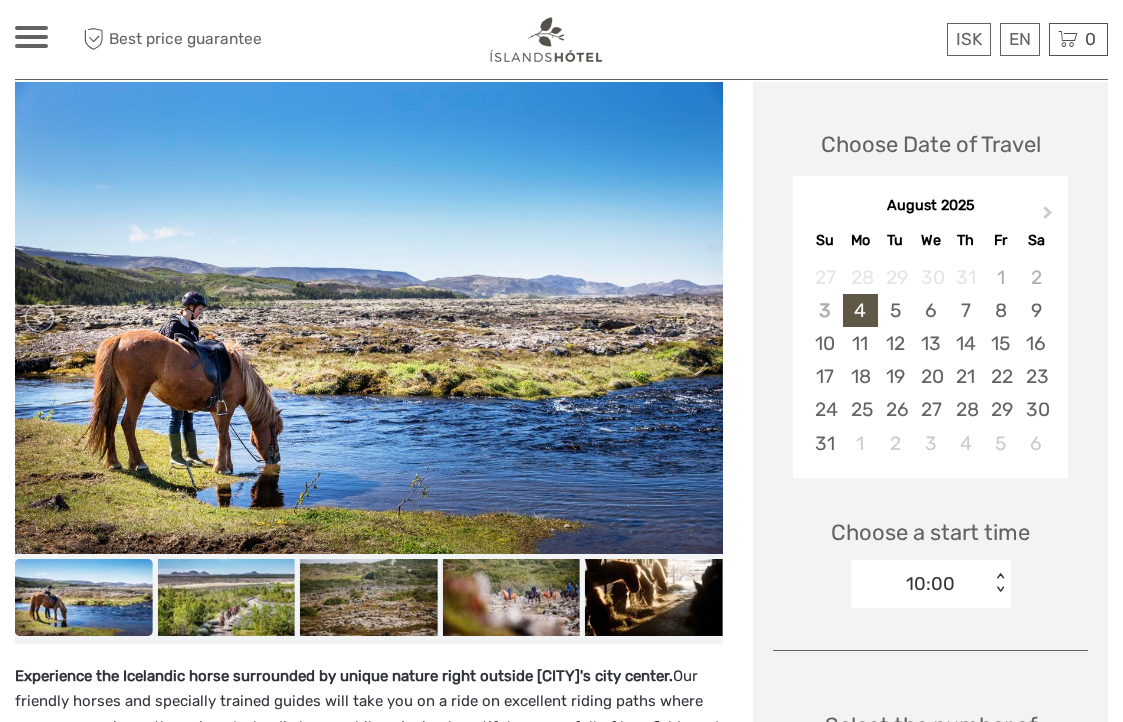 click at bounding box center [226, 597] 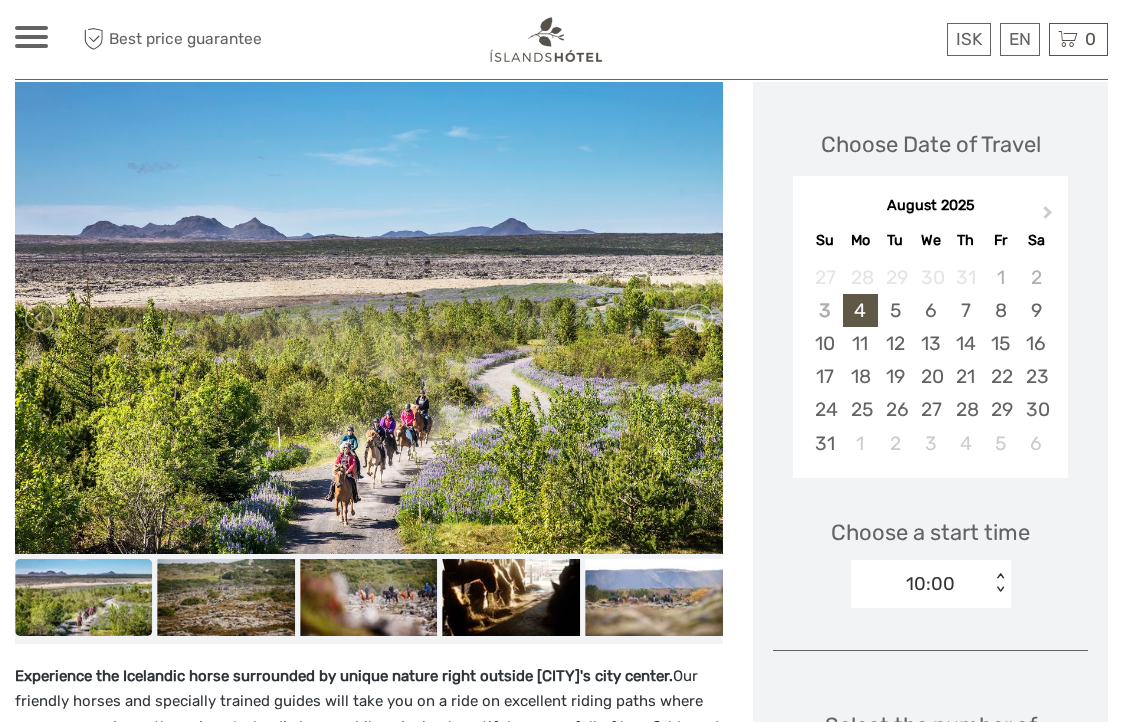 click at bounding box center [226, 597] 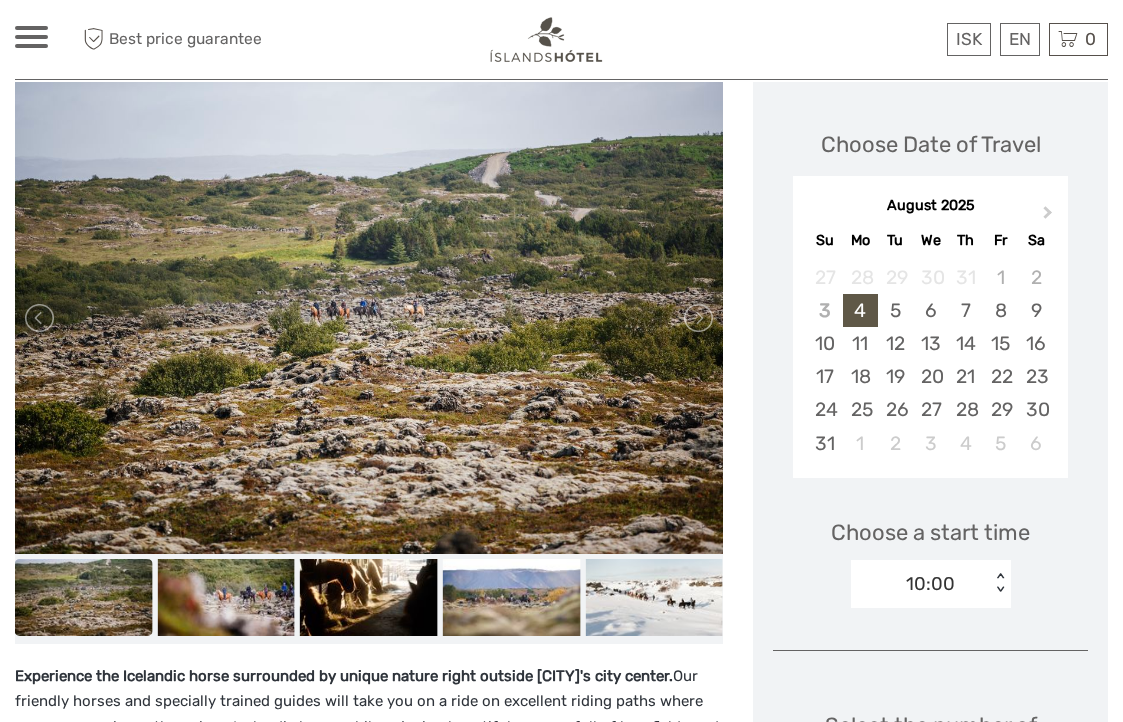 click at bounding box center (226, 597) 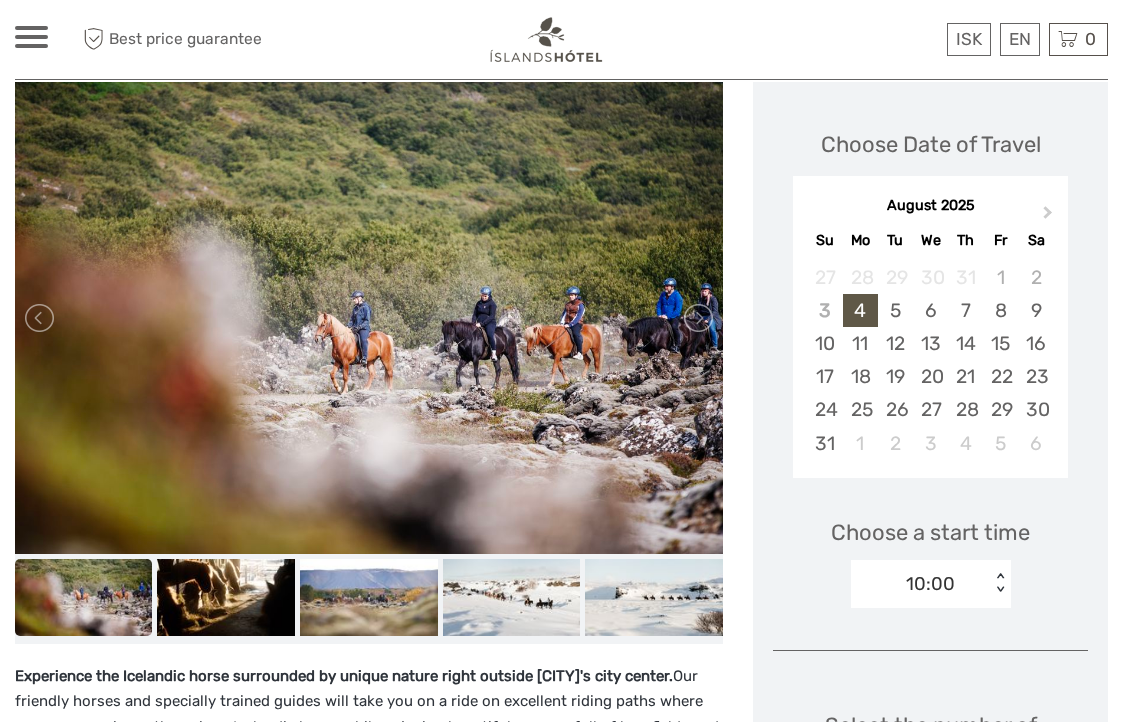 click at bounding box center [226, 597] 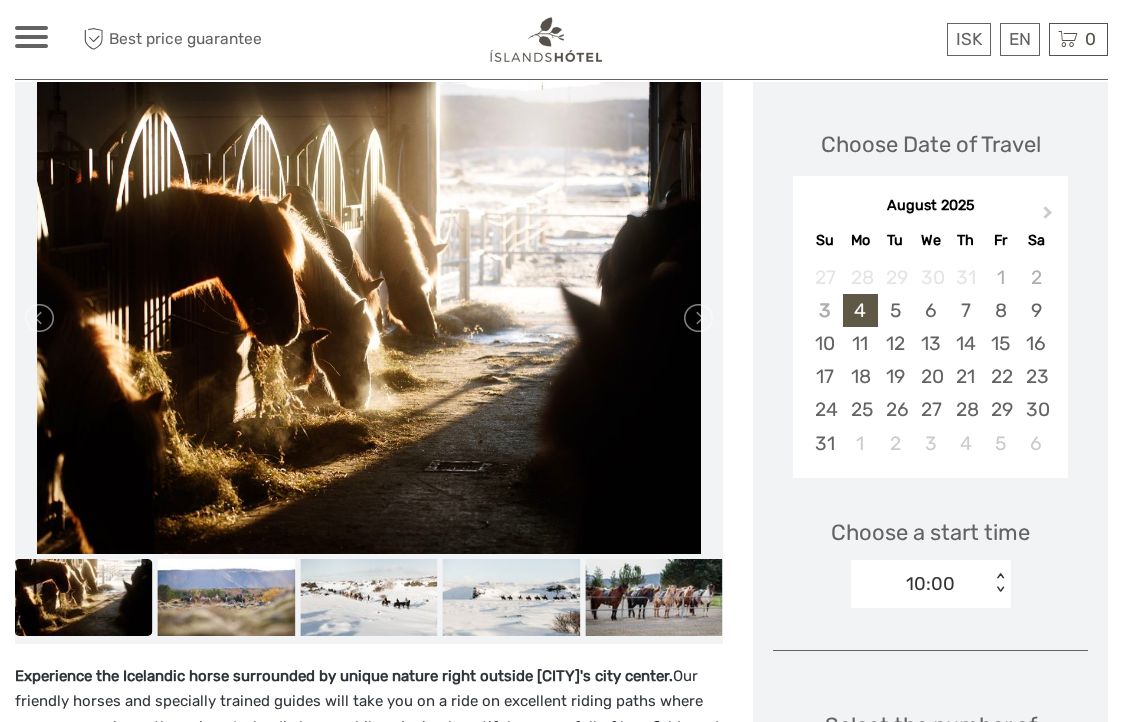 click at bounding box center [226, 597] 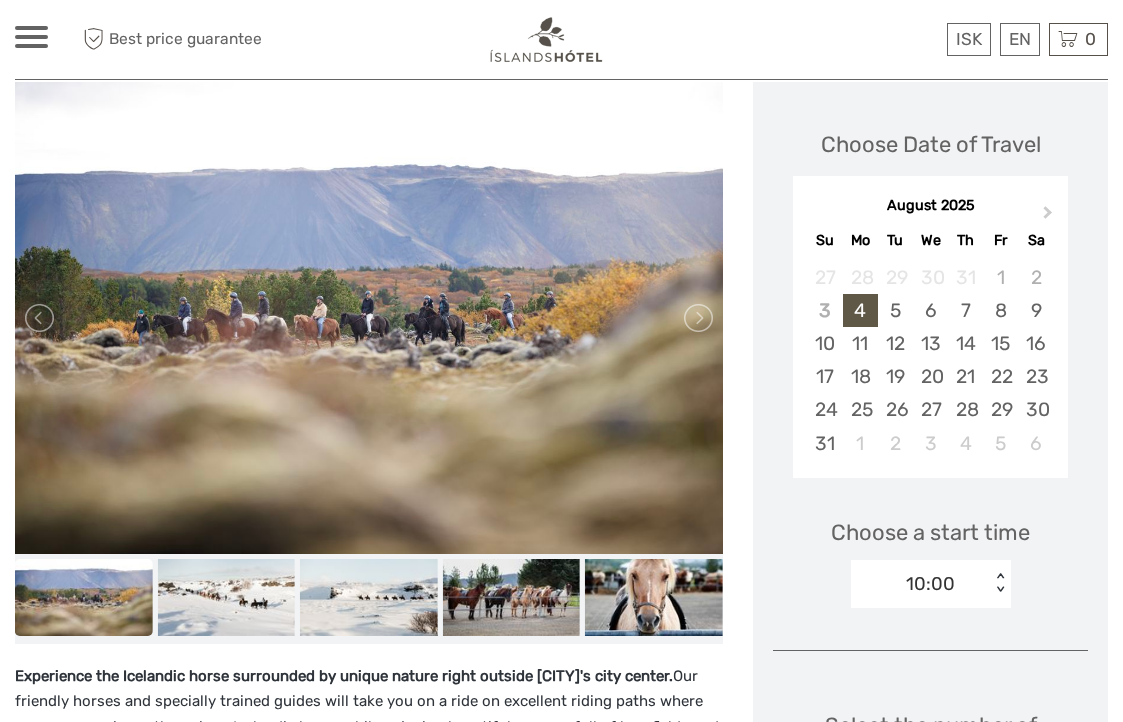 click at bounding box center [226, 597] 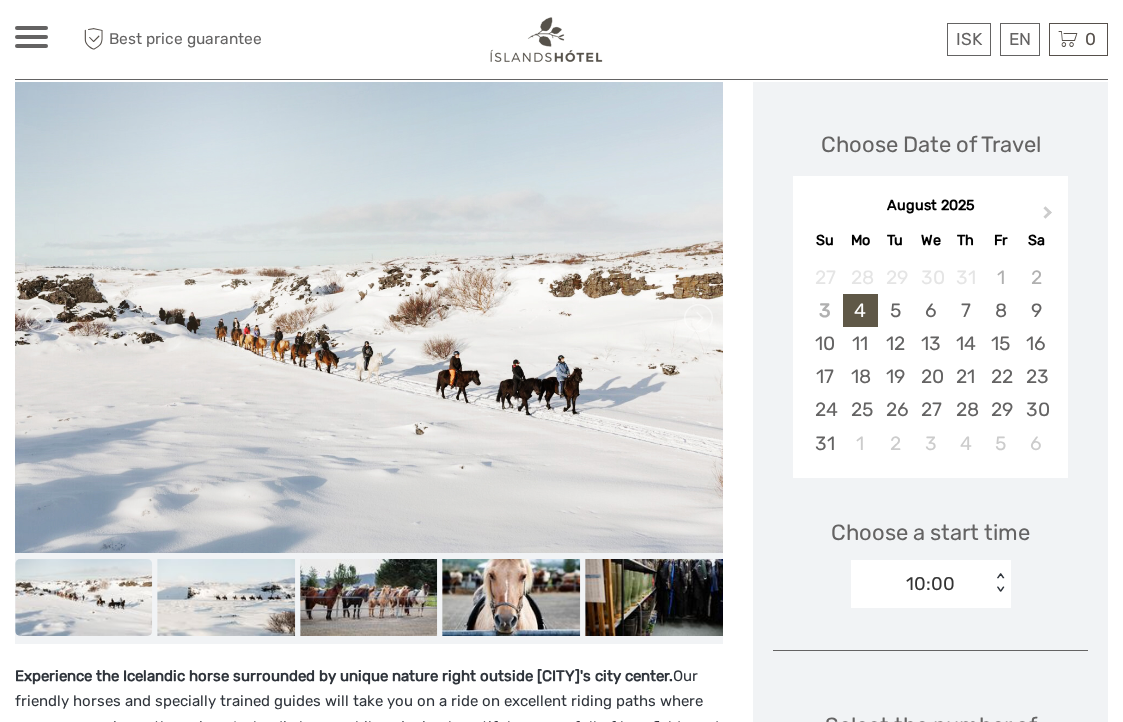 click at bounding box center (226, 597) 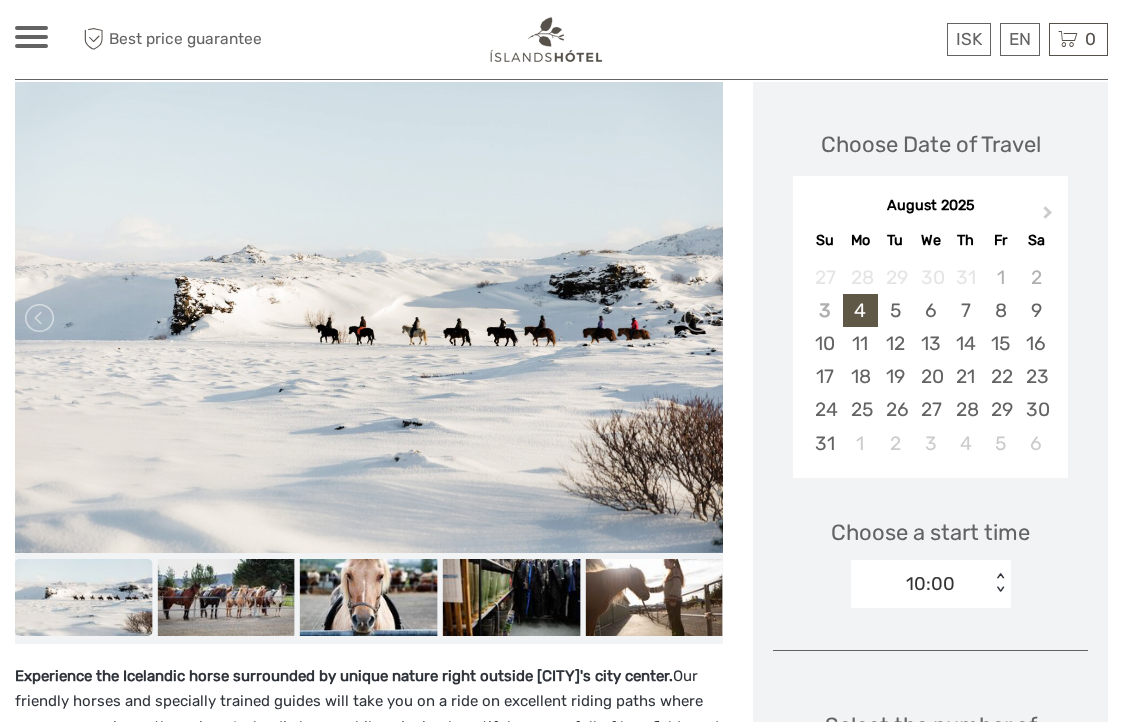 click at bounding box center (226, 597) 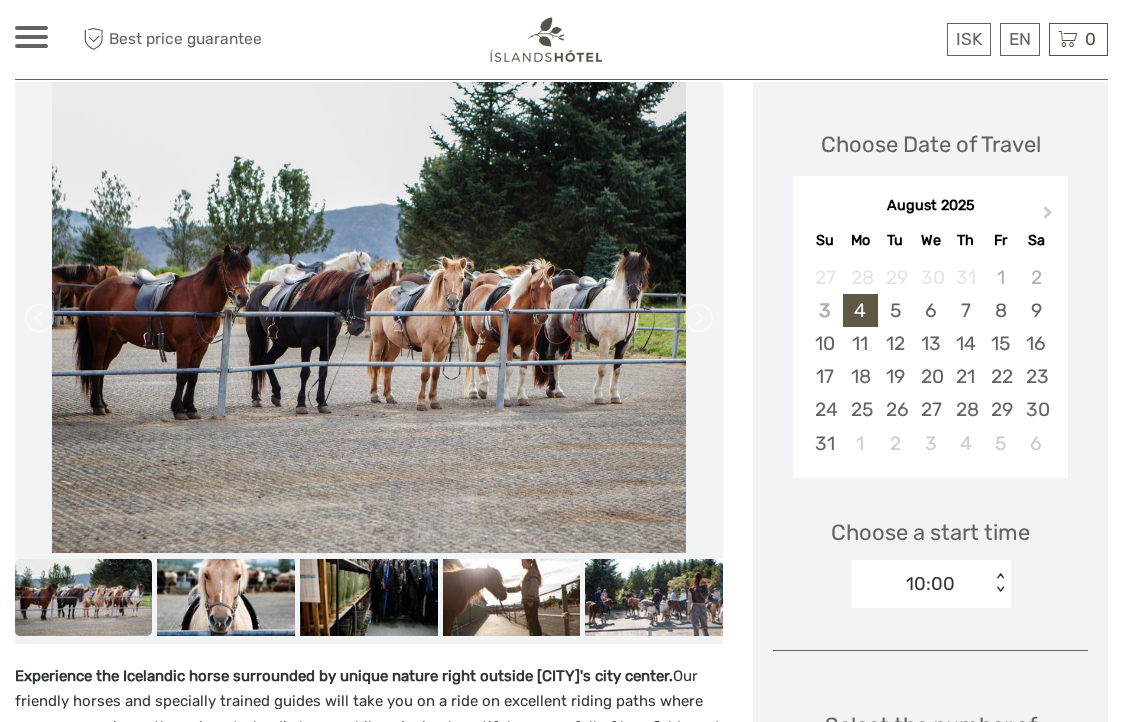 click at bounding box center [226, 597] 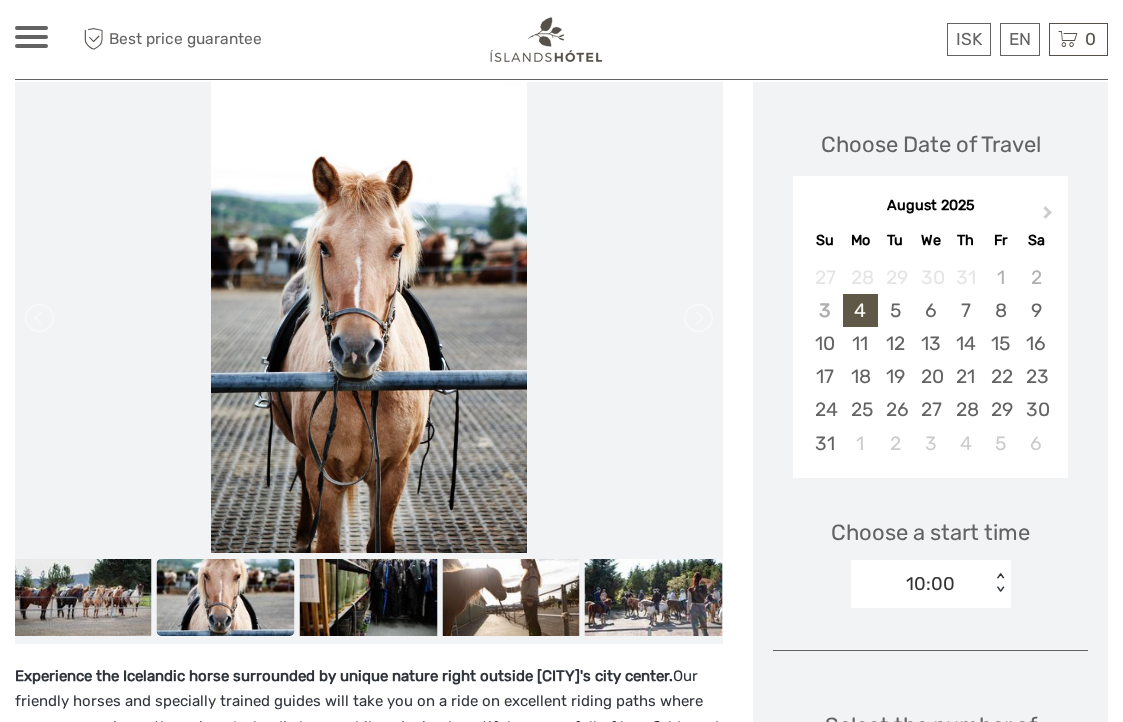 click at bounding box center (226, 597) 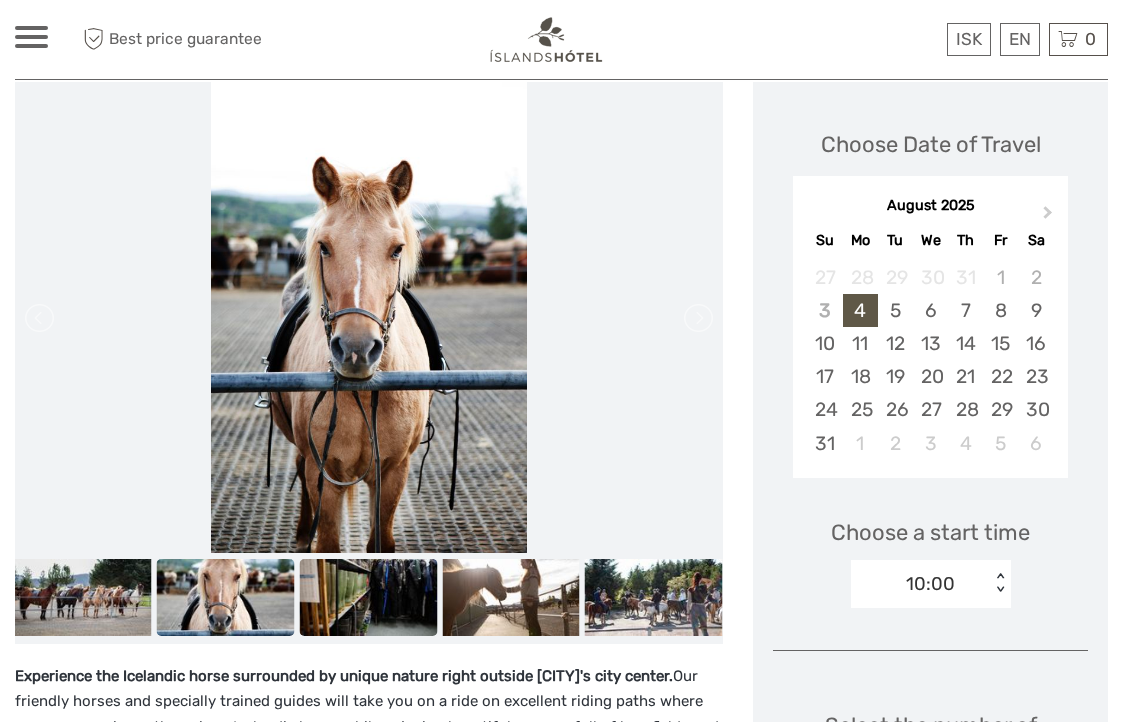 click at bounding box center (369, 597) 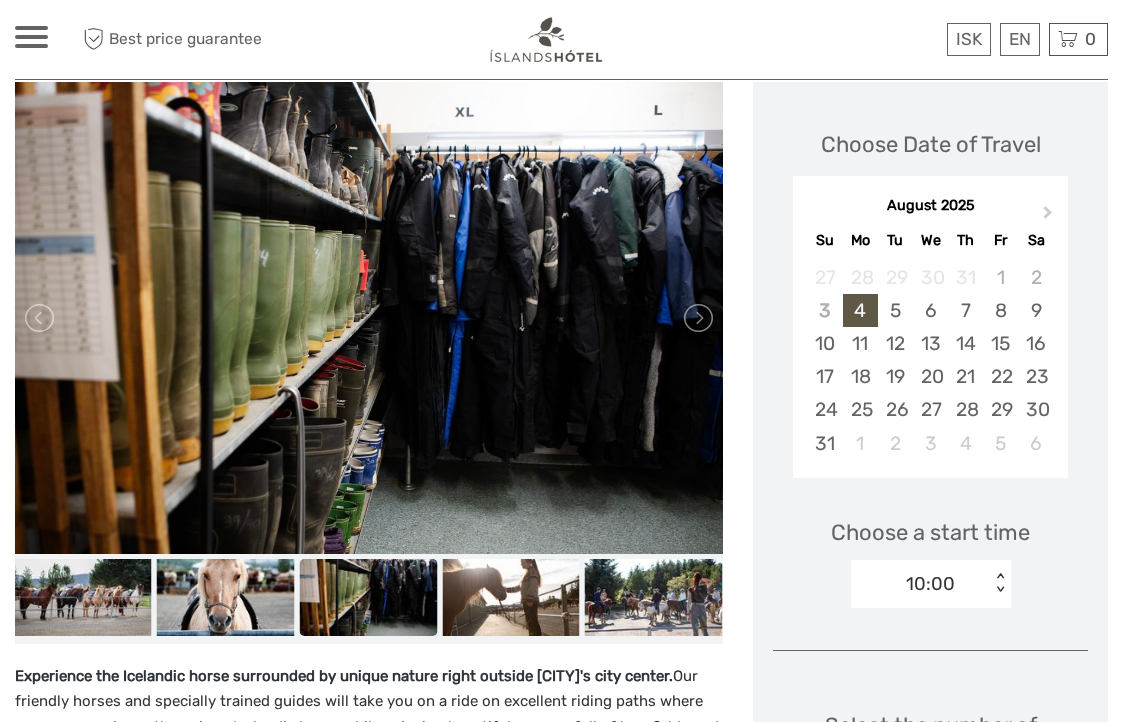 click at bounding box center (369, 597) 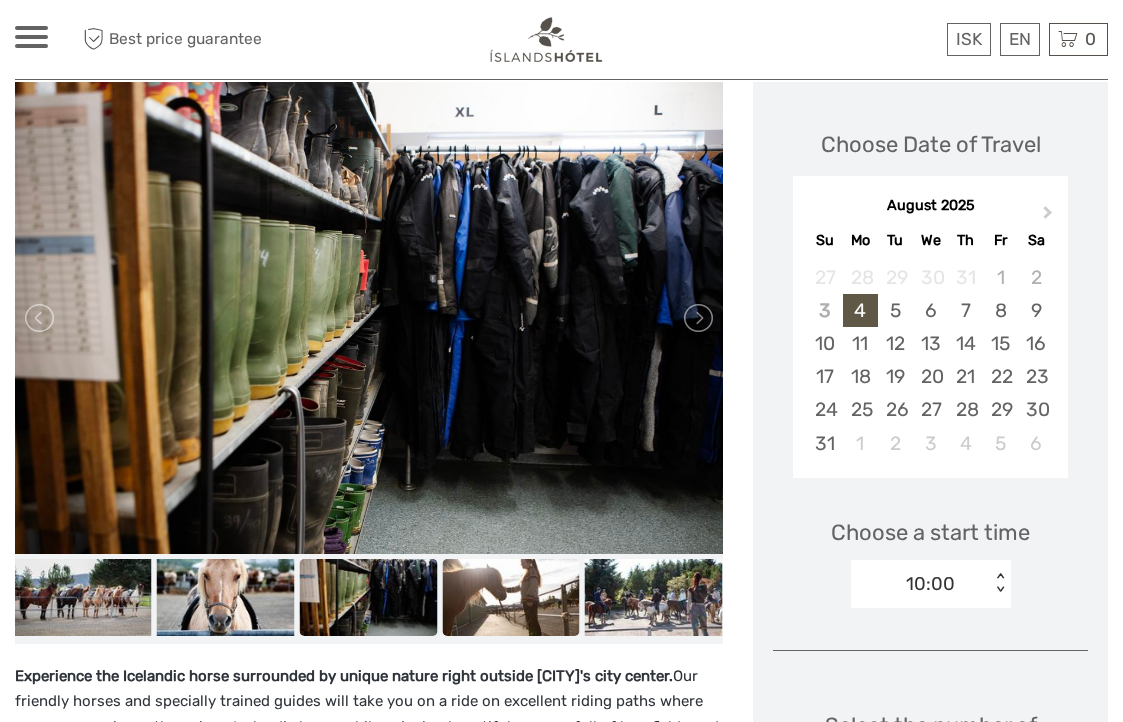 click at bounding box center (511, 597) 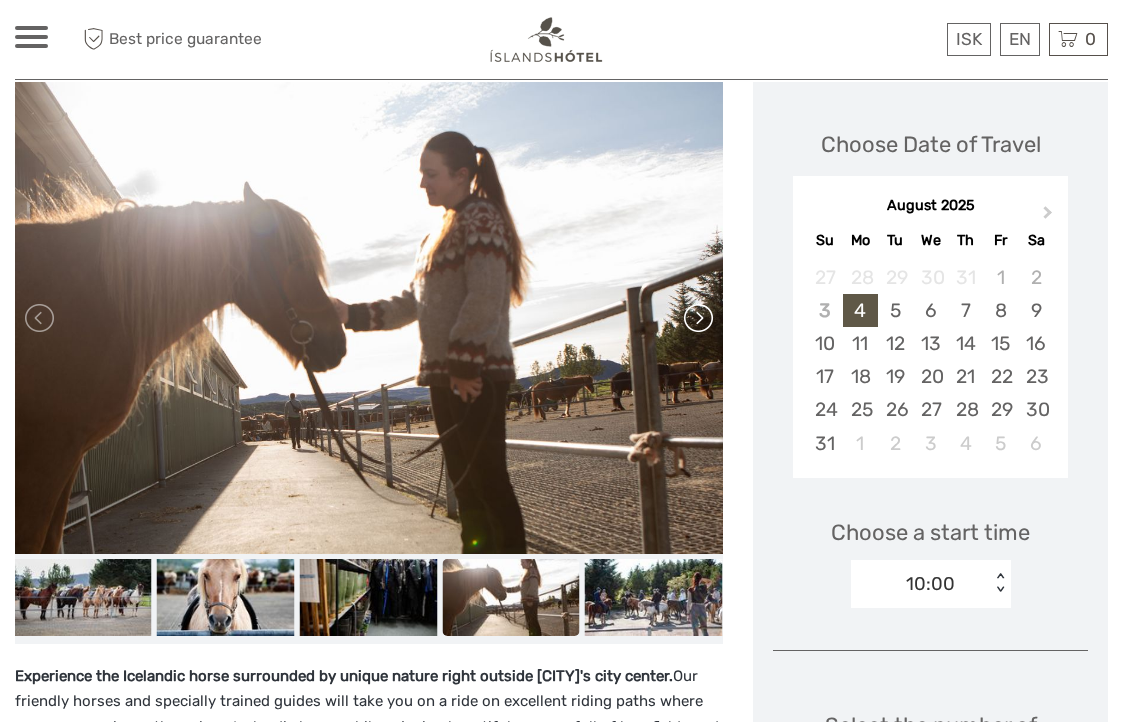 click at bounding box center (697, 318) 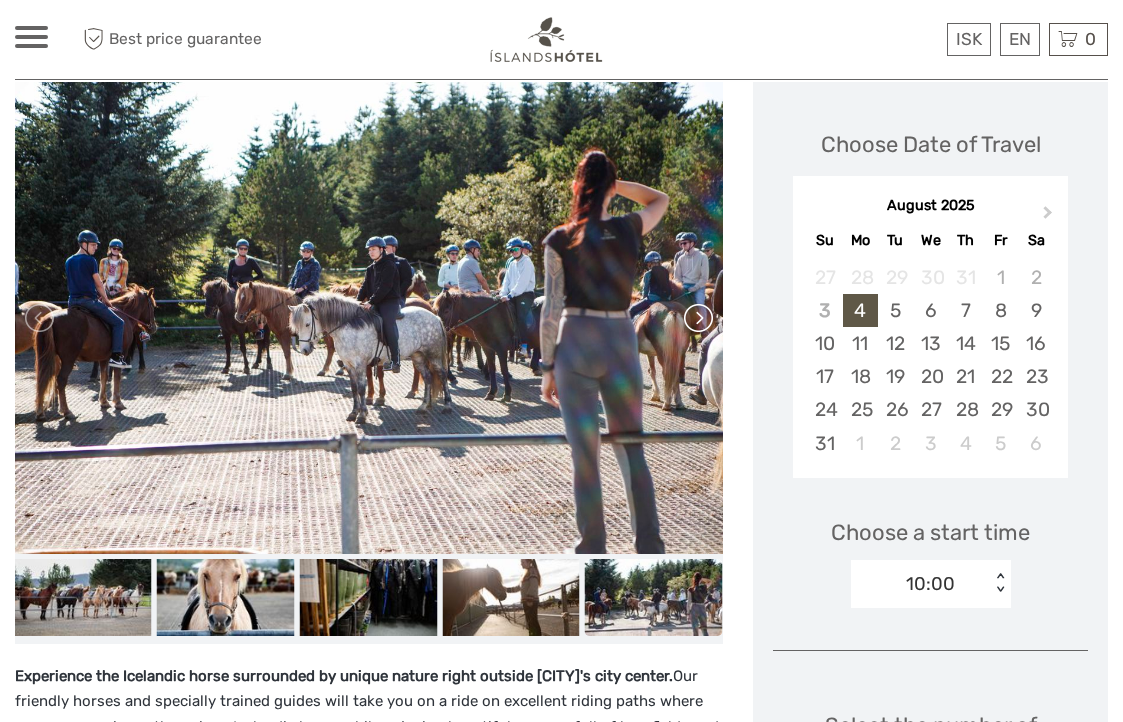 click at bounding box center (697, 318) 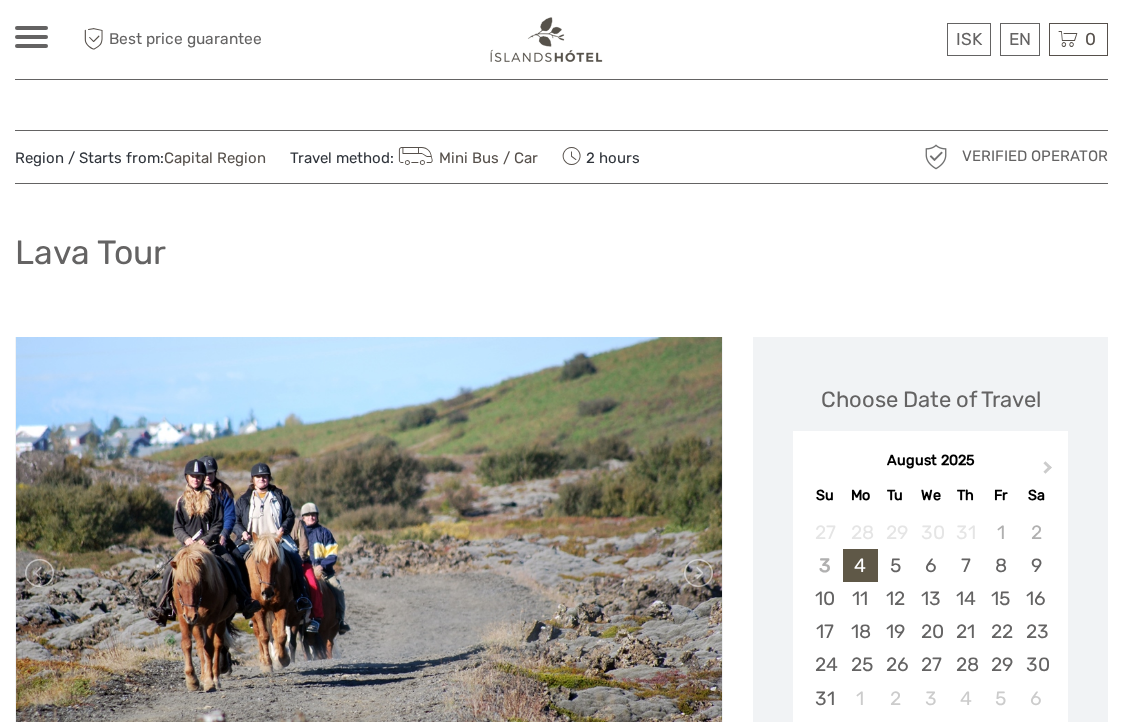scroll, scrollTop: 0, scrollLeft: 0, axis: both 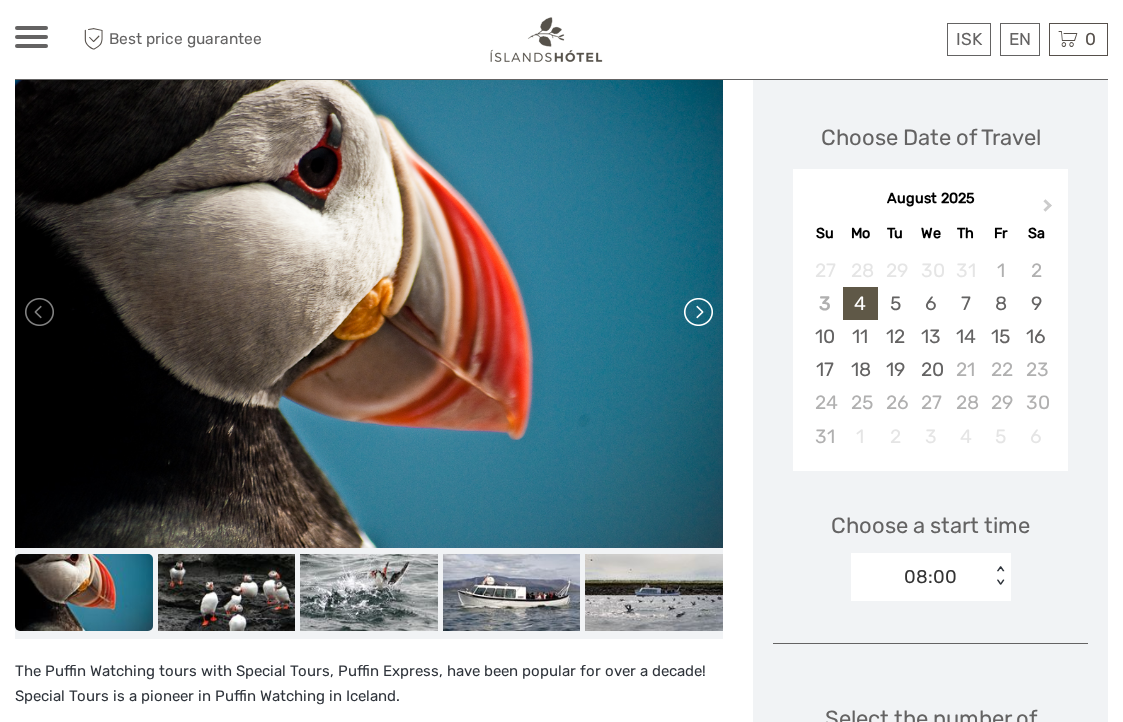 click at bounding box center (697, 312) 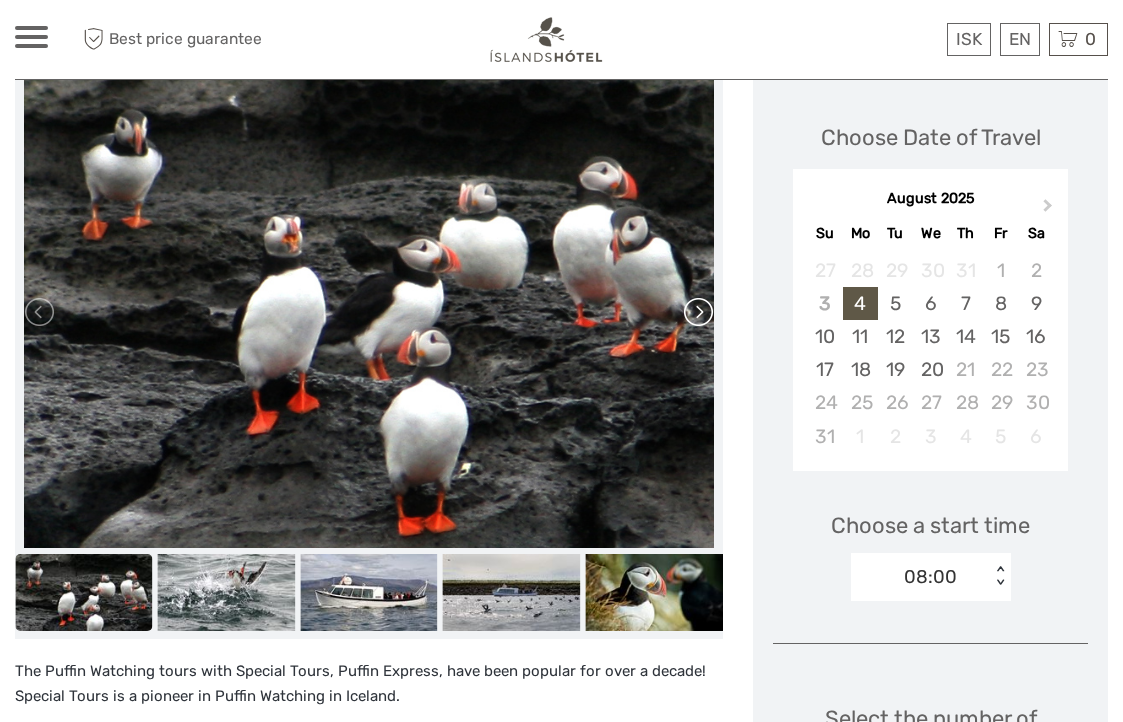 click at bounding box center (697, 312) 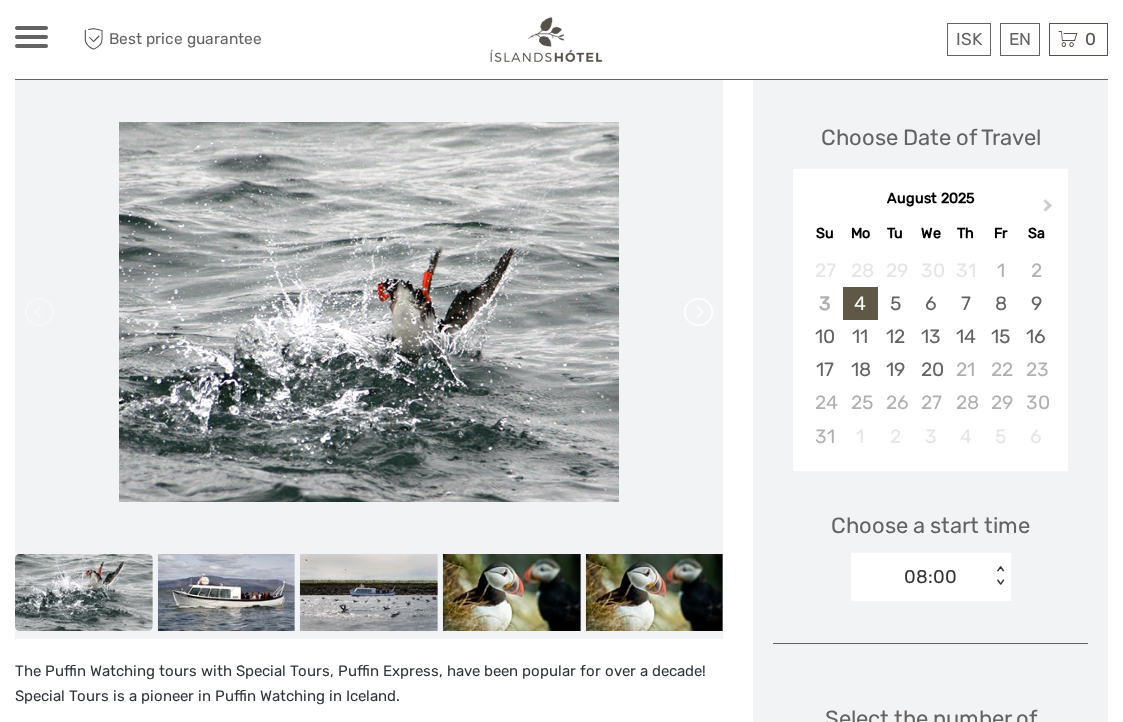 click at bounding box center [697, 312] 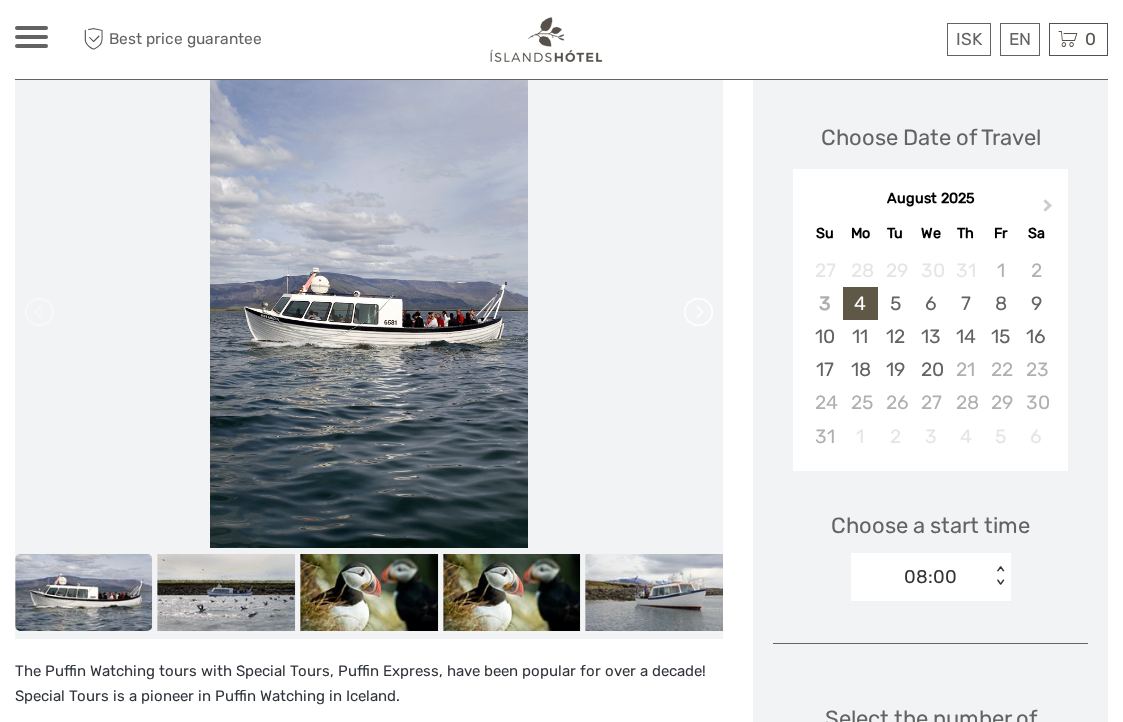 click at bounding box center (697, 312) 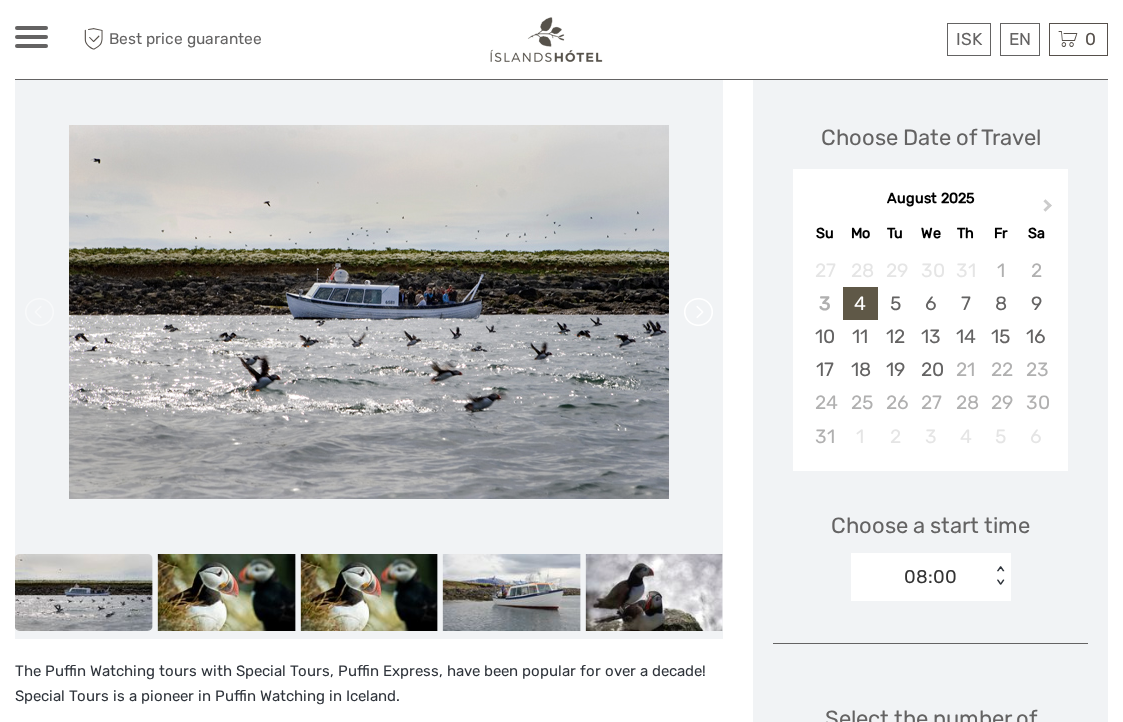 click at bounding box center [697, 312] 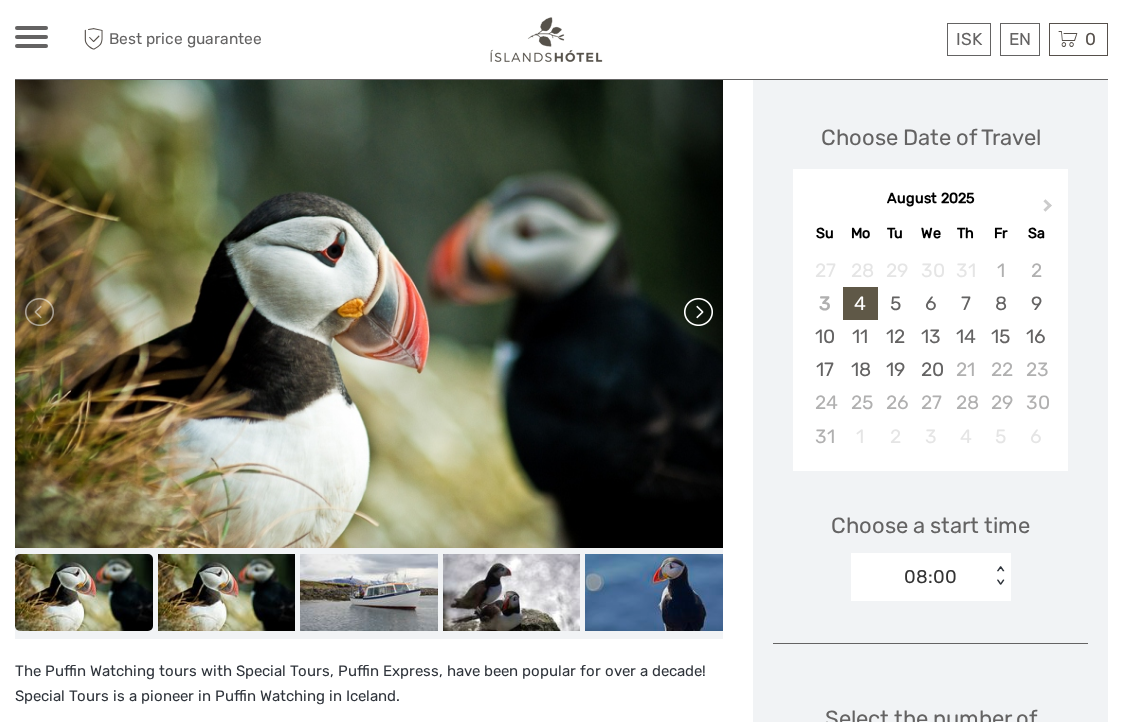 click at bounding box center [697, 312] 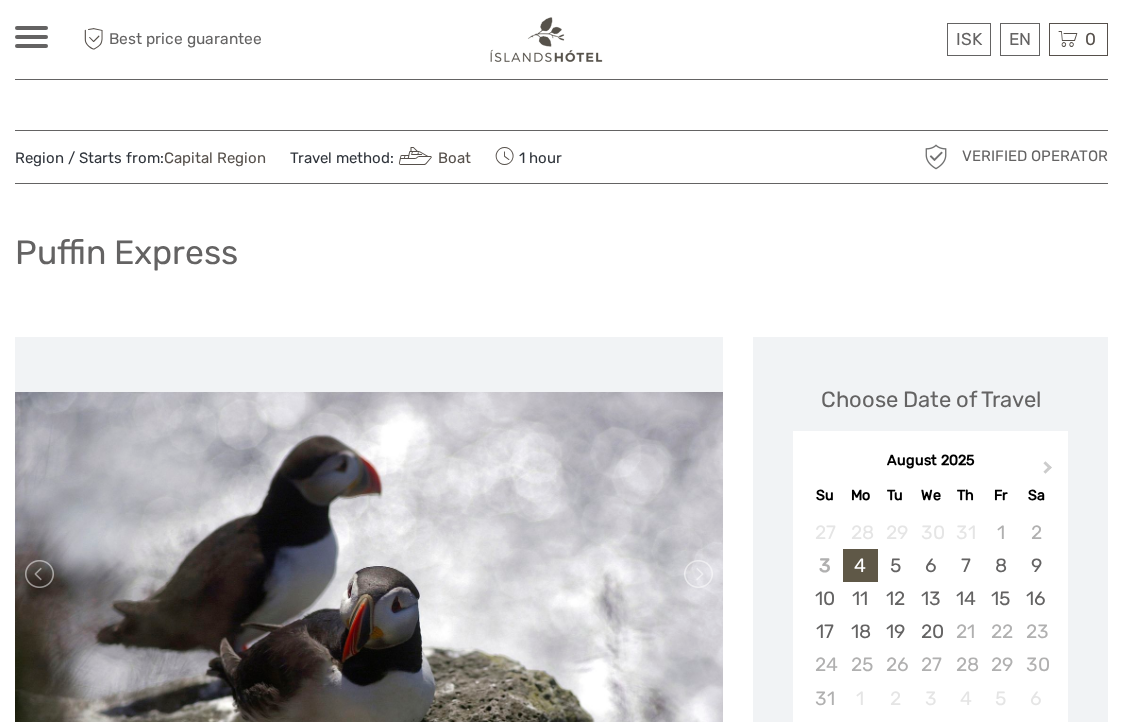scroll, scrollTop: 0, scrollLeft: 0, axis: both 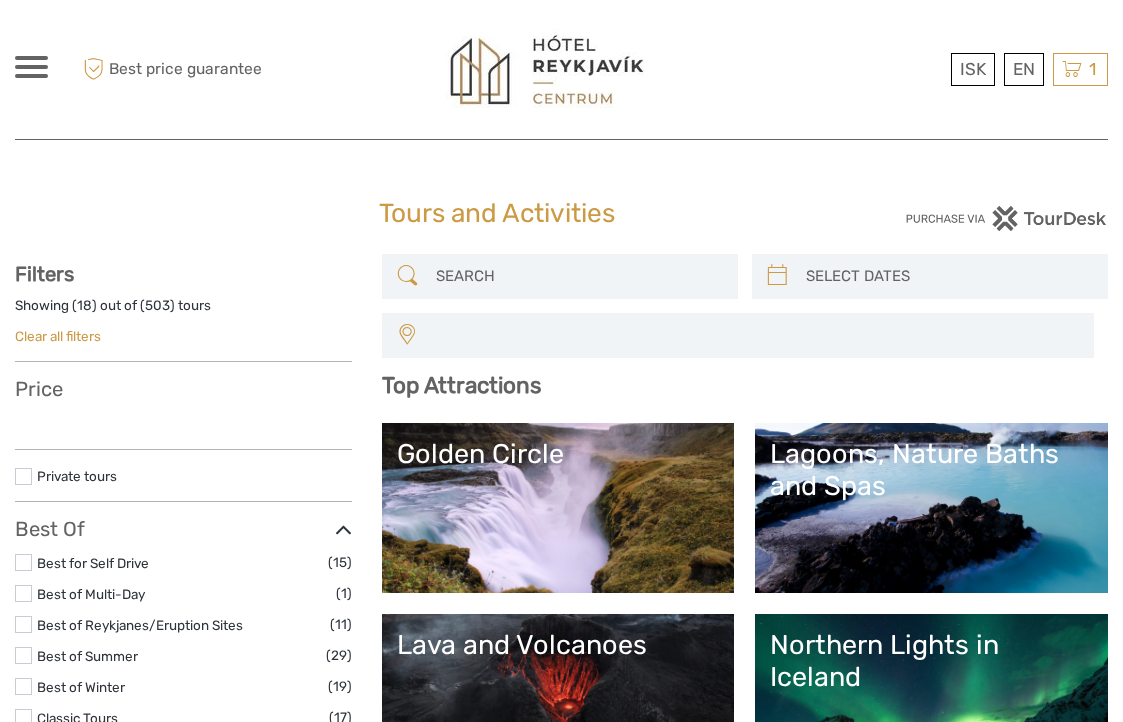 select 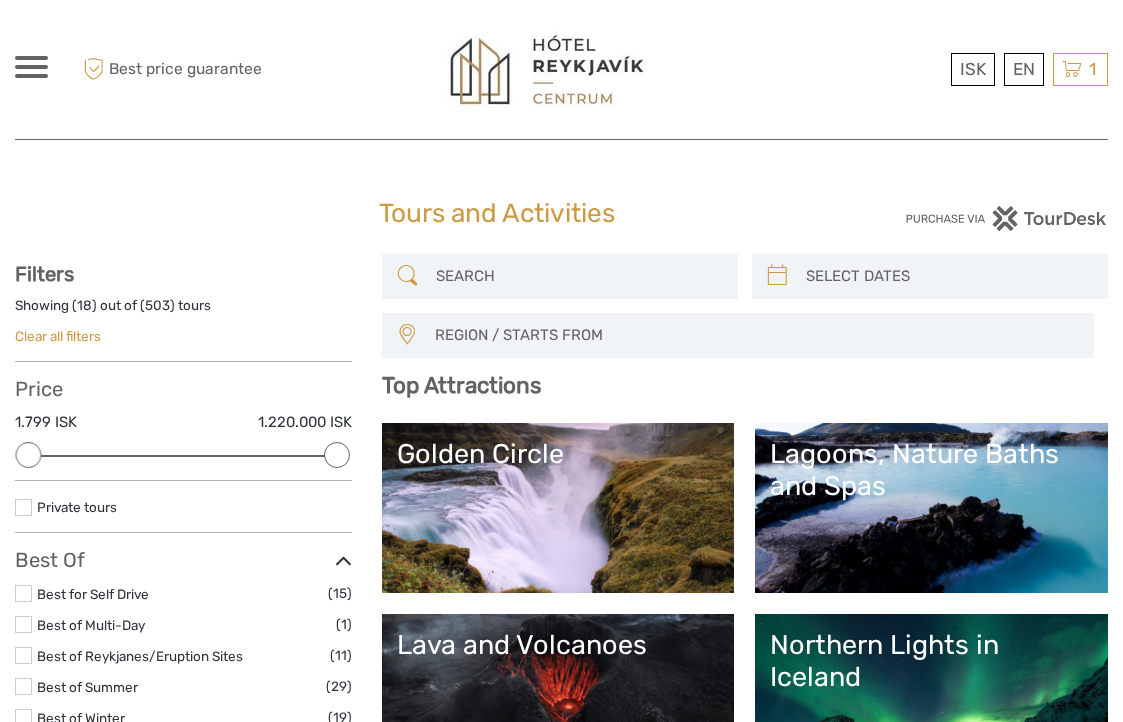 scroll, scrollTop: 0, scrollLeft: 0, axis: both 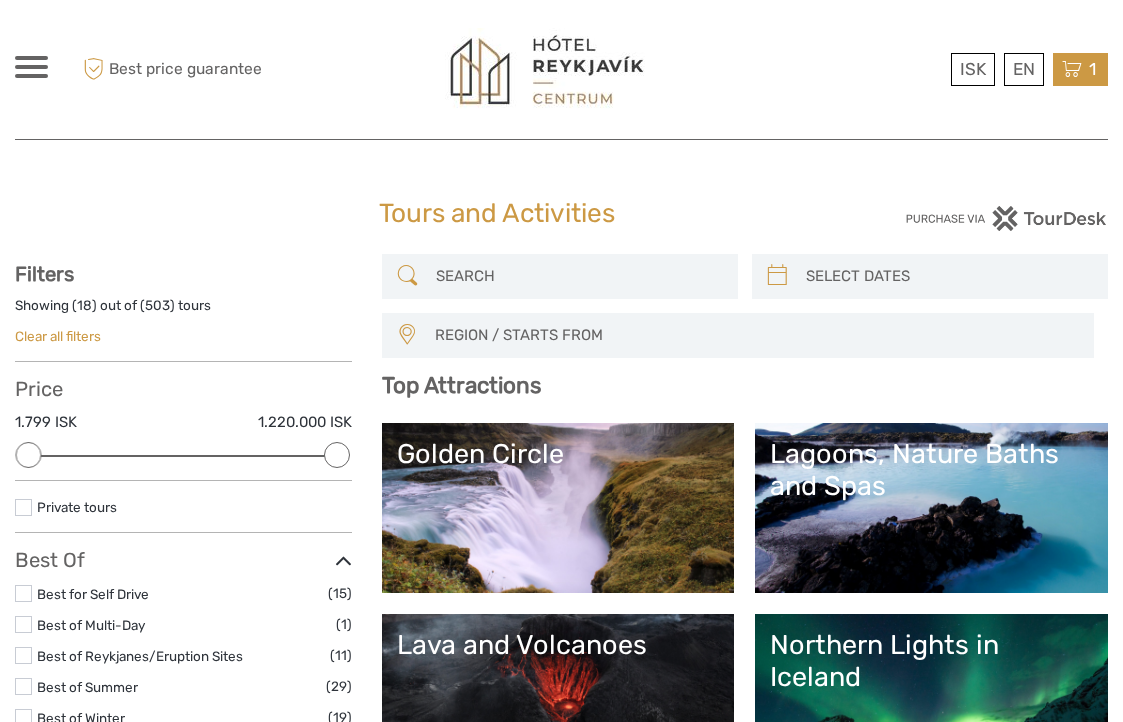 click at bounding box center (1072, 69) 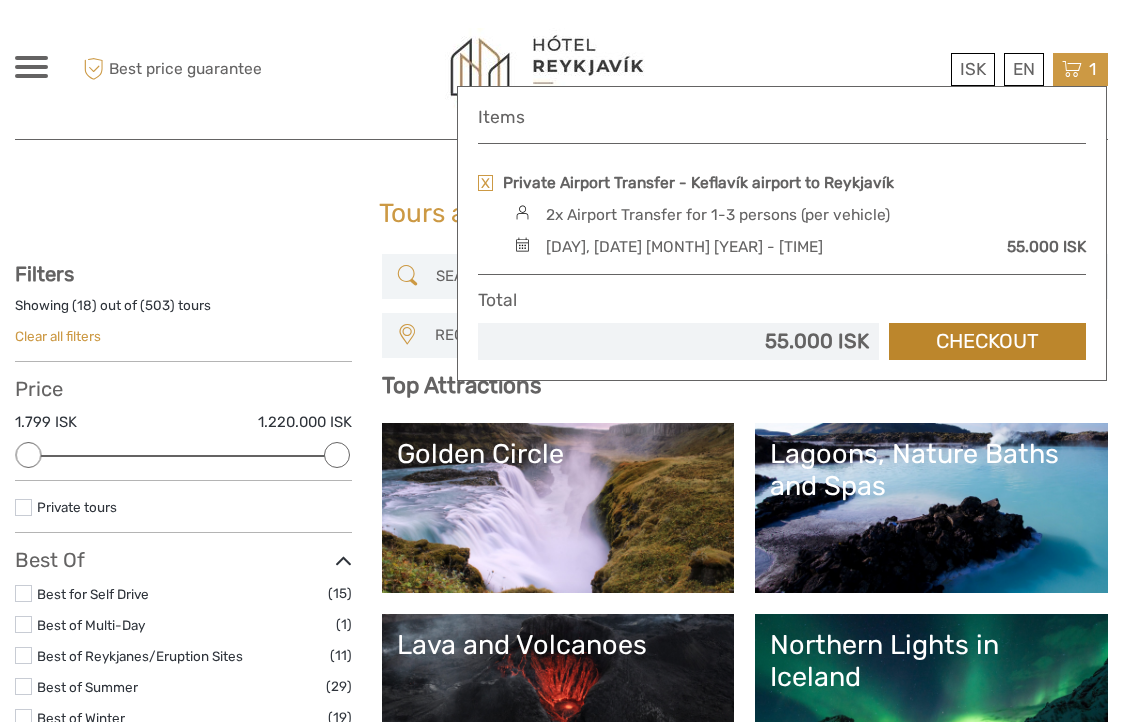 click on "Checkout" at bounding box center (987, 341) 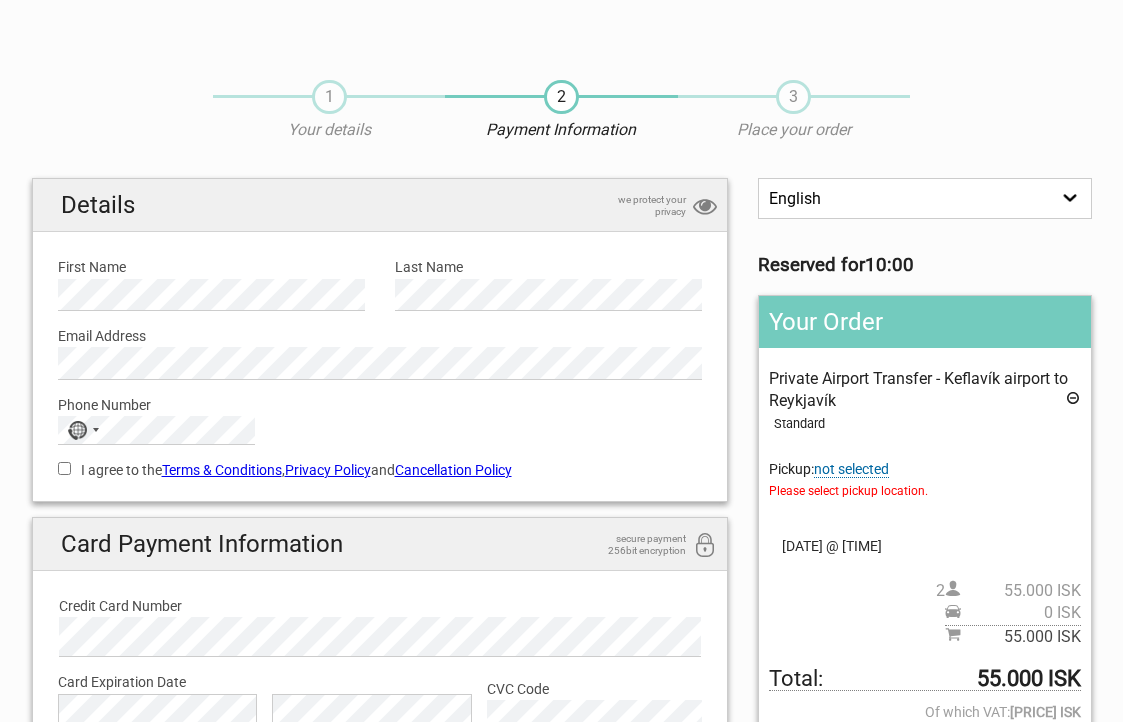 scroll, scrollTop: 0, scrollLeft: 0, axis: both 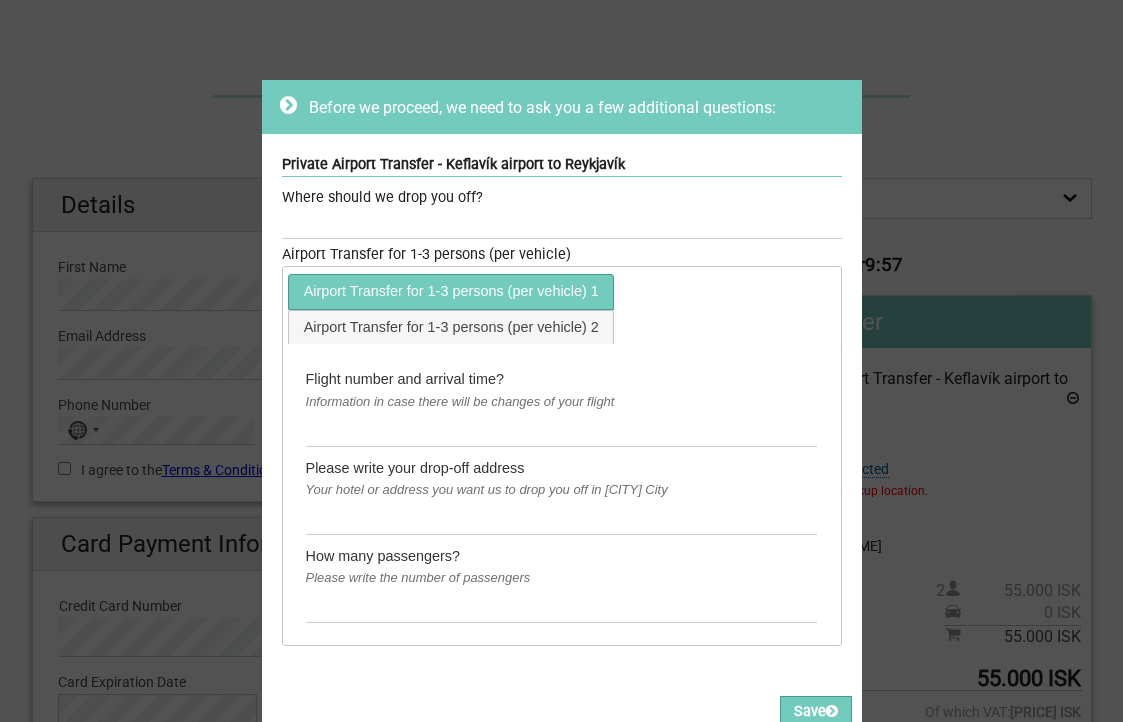 click on "Information in case there will be changes of your flight" at bounding box center (562, 402) 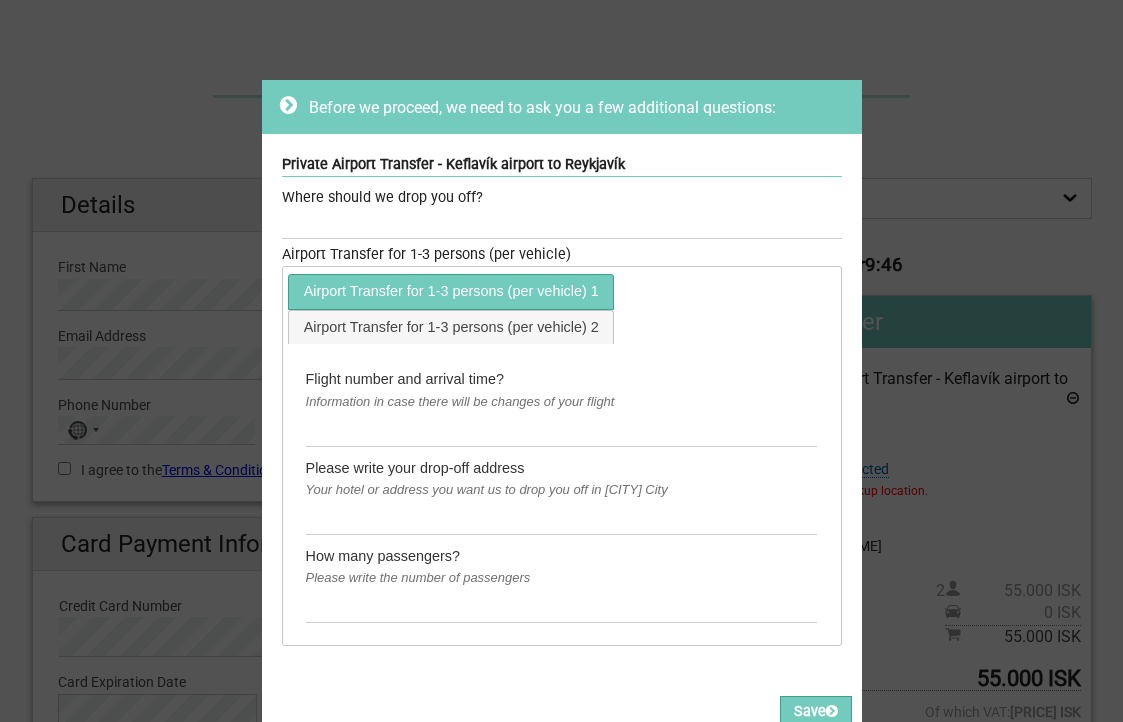 click on "Where should we drop you off?" at bounding box center (562, 198) 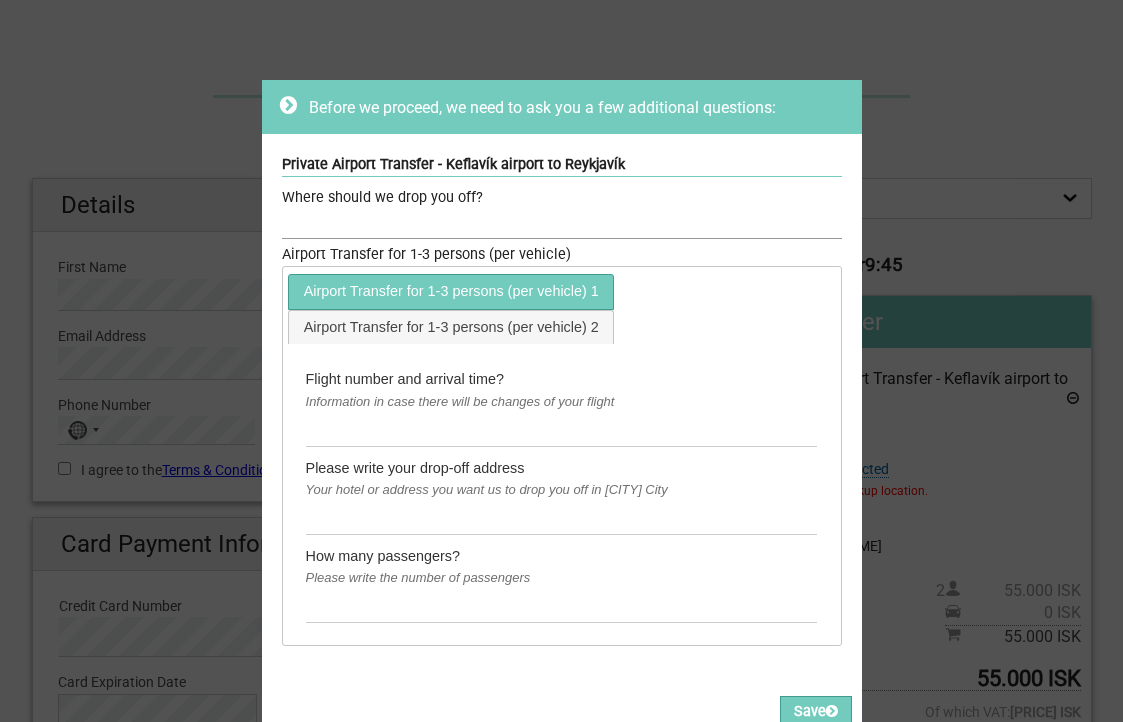 click at bounding box center [562, 224] 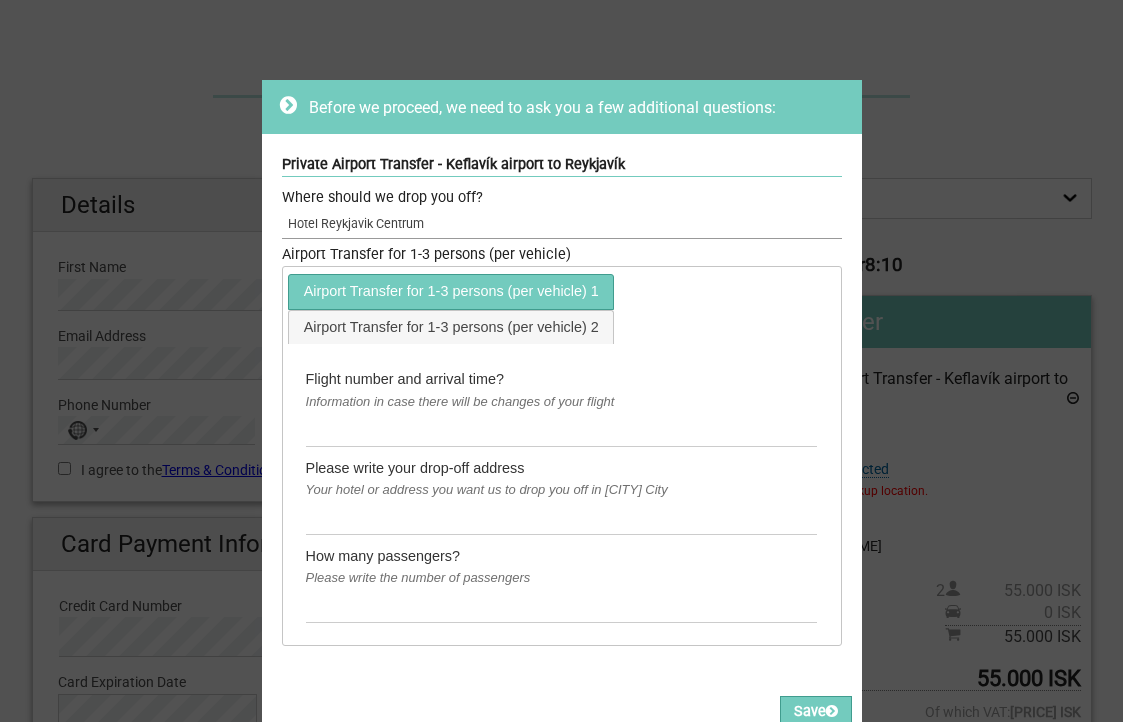 type on "Hotel Reykjavik Centrum" 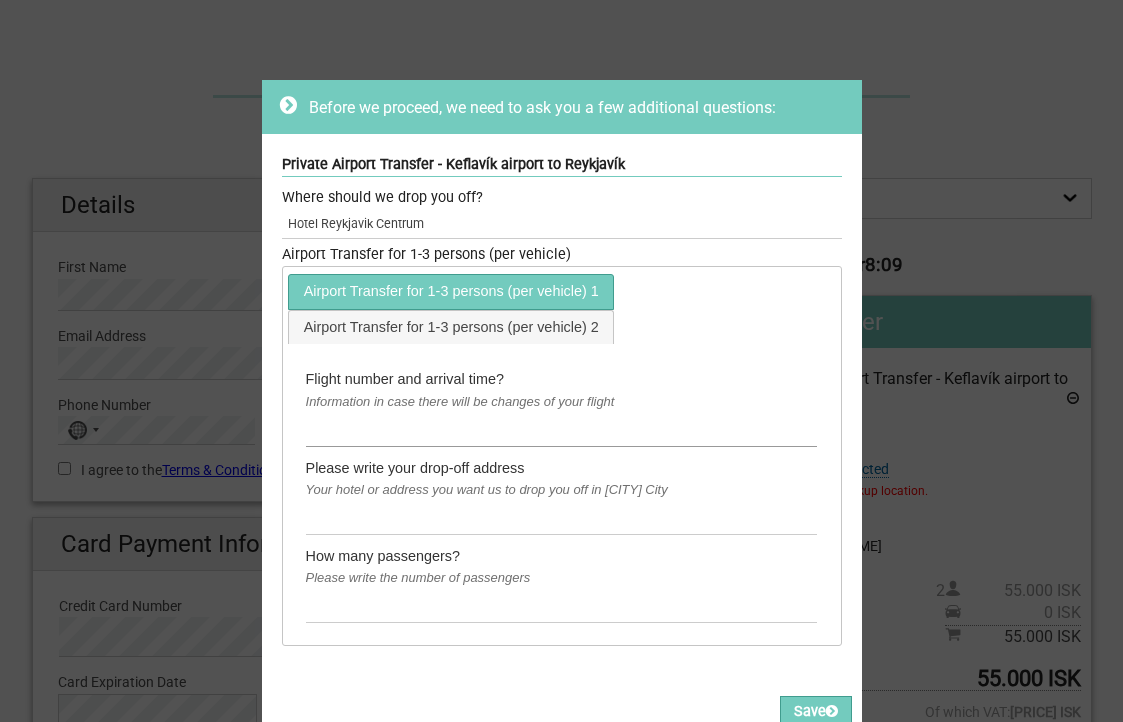 click at bounding box center (562, 429) 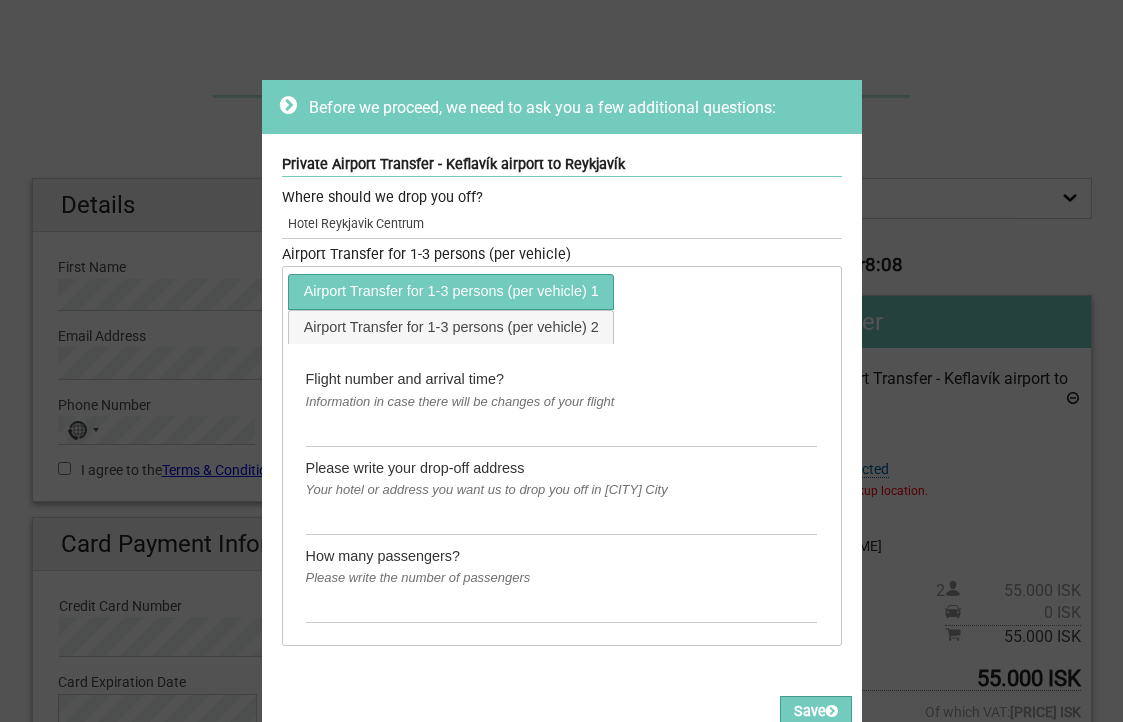 click on "Airport Transfer for 1-3 persons (per vehicle) 1
Airport Transfer for 1-3 persons (per vehicle) 2" at bounding box center (561, 307) 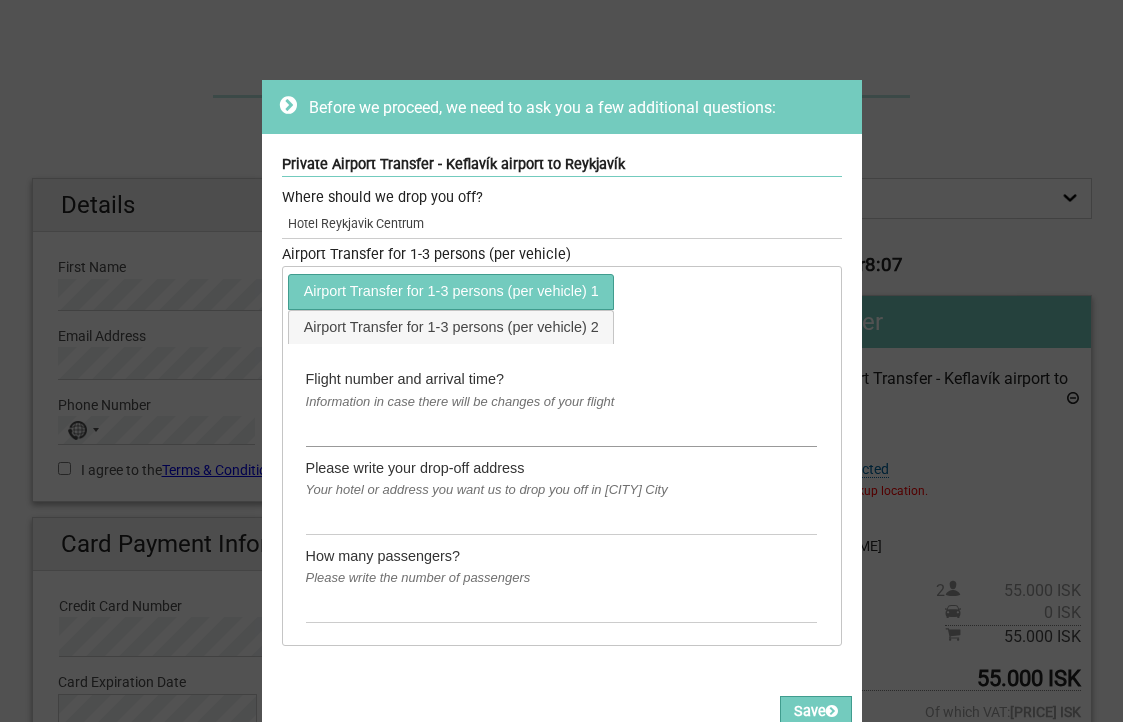 click at bounding box center (562, 429) 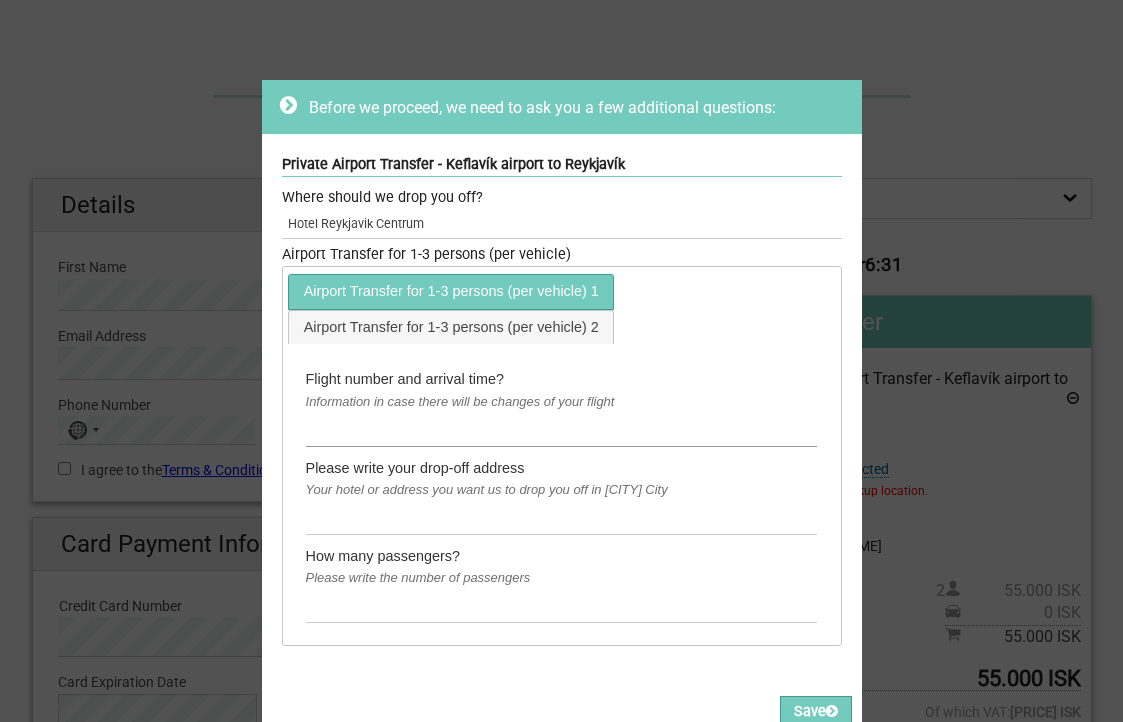 click at bounding box center (562, 429) 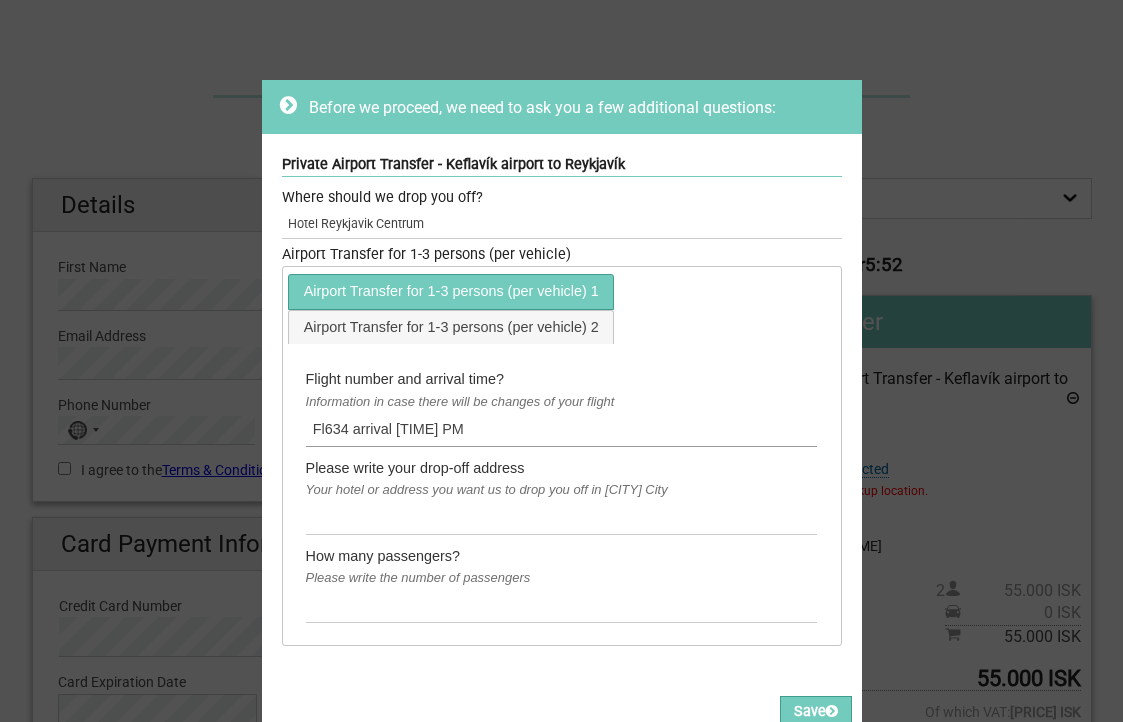 type on "Fl634 arrival 9:45 PM" 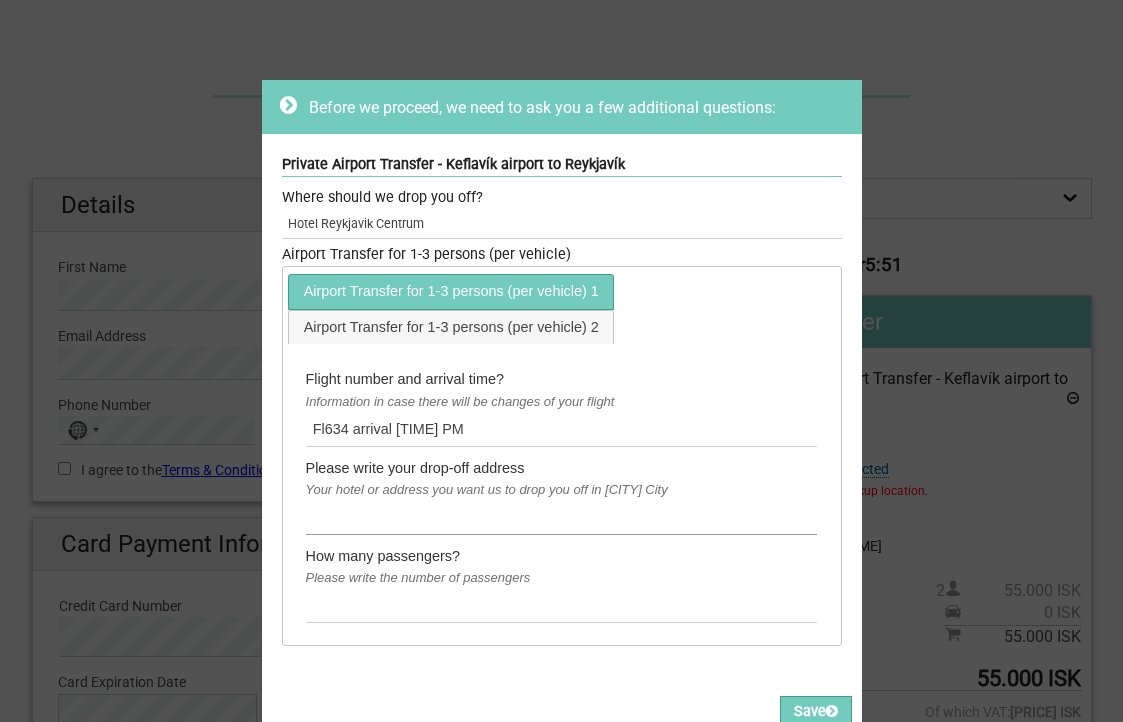 click at bounding box center [562, 517] 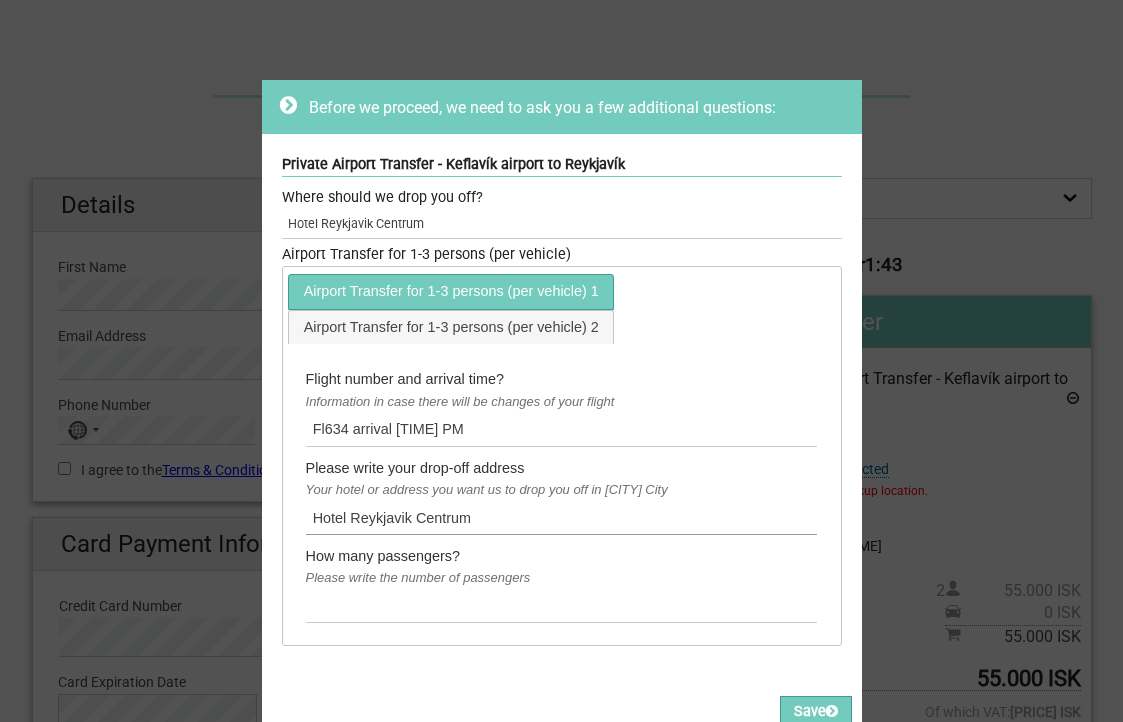 type on "Hotel Reykjavik Centrum" 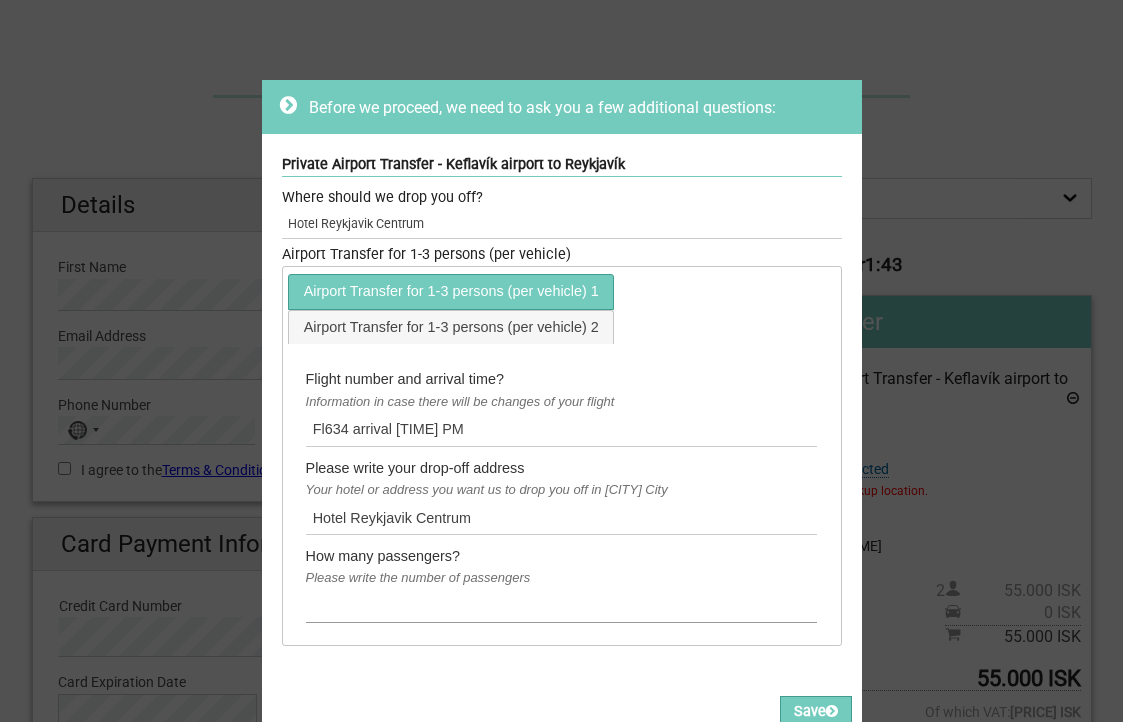 click at bounding box center [562, 605] 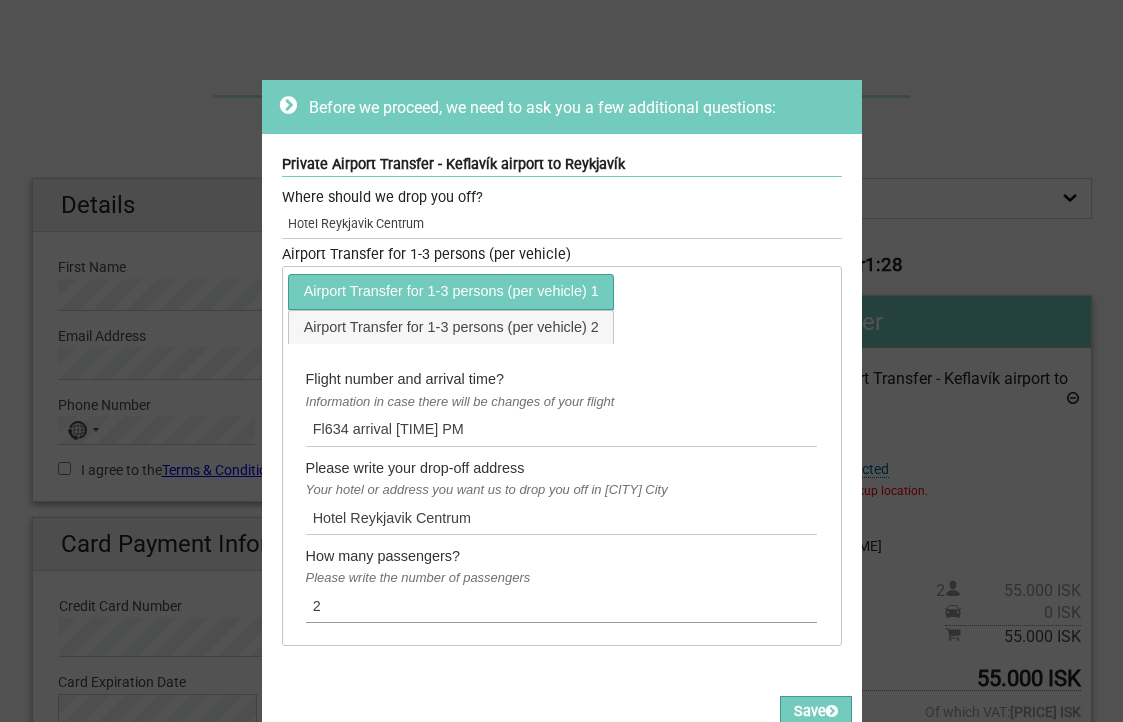 type on "2" 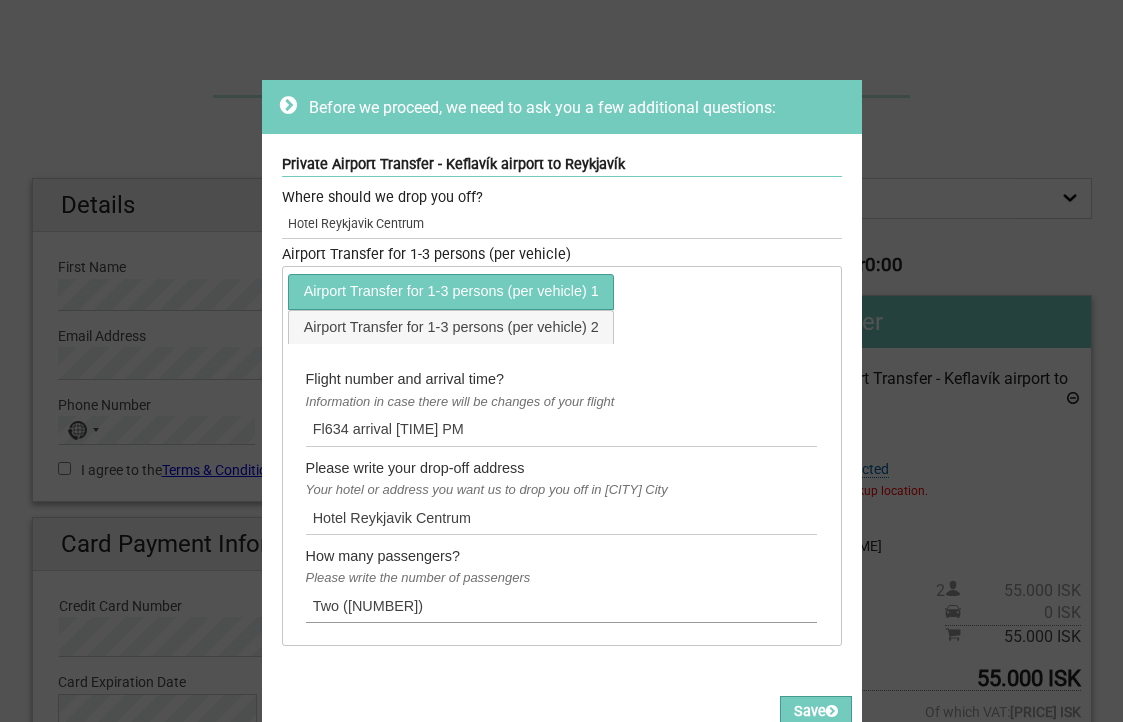 scroll, scrollTop: 0, scrollLeft: 0, axis: both 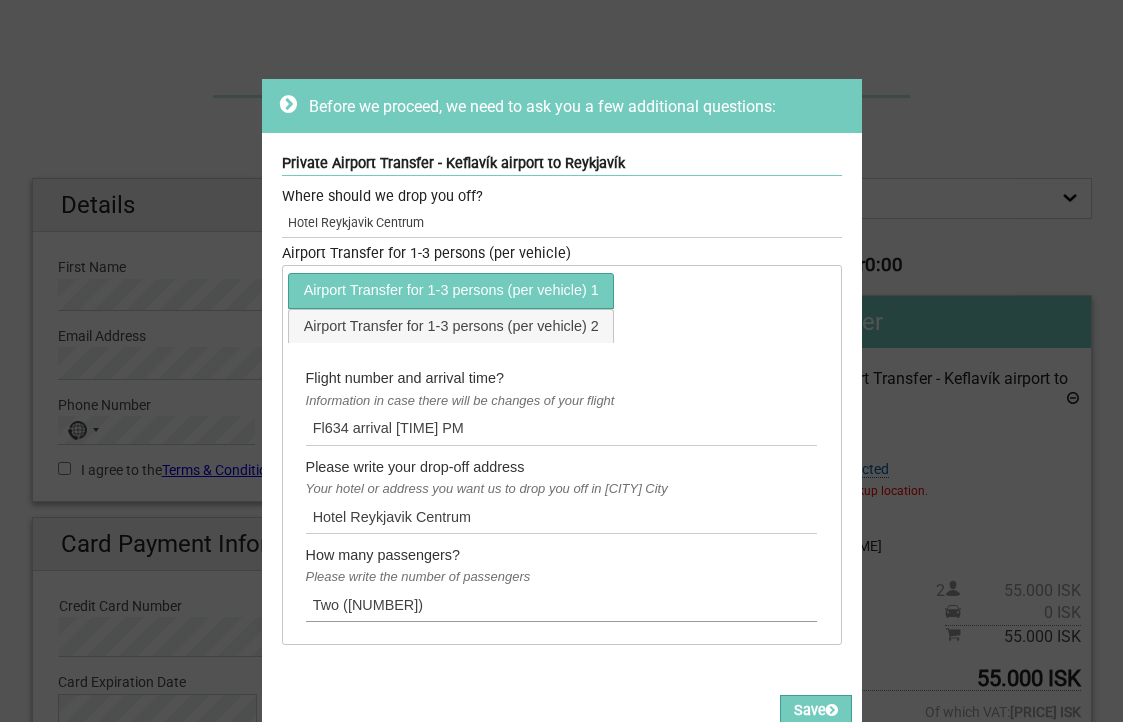 type on "Two (2)" 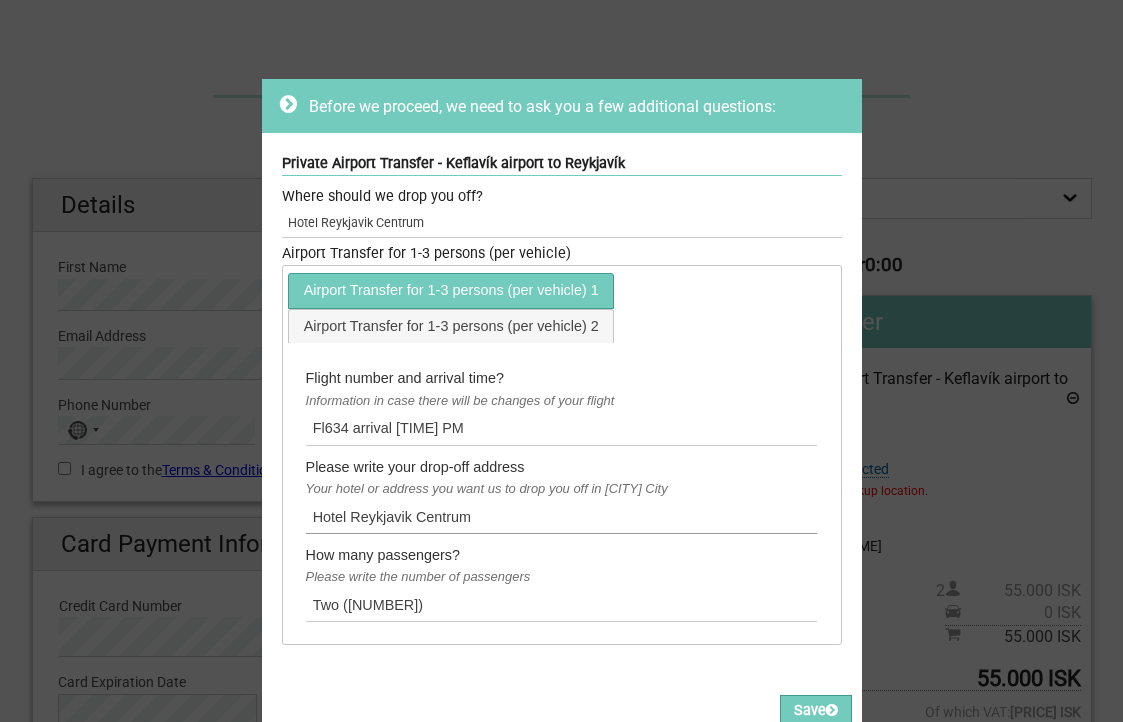 click on "Hotel Reykjavik Centrum" at bounding box center (562, 516) 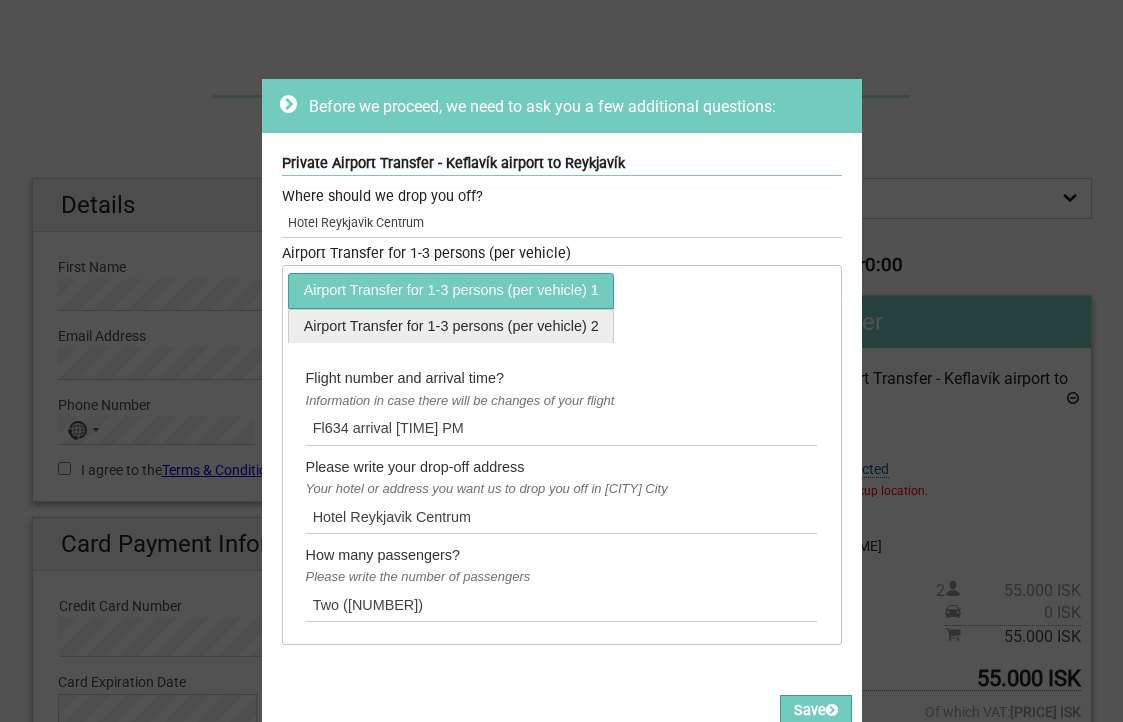 click on "Airport Transfer for 1-3 persons (per vehicle) 2" at bounding box center (451, 326) 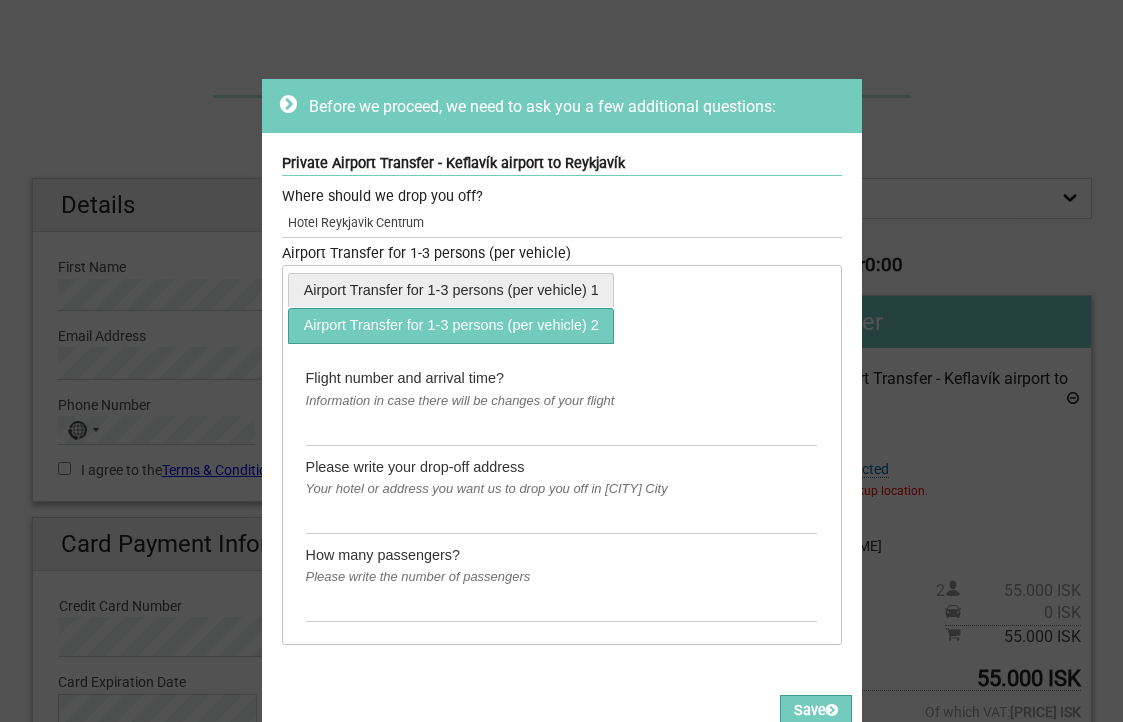 click on "Airport Transfer for 1-3 persons (per vehicle) 1" at bounding box center [451, 290] 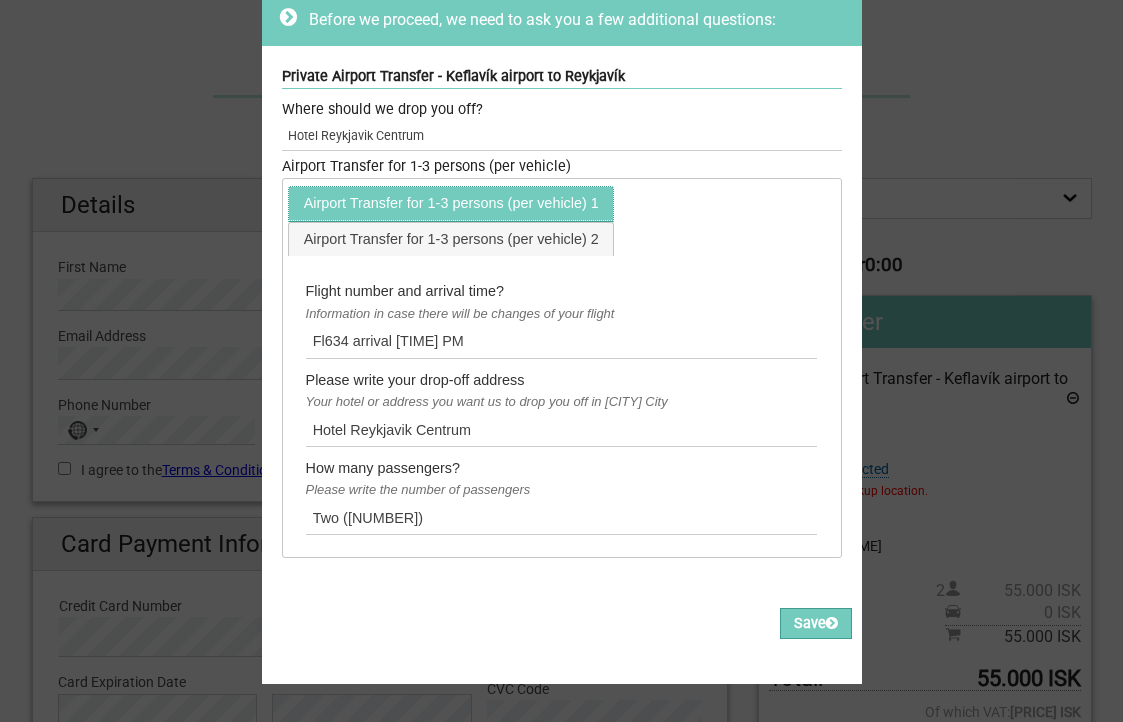 scroll, scrollTop: 98, scrollLeft: 0, axis: vertical 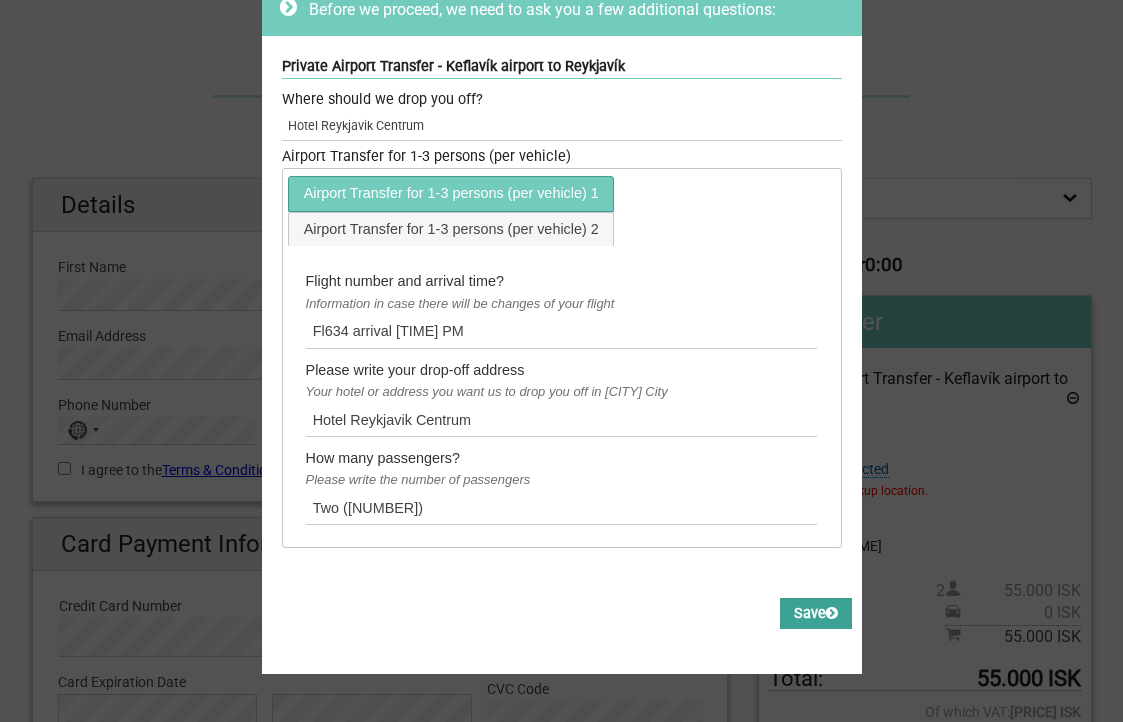 click on "Save" at bounding box center (816, 613) 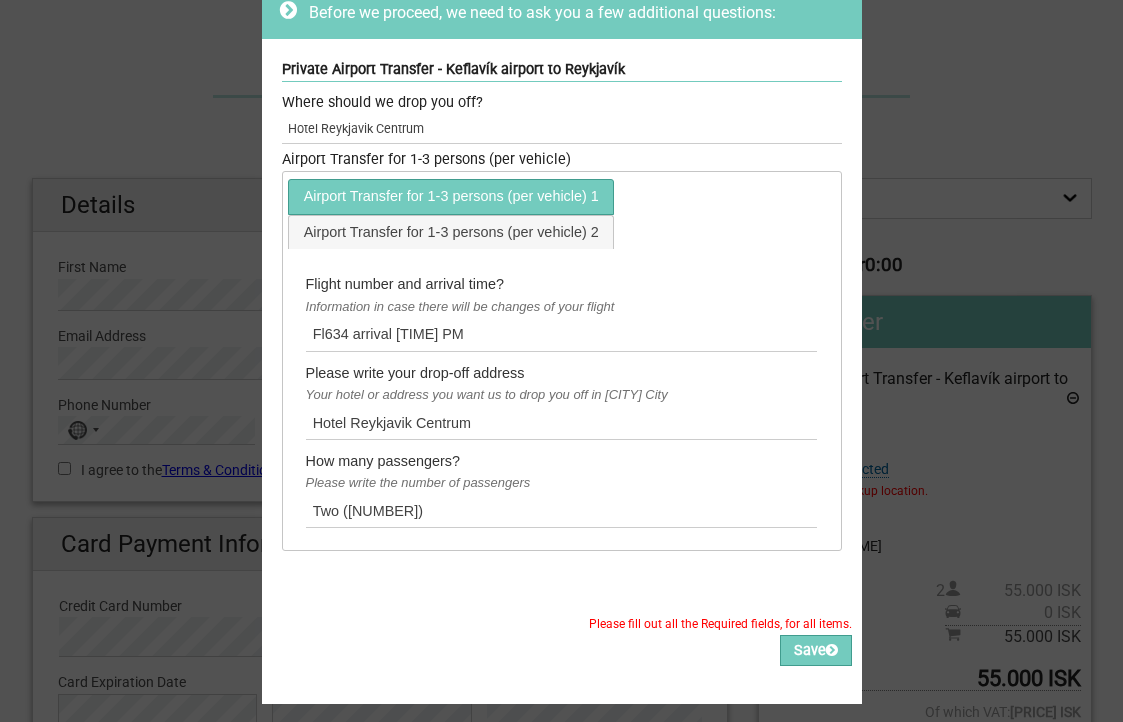 scroll, scrollTop: 96, scrollLeft: 0, axis: vertical 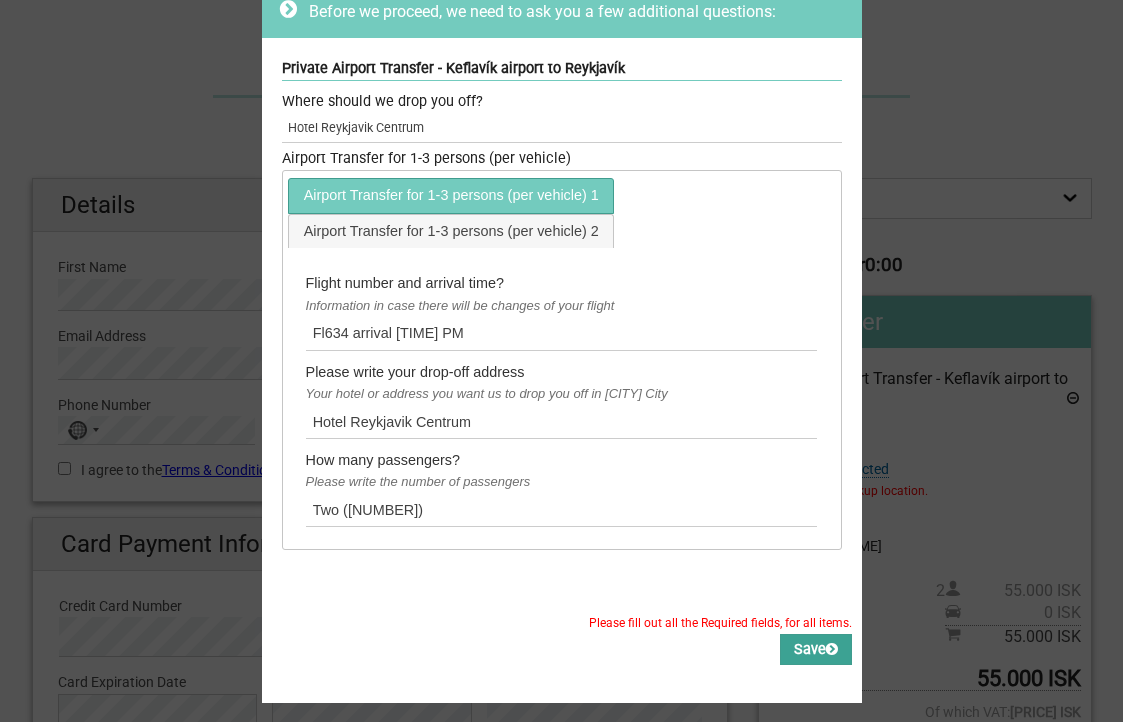 click on "Save" at bounding box center [816, 649] 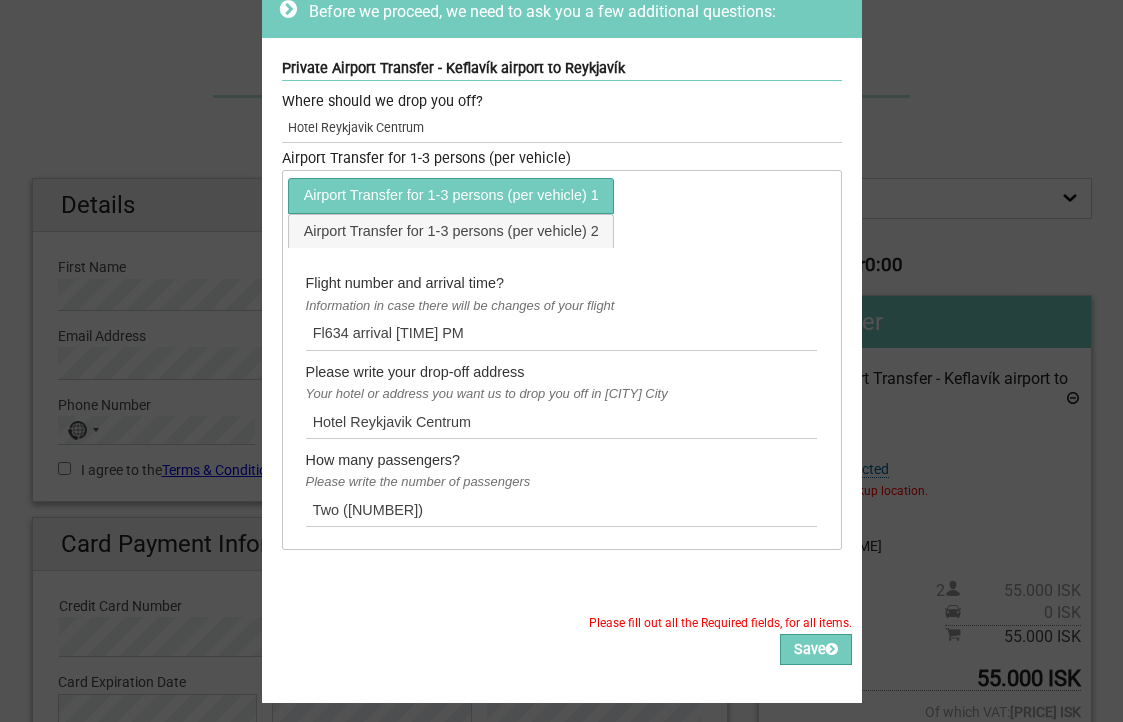 scroll, scrollTop: 0, scrollLeft: 0, axis: both 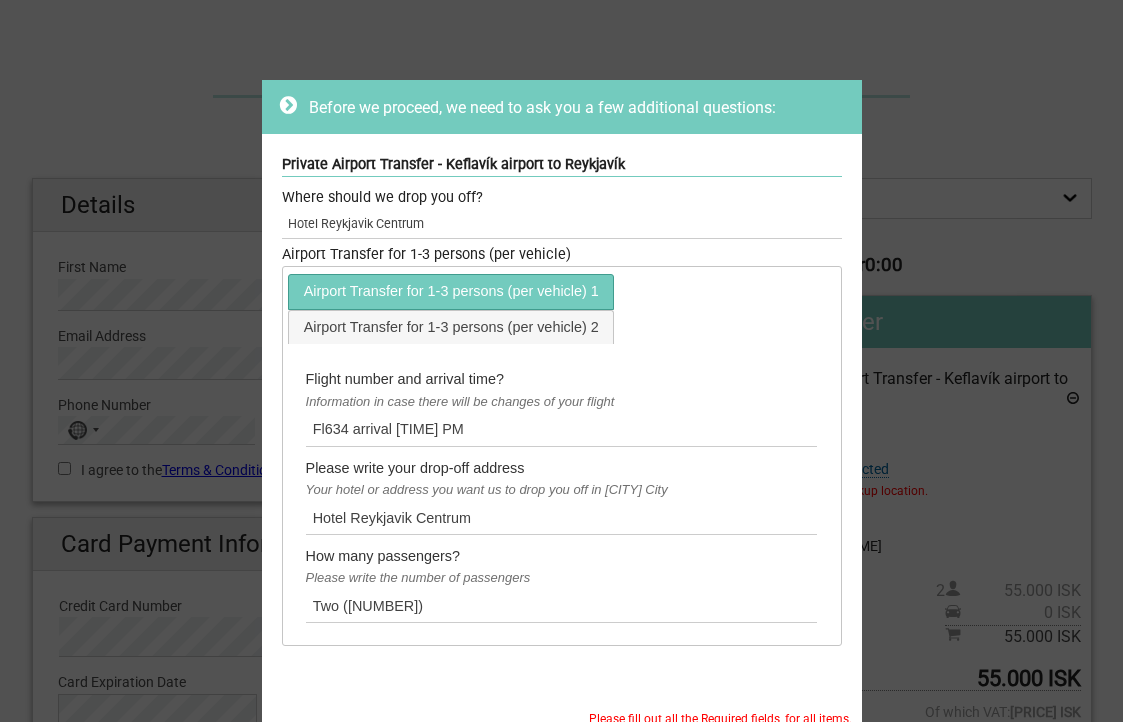 click at bounding box center [288, 105] 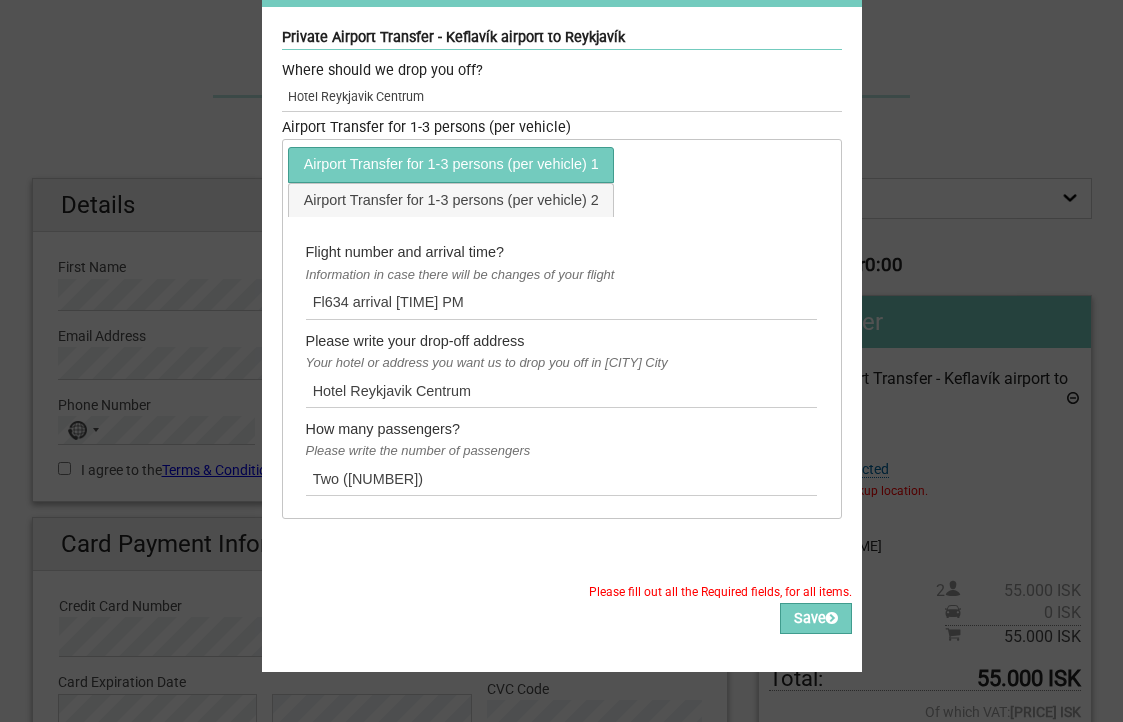 scroll, scrollTop: 126, scrollLeft: 0, axis: vertical 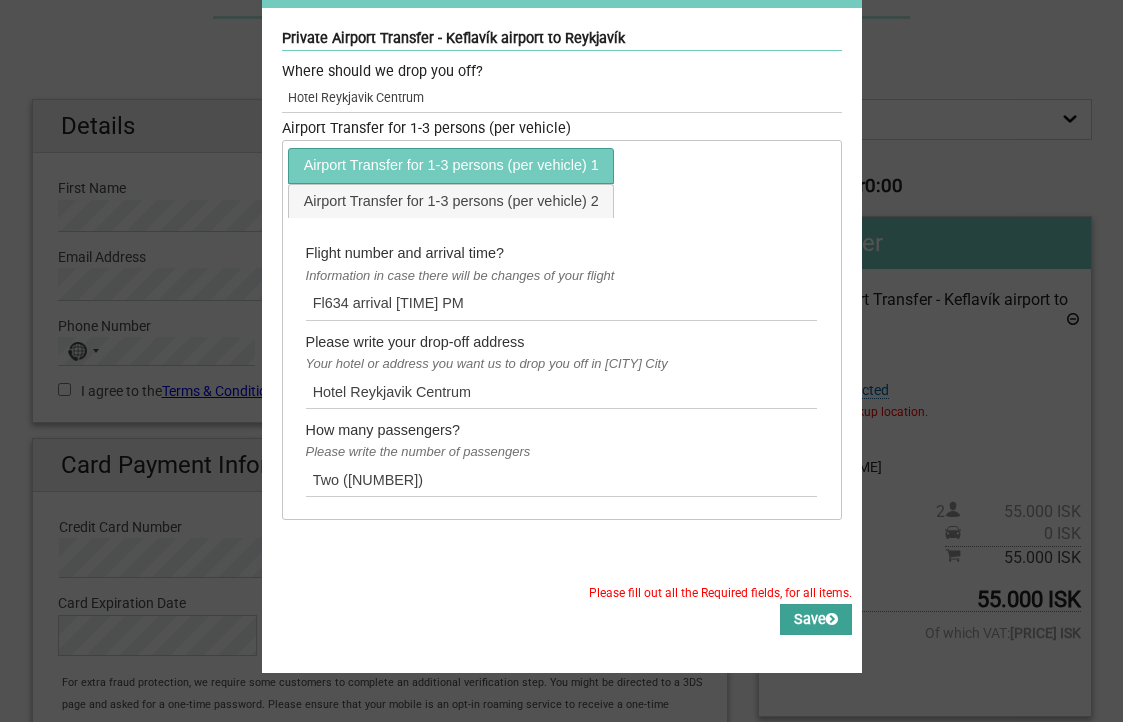 click at bounding box center (832, 619) 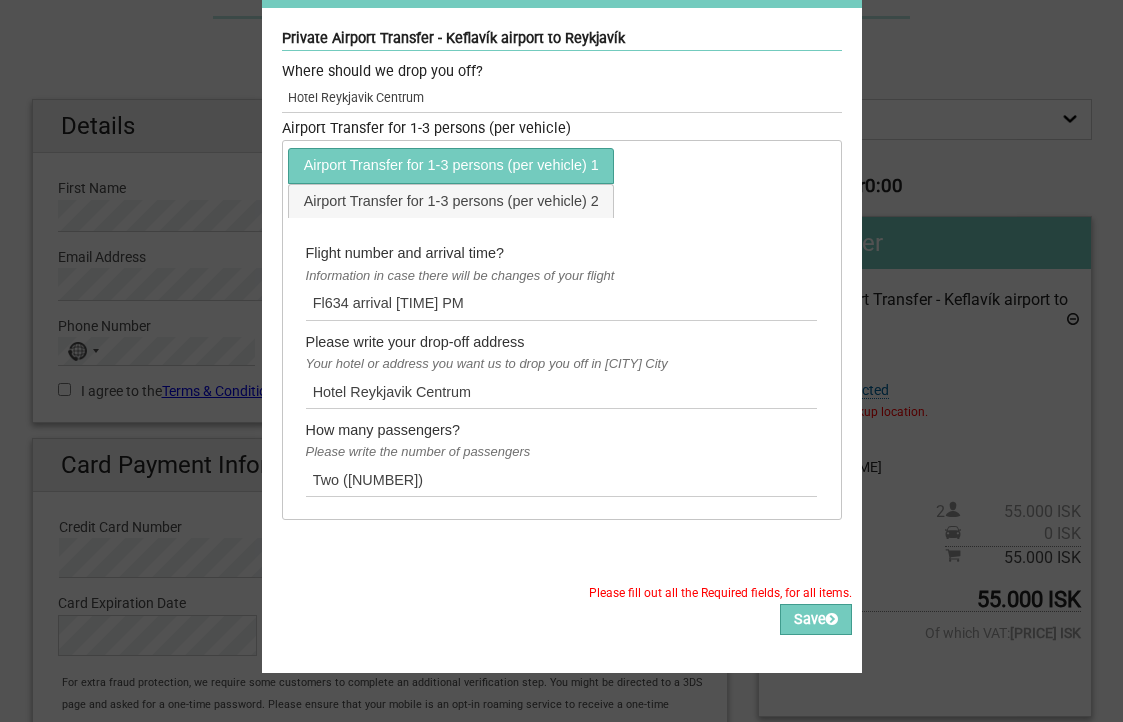 click on "Please fill out all the Required fields, for all items." at bounding box center (562, 593) 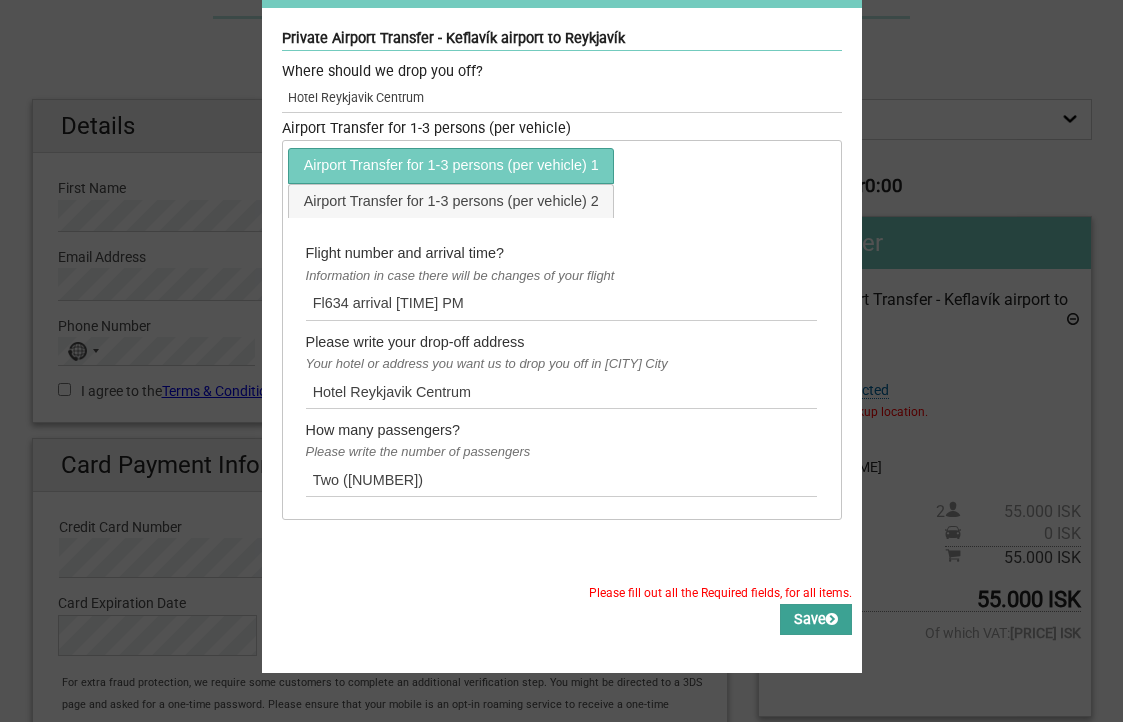 click on "Save" at bounding box center (816, 619) 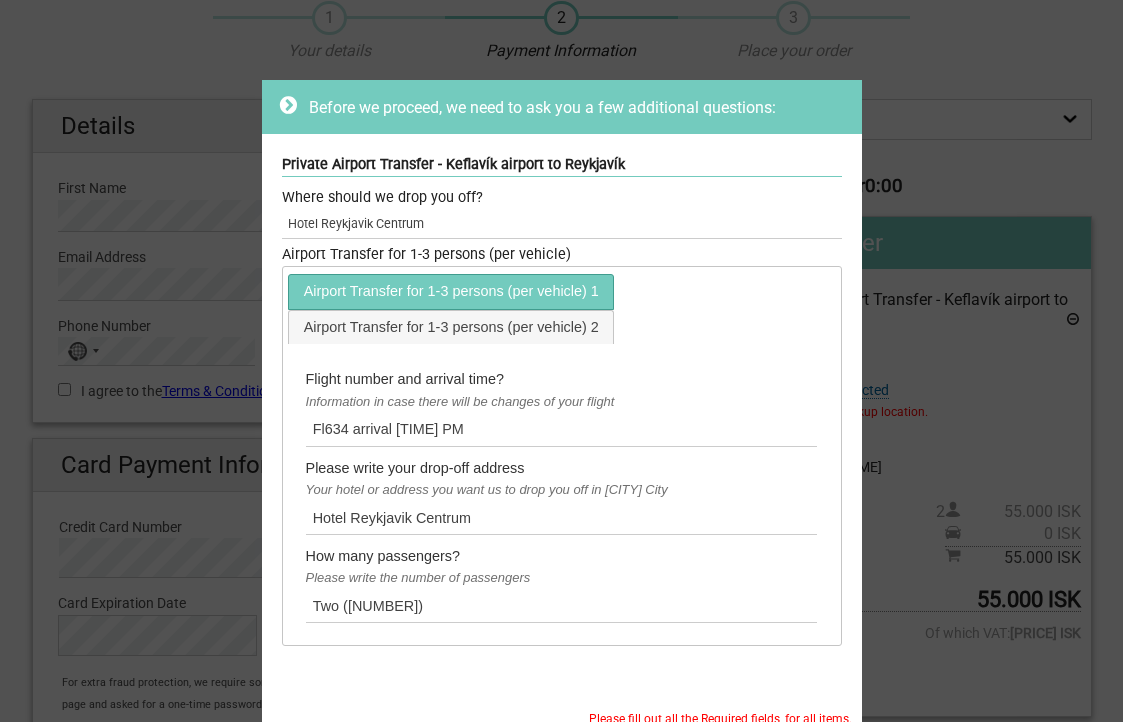 scroll, scrollTop: 0, scrollLeft: 0, axis: both 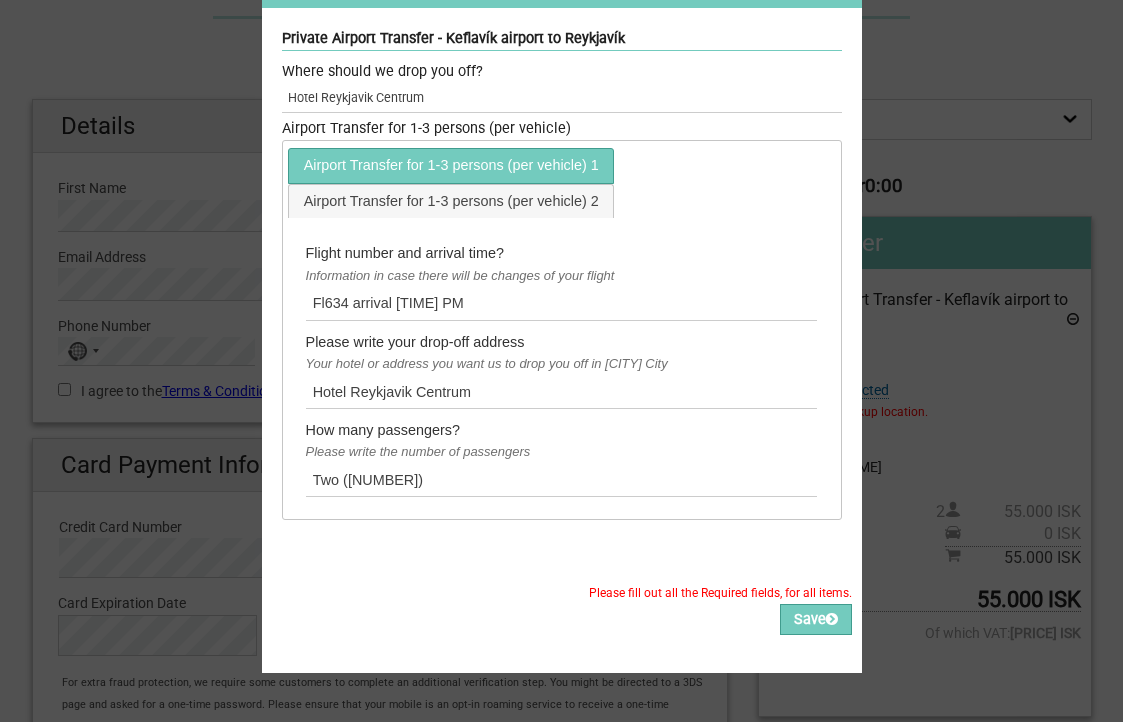 click on "Airport Transfer for 1-3 persons (per vehicle)" at bounding box center (562, 129) 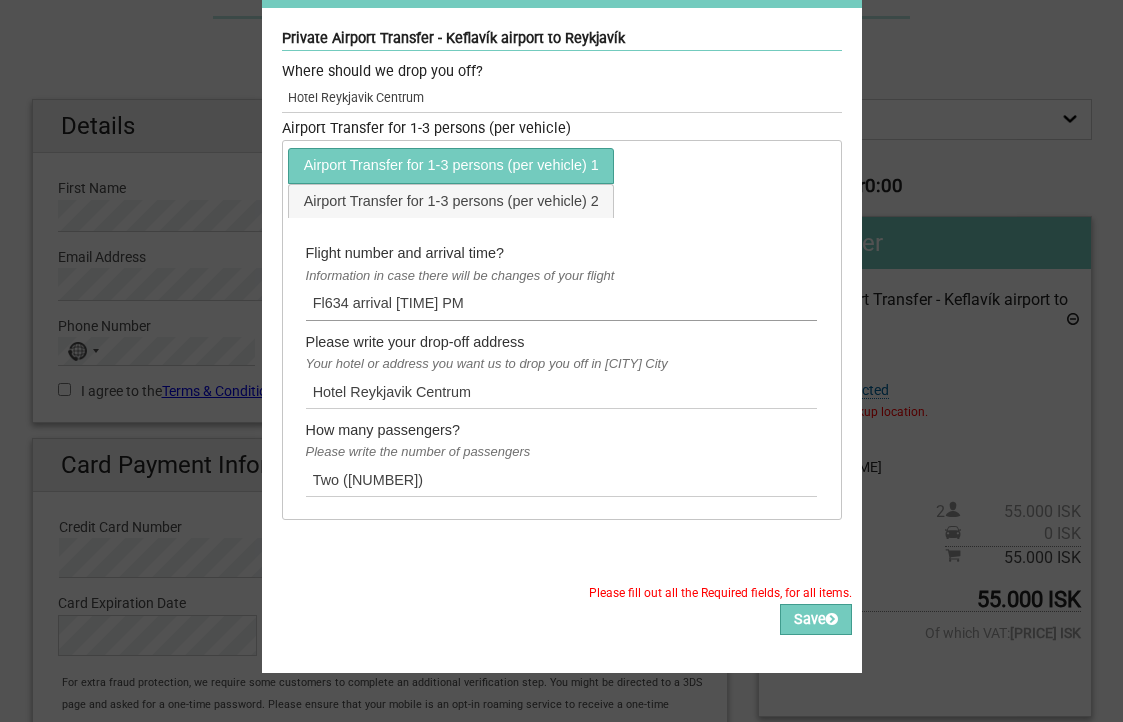 click on "Fl634 arrival 9:45 PM" at bounding box center (562, 303) 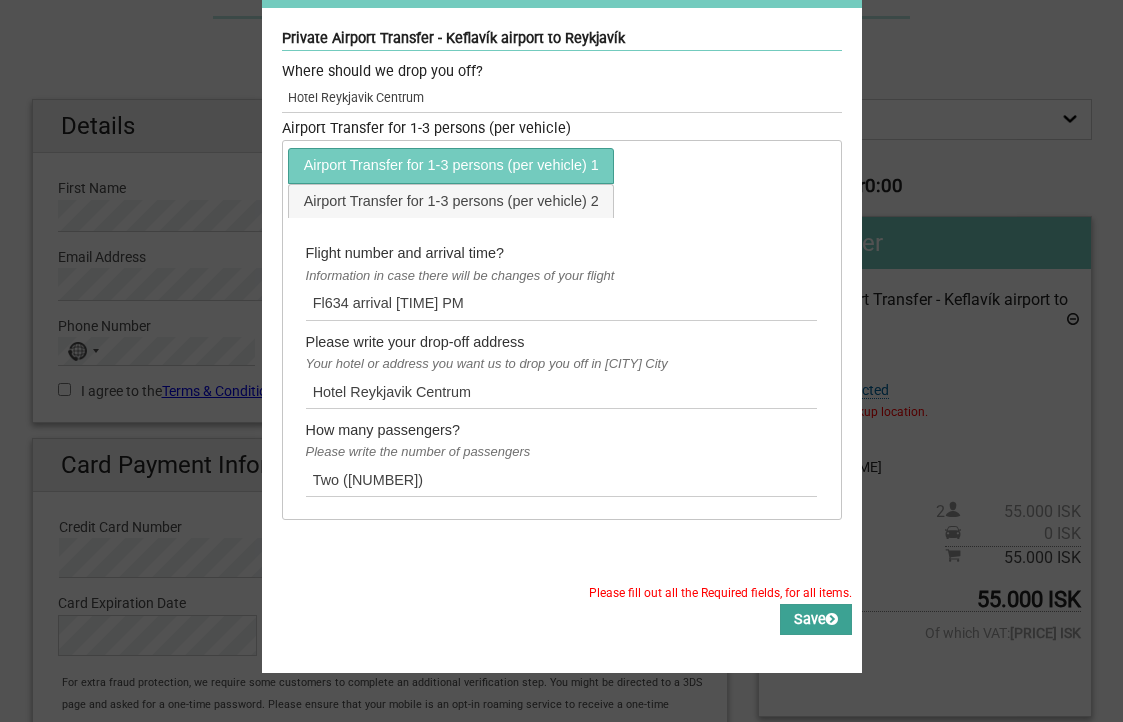 click on "Save" at bounding box center [816, 619] 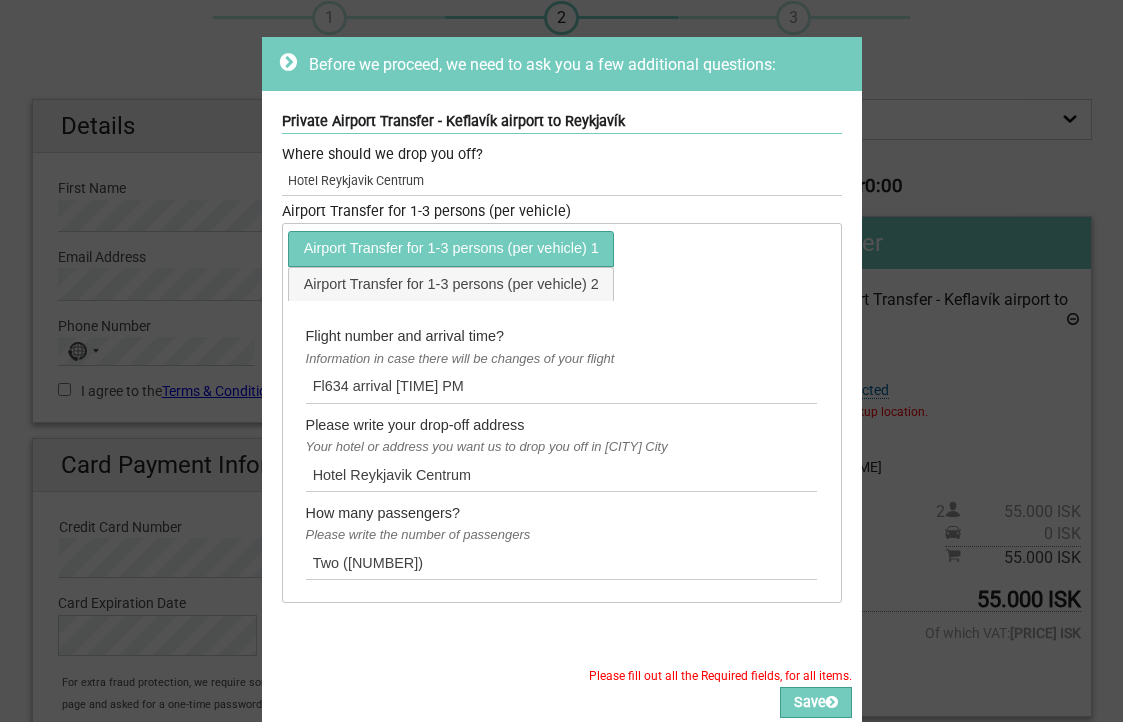 scroll, scrollTop: 126, scrollLeft: 0, axis: vertical 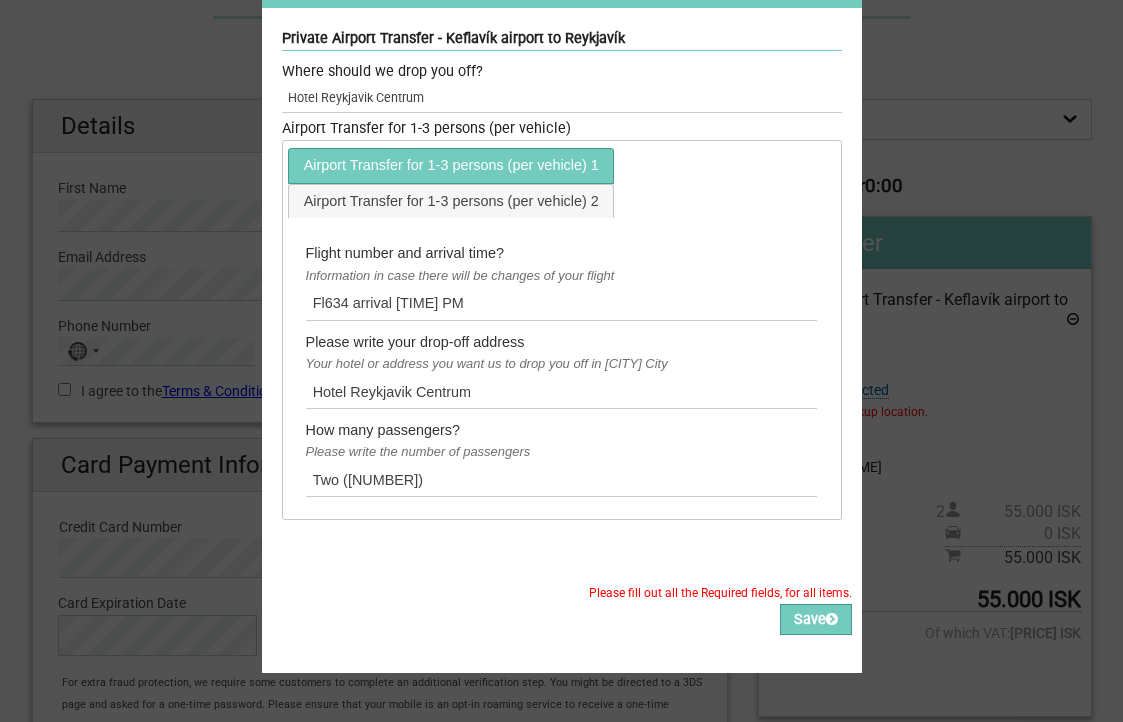 click on "Before we proceed, we need to ask you a few additional questions:
Private Airport Transfer - Keflavík airport to Reykjavík
Where should we drop you off?
Hotel Reykjavik Centrum
Required
Airport Transfer for 1-3 persons (per vehicle)
Airport Transfer for 1-3 persons (per vehicle) 1
Airport Transfer for 1-3 persons (per vehicle) 2
Flight number and arrival time?
Information in case there will be changes of your flight
Fl634 arrival 9:45 PM
Required
Please write your drop-off address
Your hotel or address you want us to drop you off in Reykjavik City
Hotel Reykjavik Centrum
Required
How many passengers?
Two (2)" at bounding box center (561, 361) 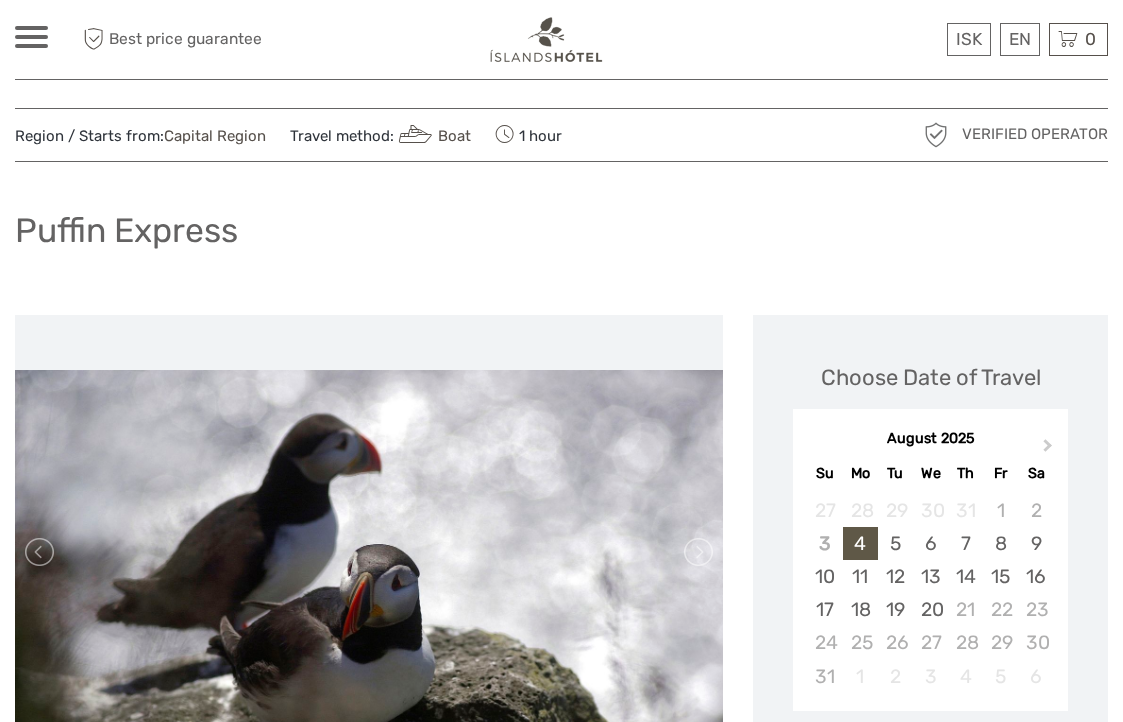 scroll, scrollTop: 0, scrollLeft: 0, axis: both 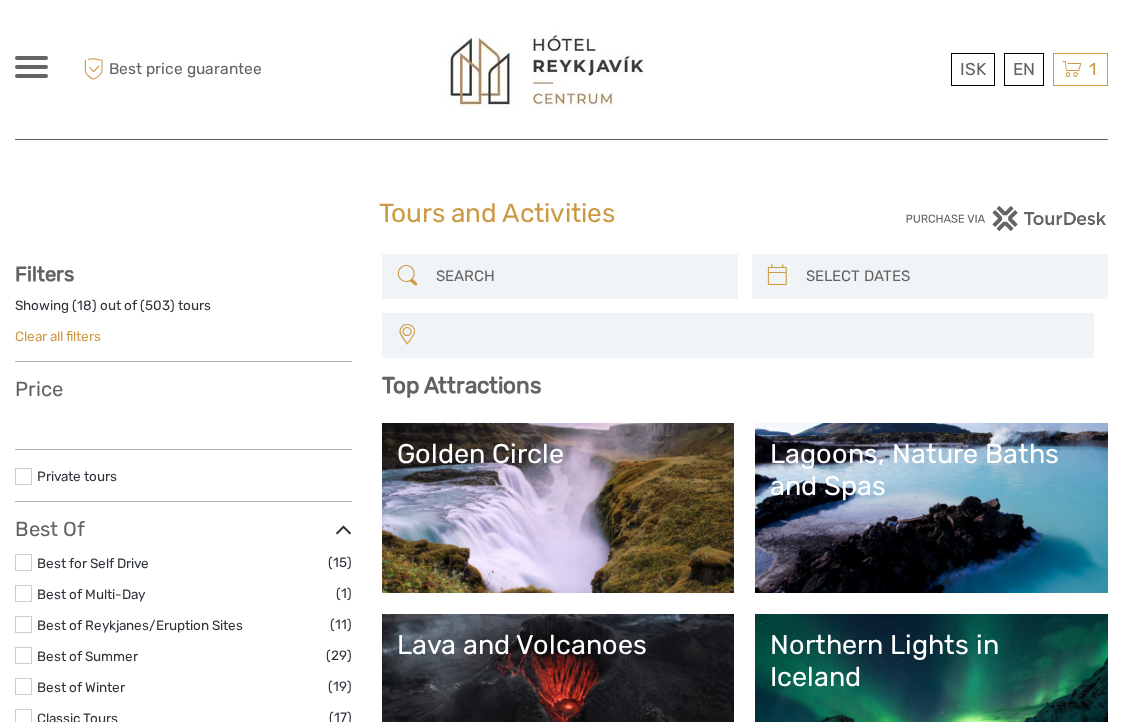 select 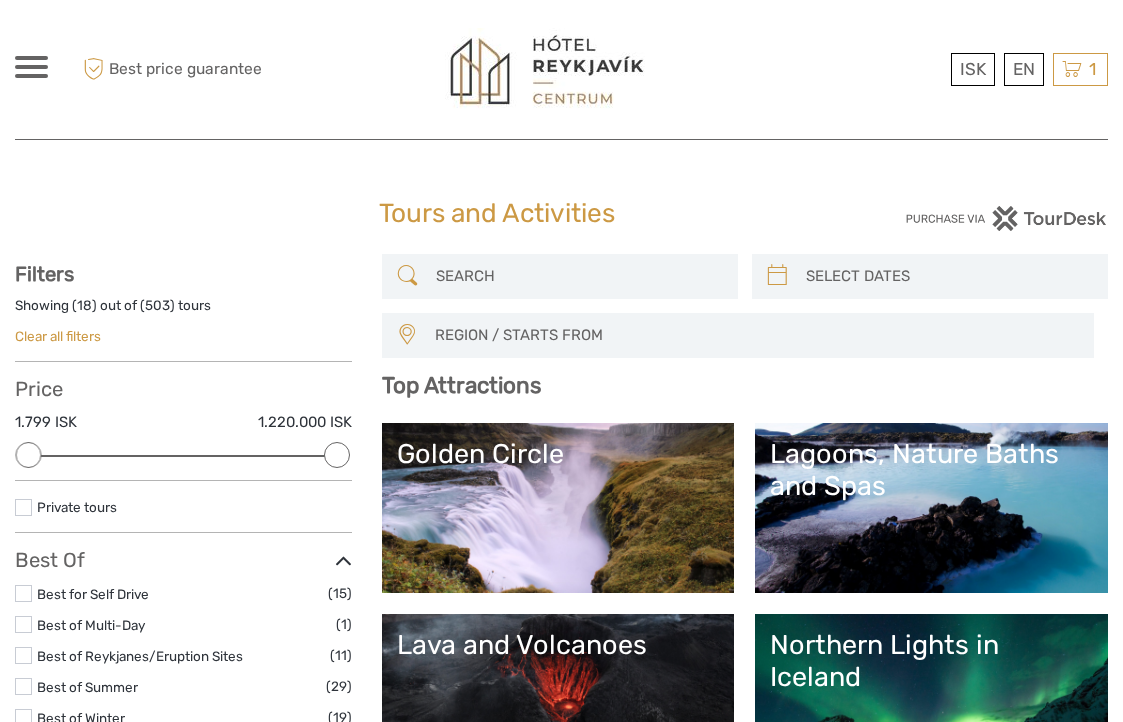scroll, scrollTop: 0, scrollLeft: 0, axis: both 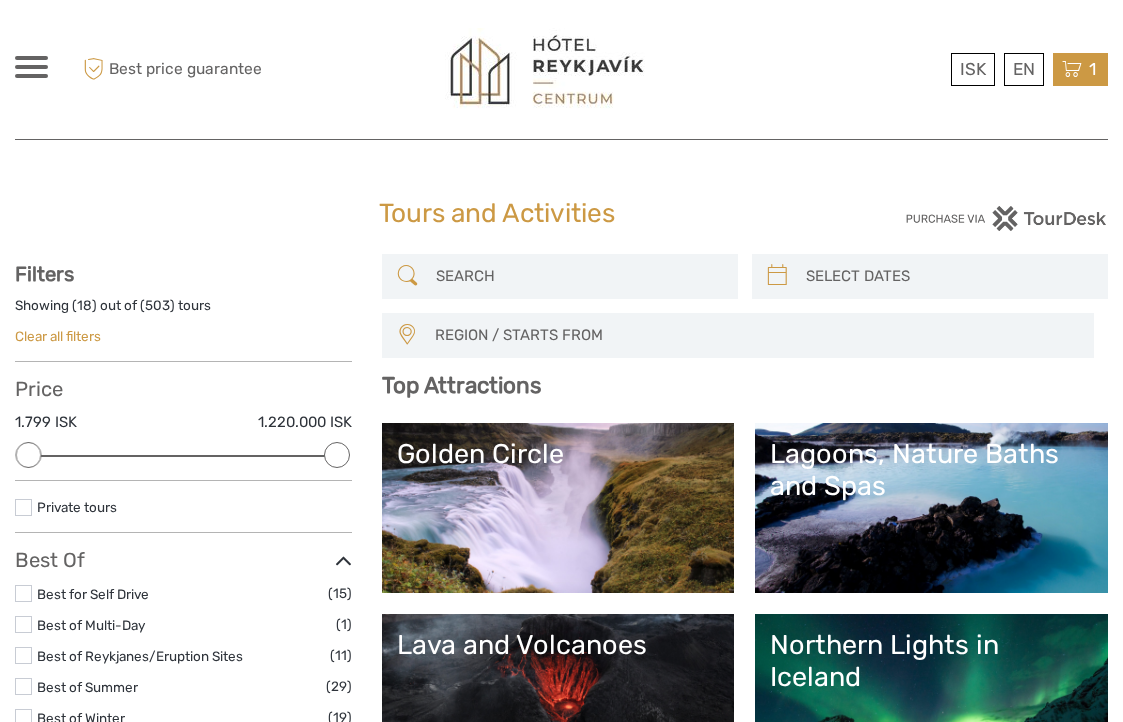 click at bounding box center [1072, 69] 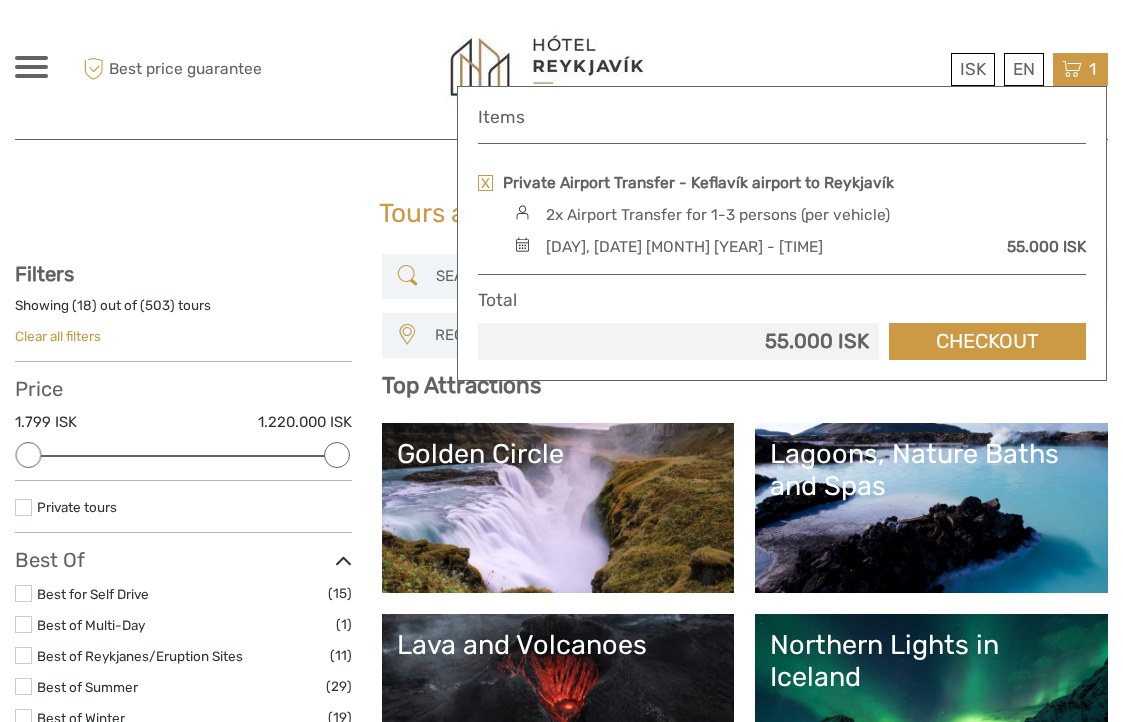 click at bounding box center [485, 183] 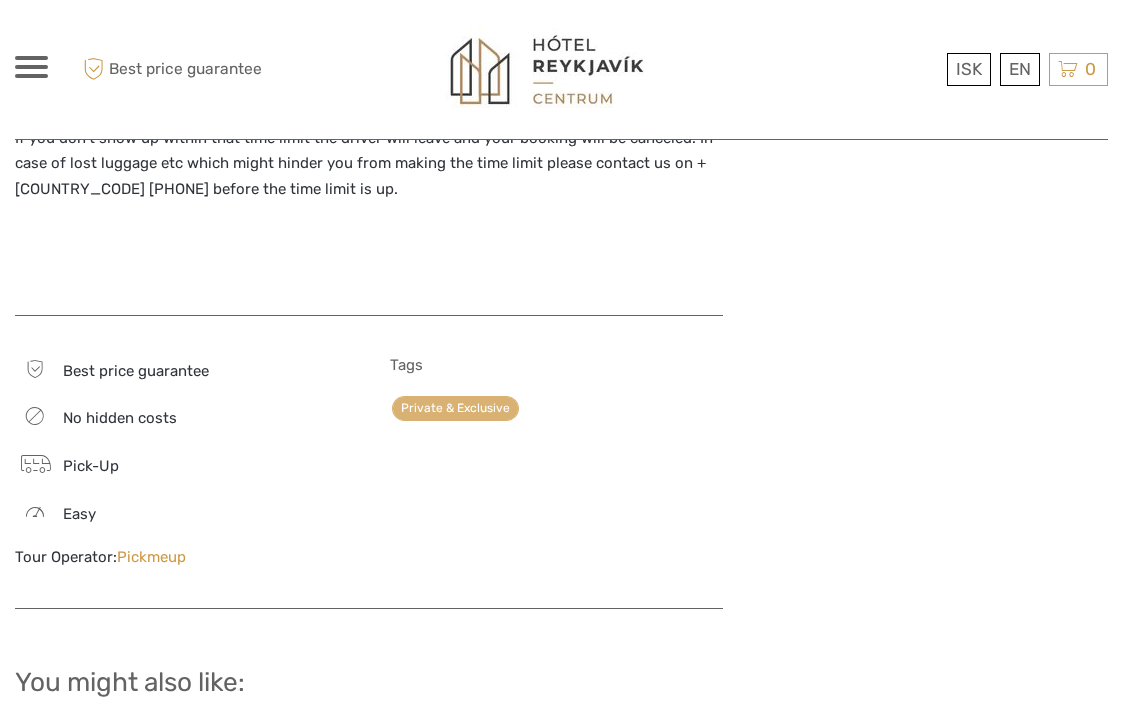 scroll, scrollTop: 1114, scrollLeft: 0, axis: vertical 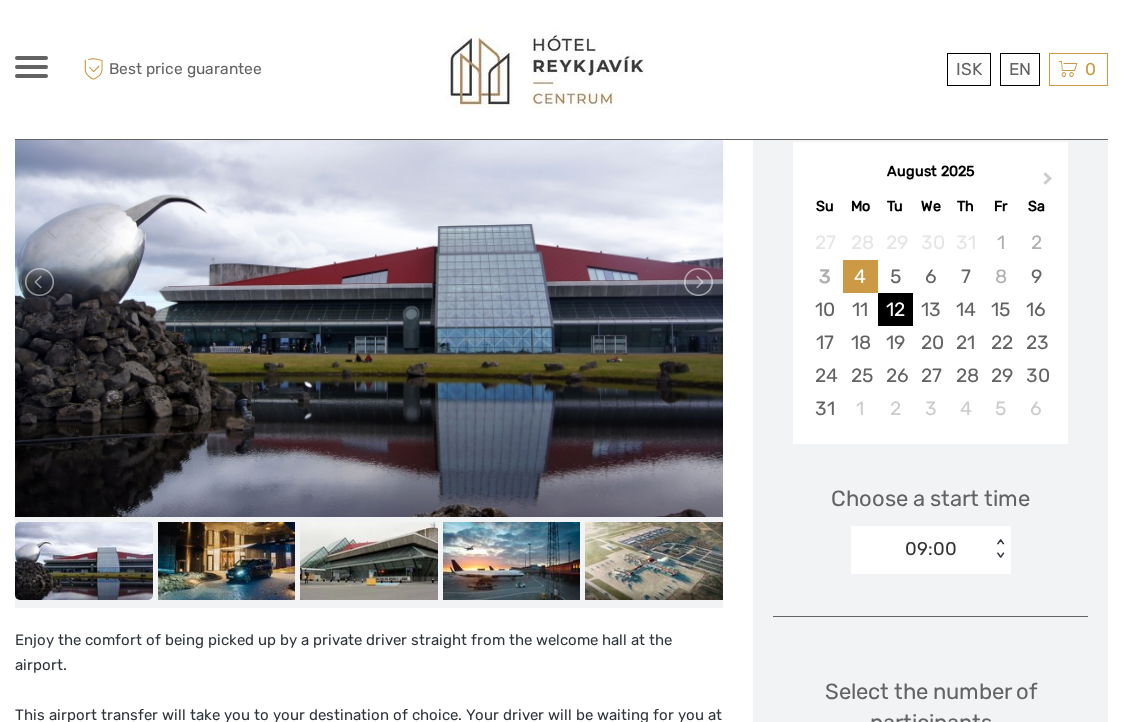 click on "12" at bounding box center [895, 309] 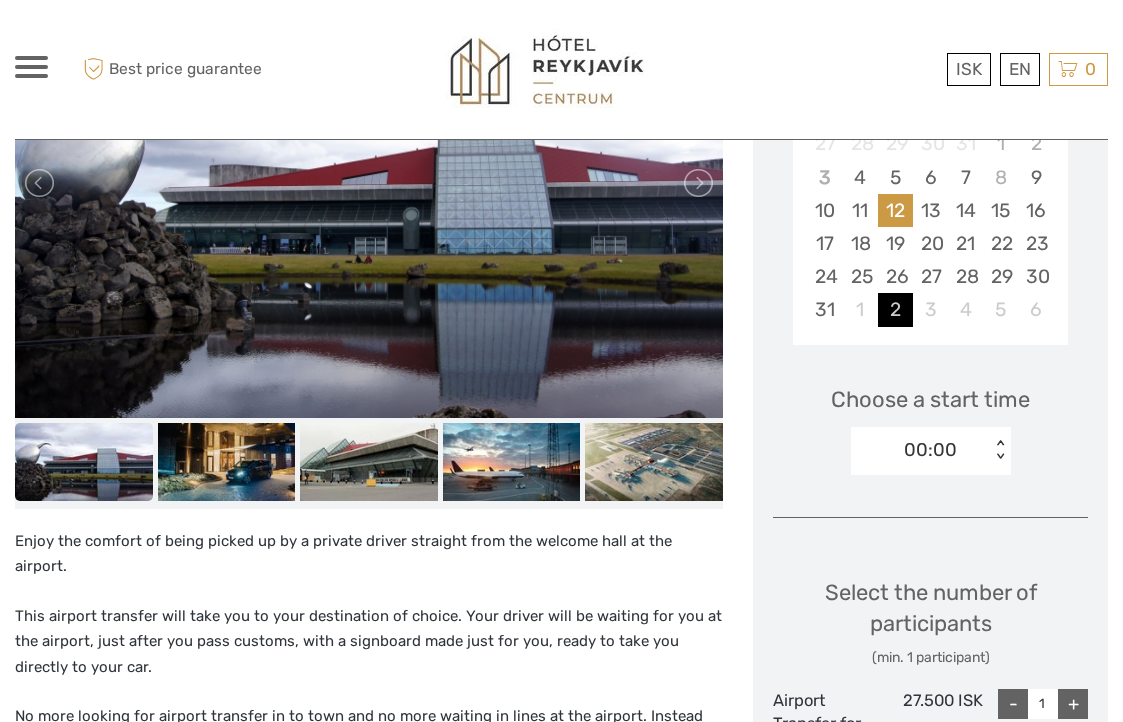scroll, scrollTop: 472, scrollLeft: 0, axis: vertical 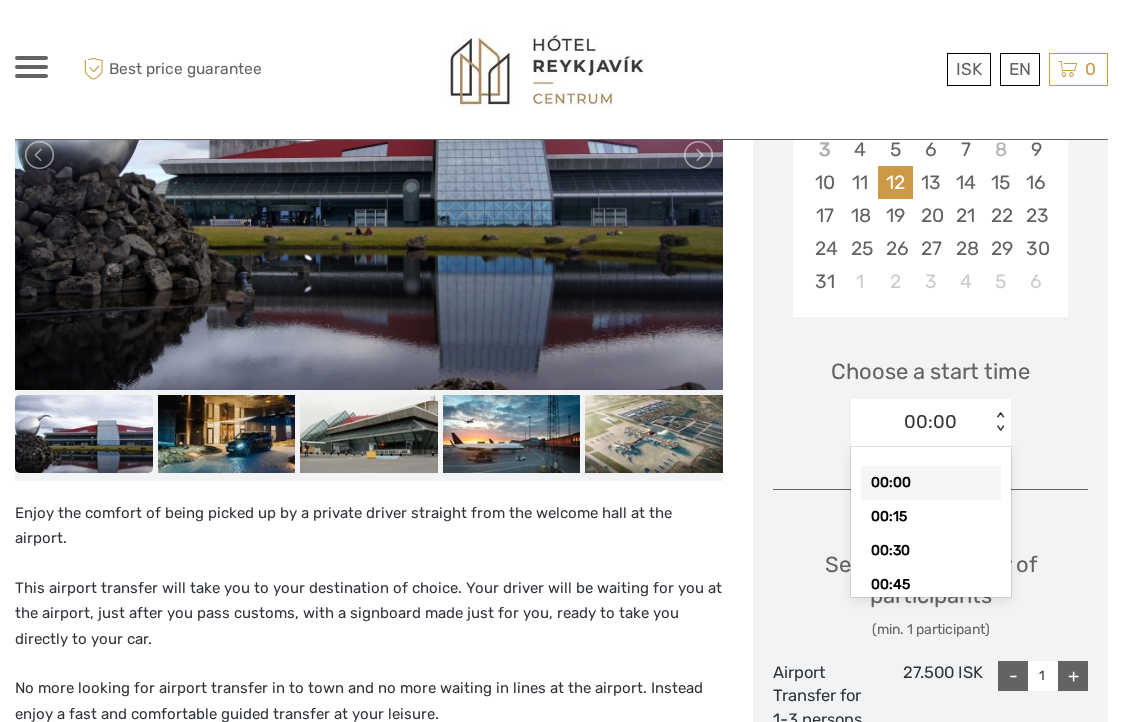 click on "< >" at bounding box center [999, 422] 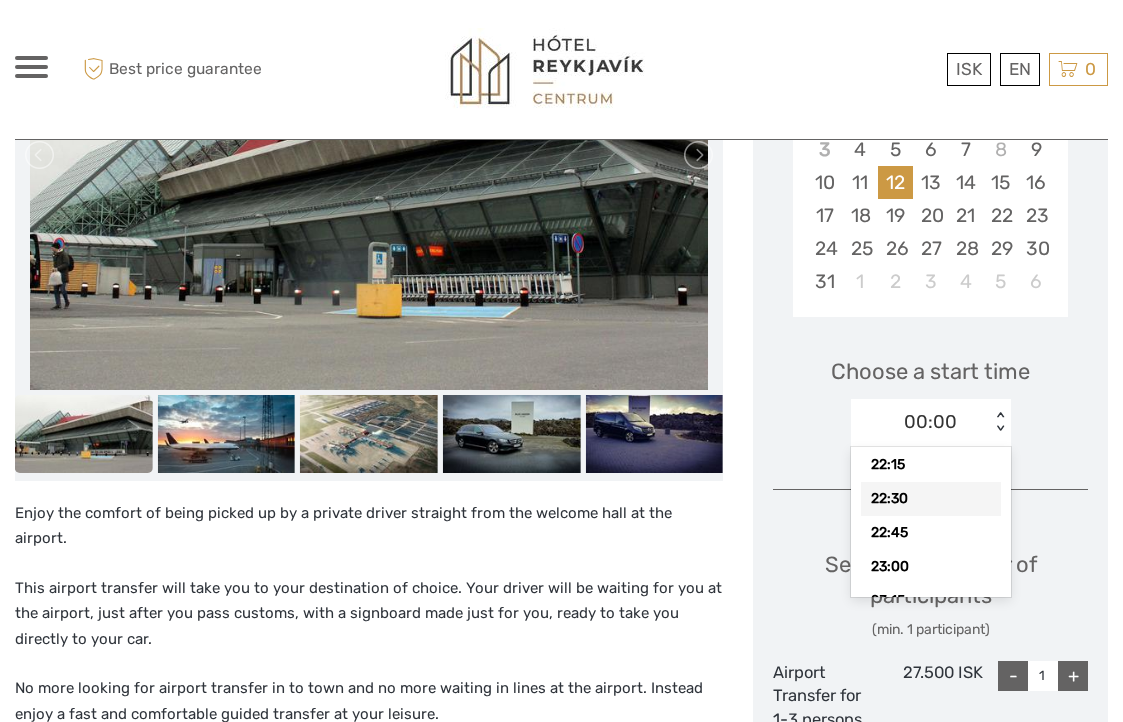 scroll, scrollTop: 3072, scrollLeft: 0, axis: vertical 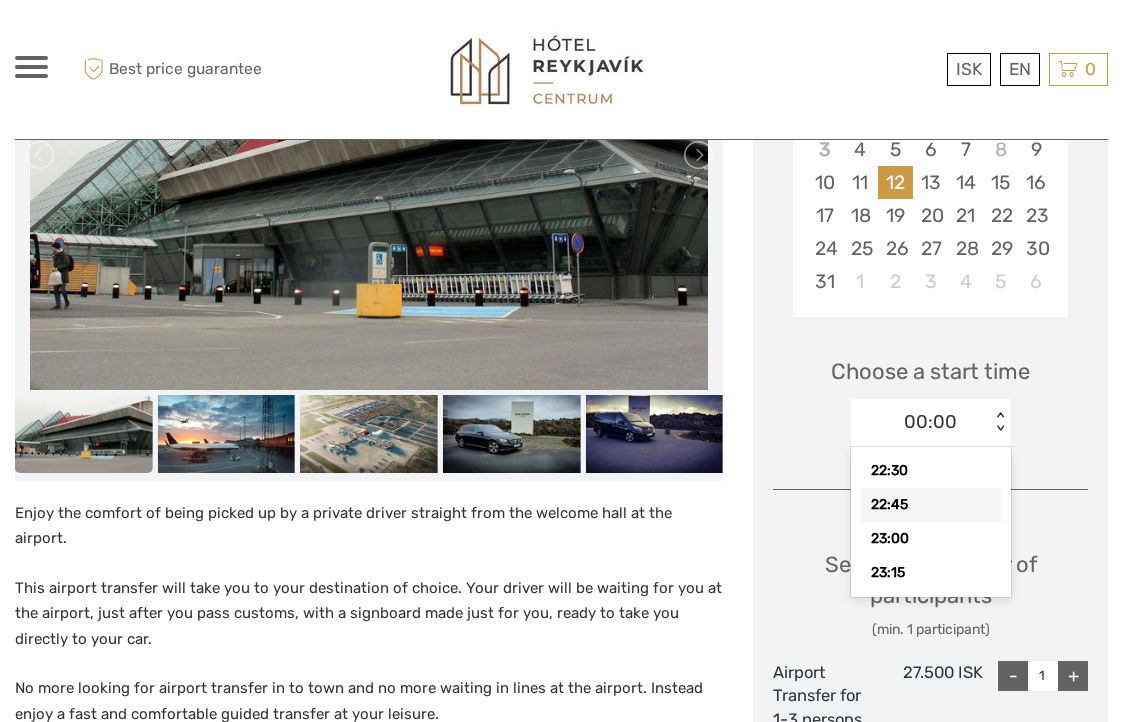 click on "22:45" at bounding box center [931, 505] 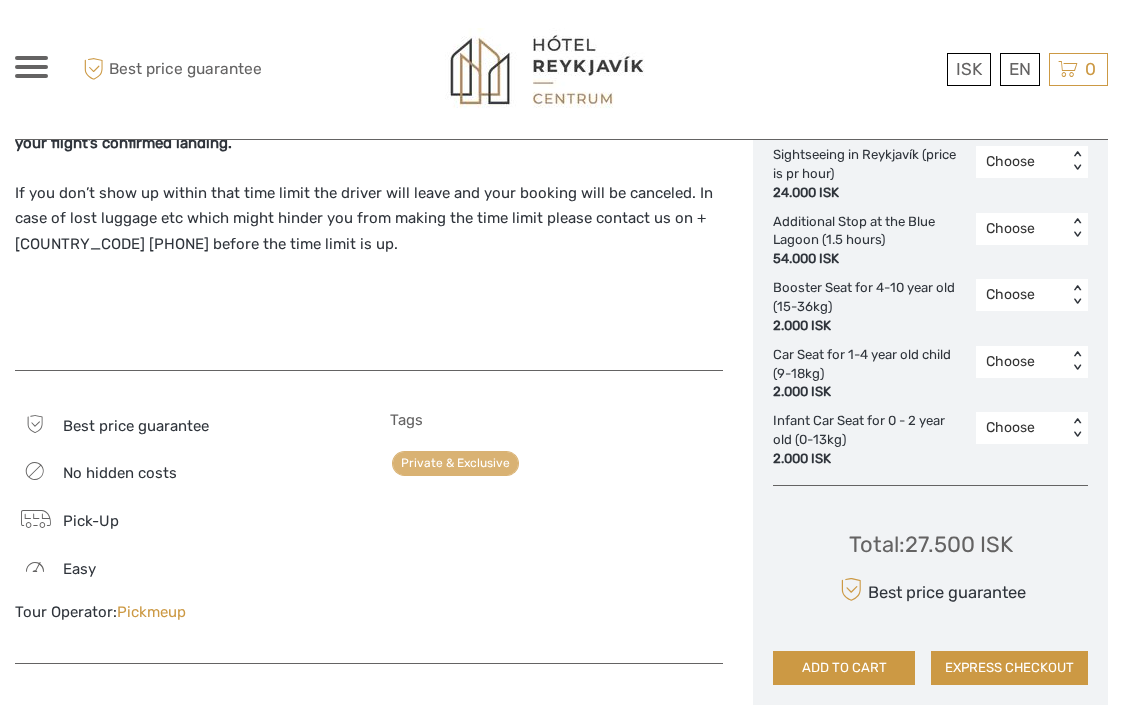scroll, scrollTop: 1323, scrollLeft: 0, axis: vertical 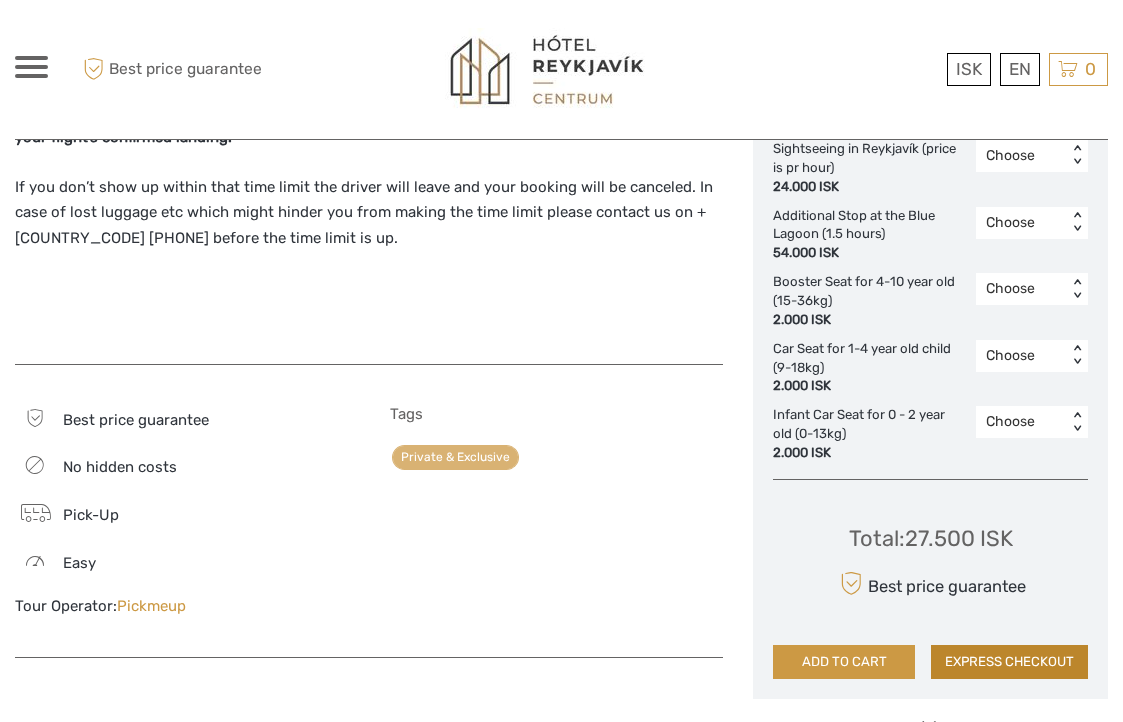click on "EXPRESS CHECKOUT" at bounding box center [1009, 662] 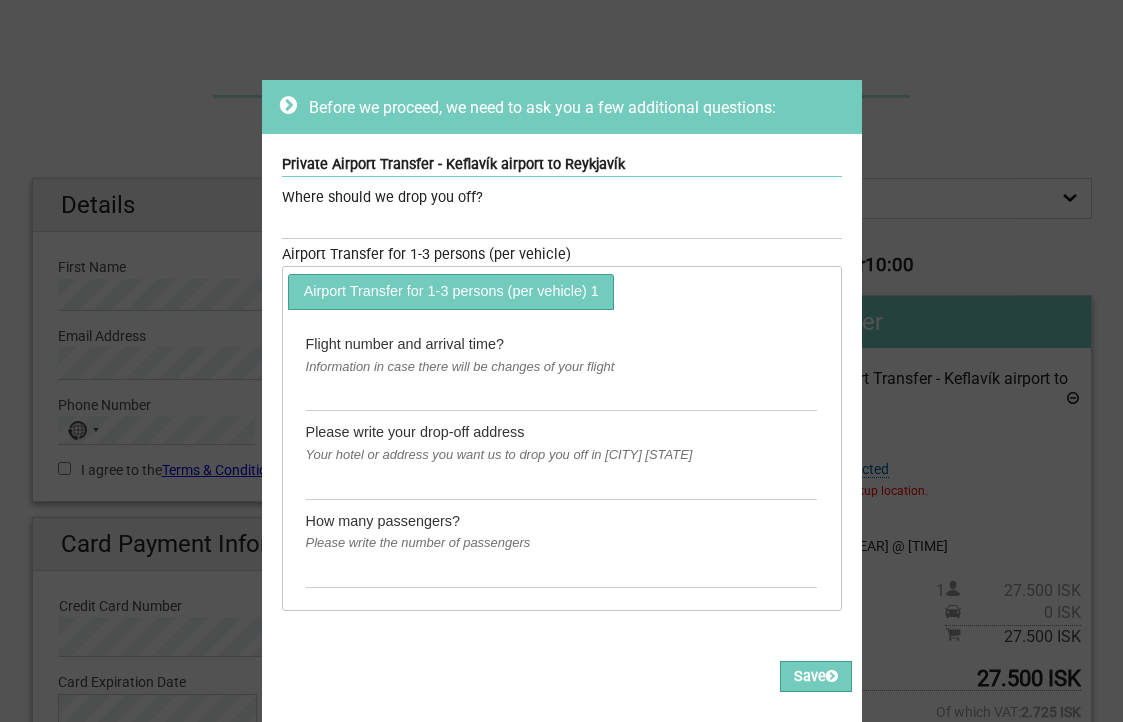 scroll, scrollTop: 0, scrollLeft: 0, axis: both 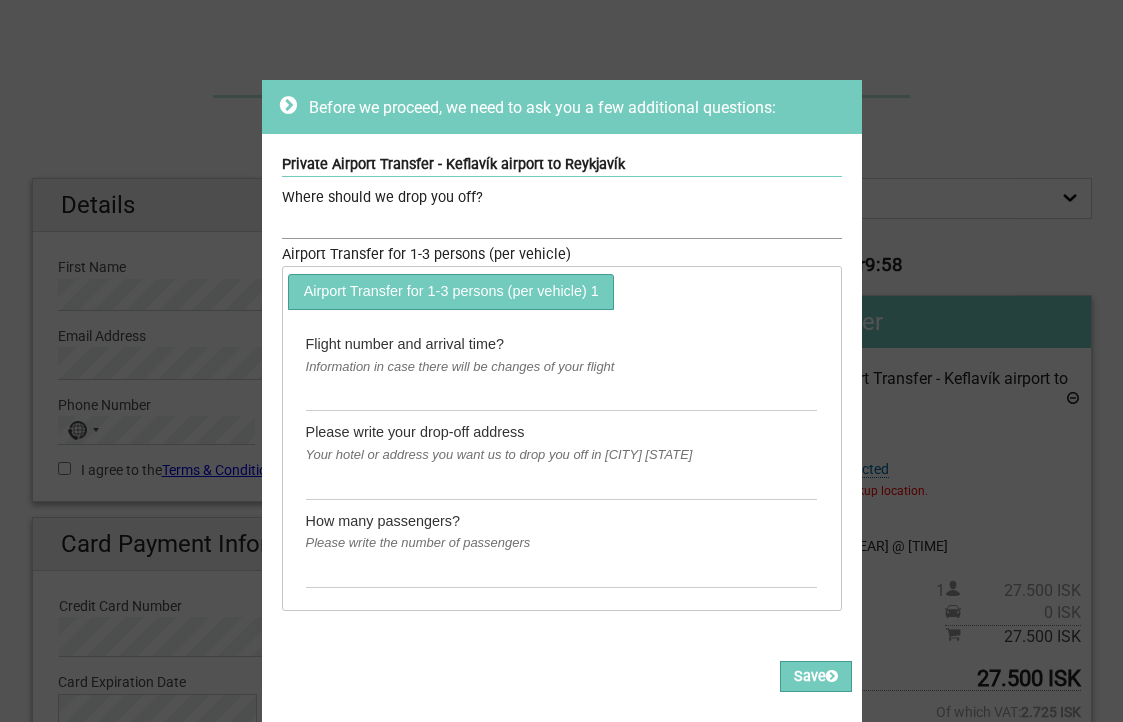 click at bounding box center (562, 224) 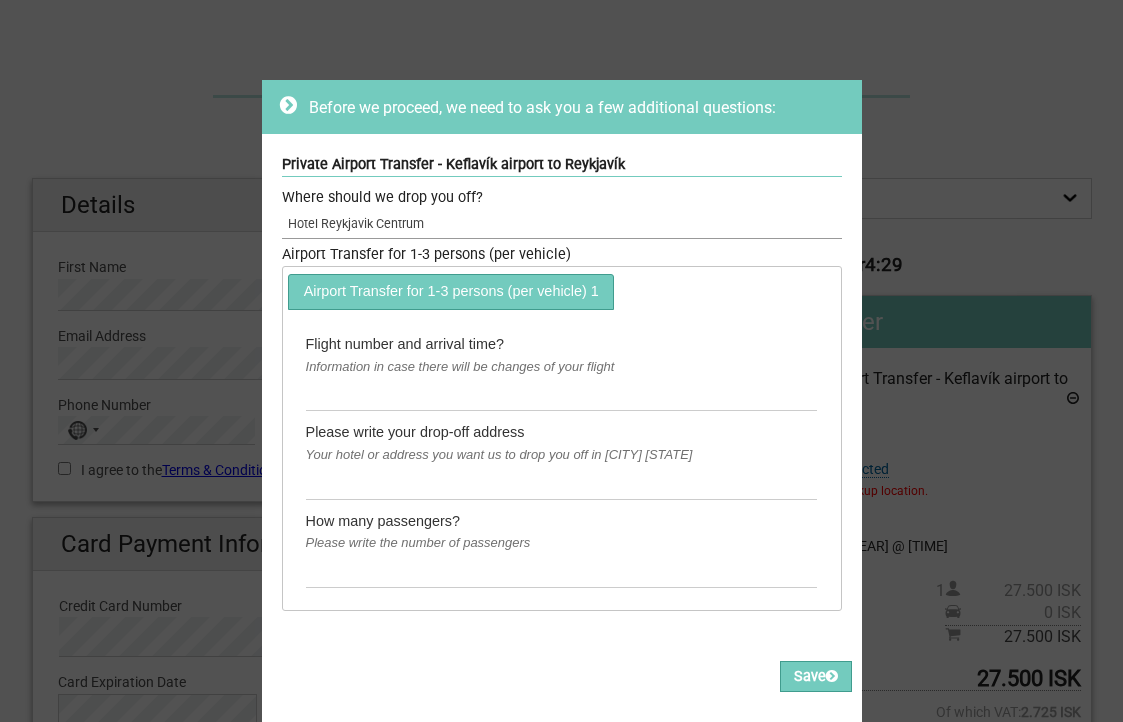 type on "Hotel Reykjavik Centrum" 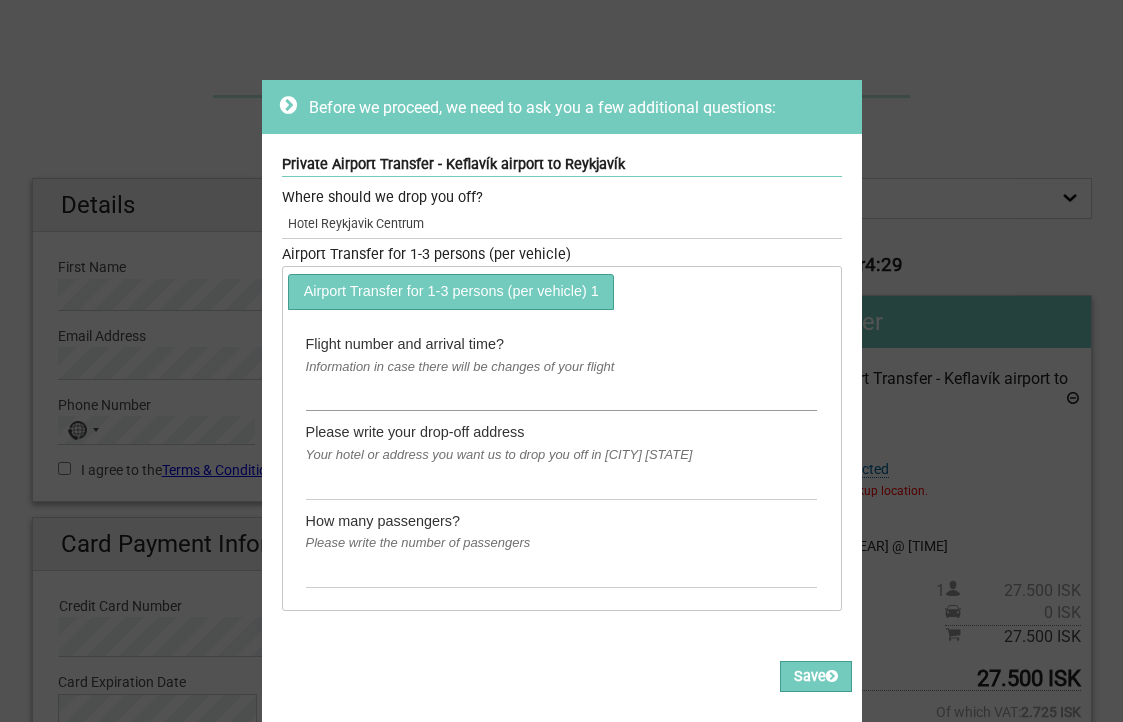 click at bounding box center [562, 394] 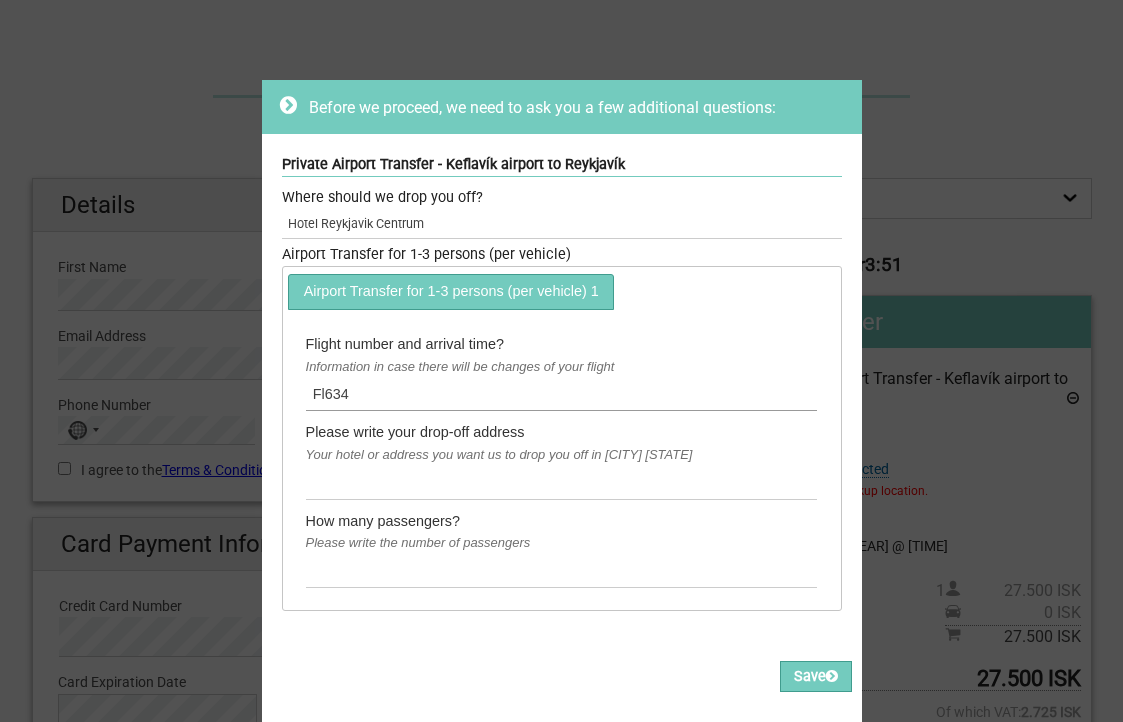 type on "Fl634" 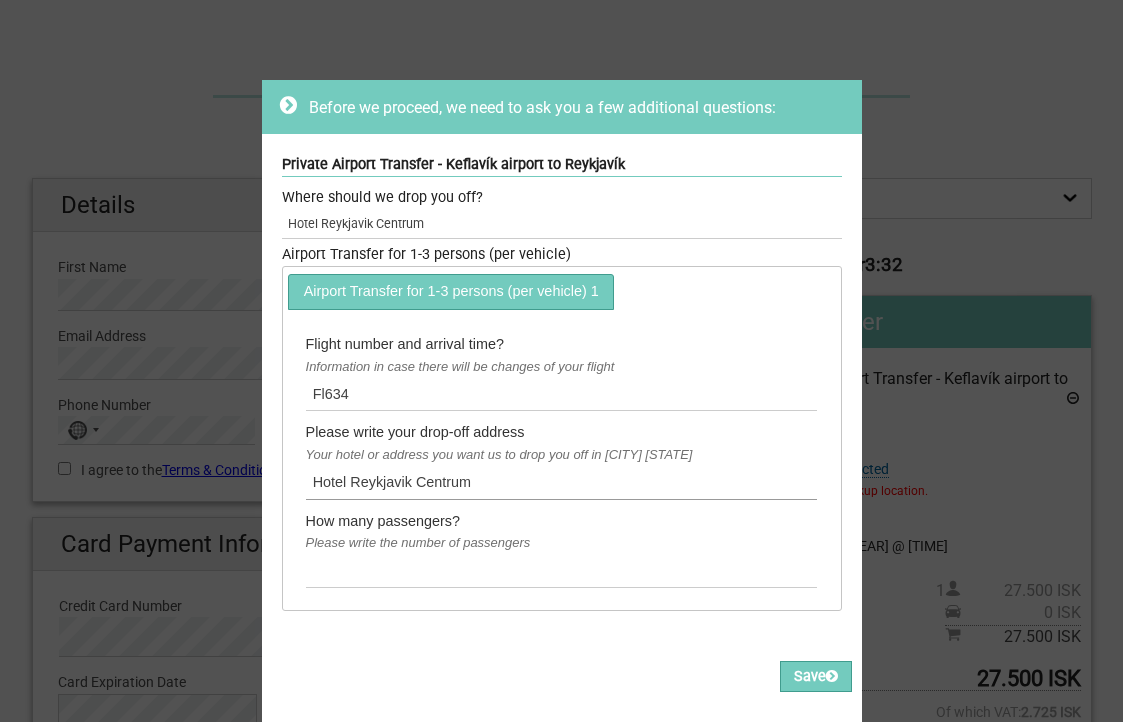 type on "Hotel Reykjavik Centrum" 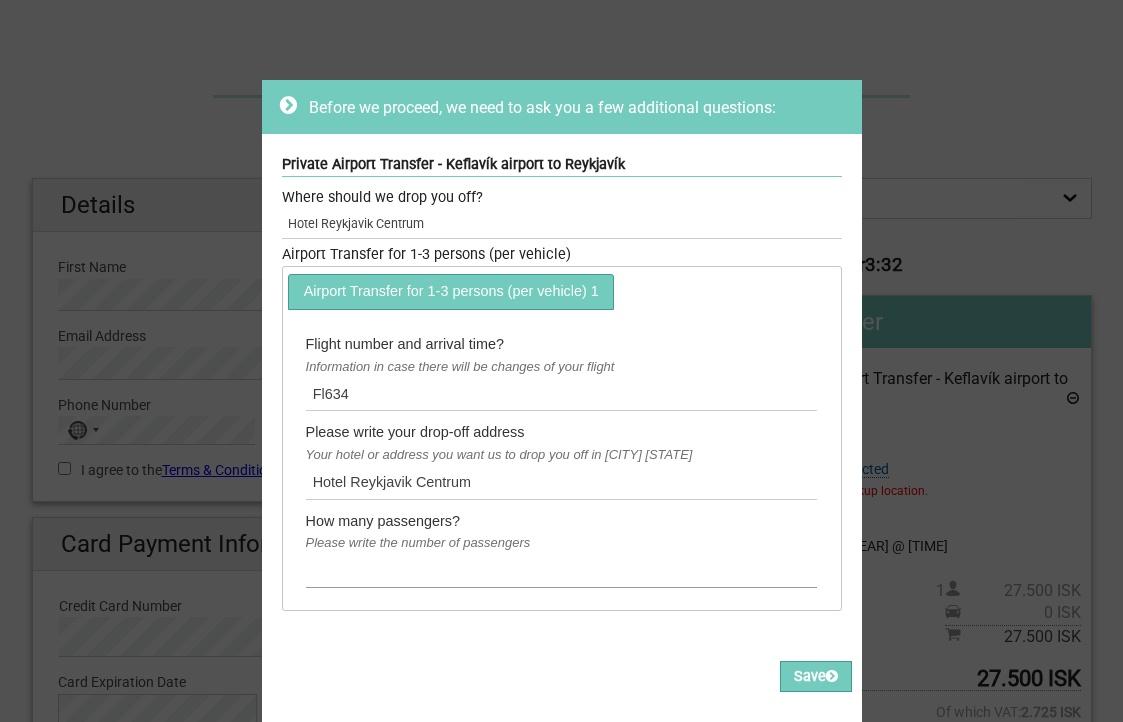 click at bounding box center (562, 570) 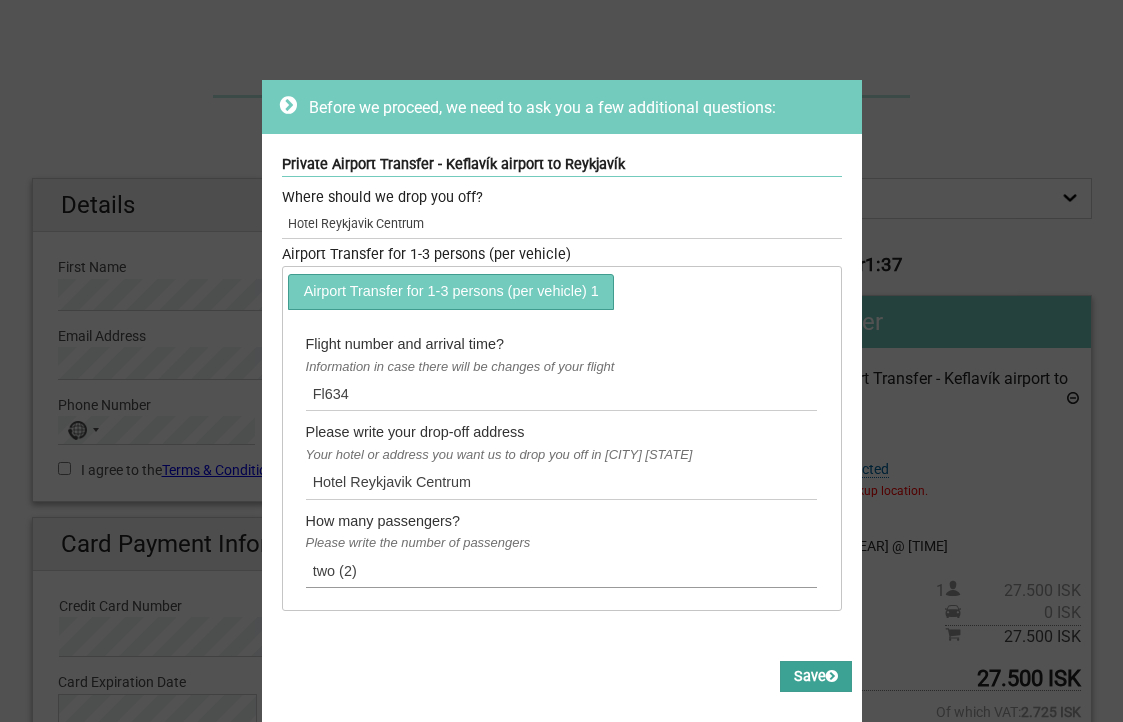 type on "two (2)" 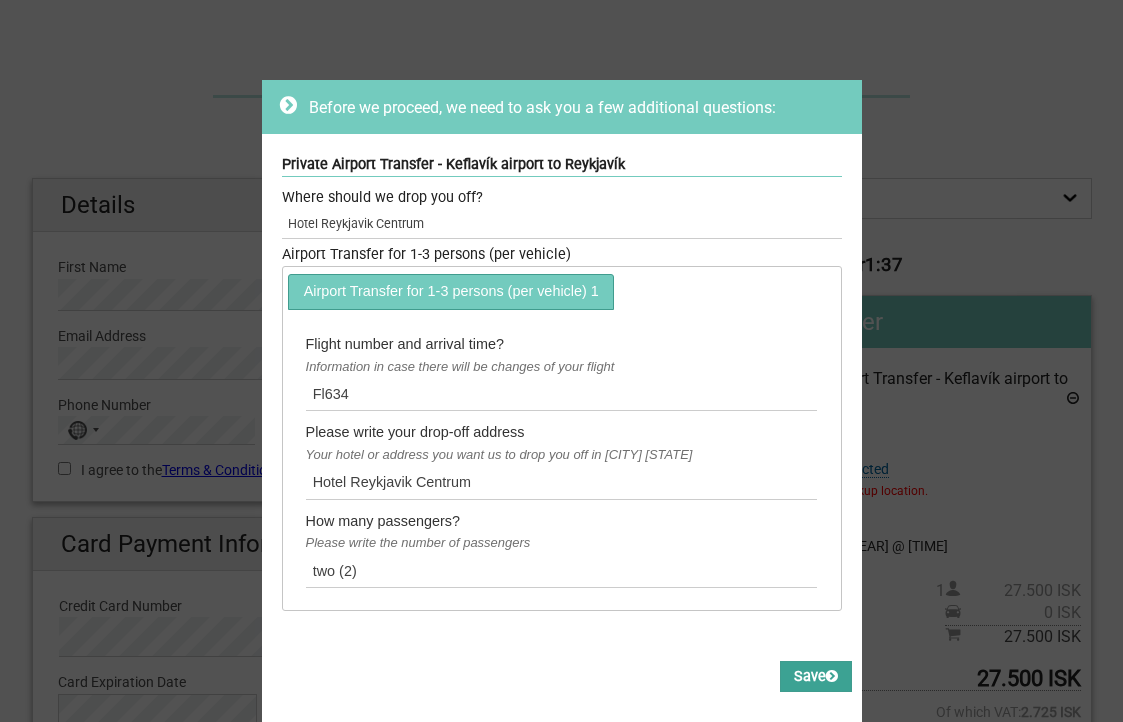 click on "Save" at bounding box center [816, 676] 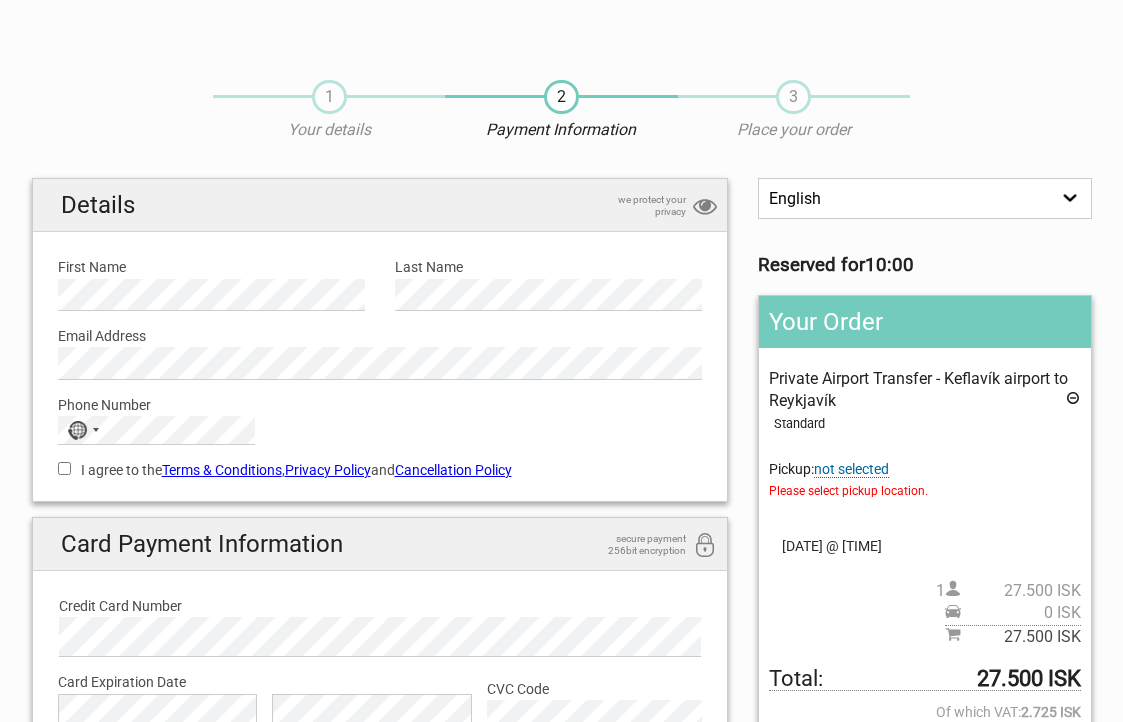scroll, scrollTop: 0, scrollLeft: 0, axis: both 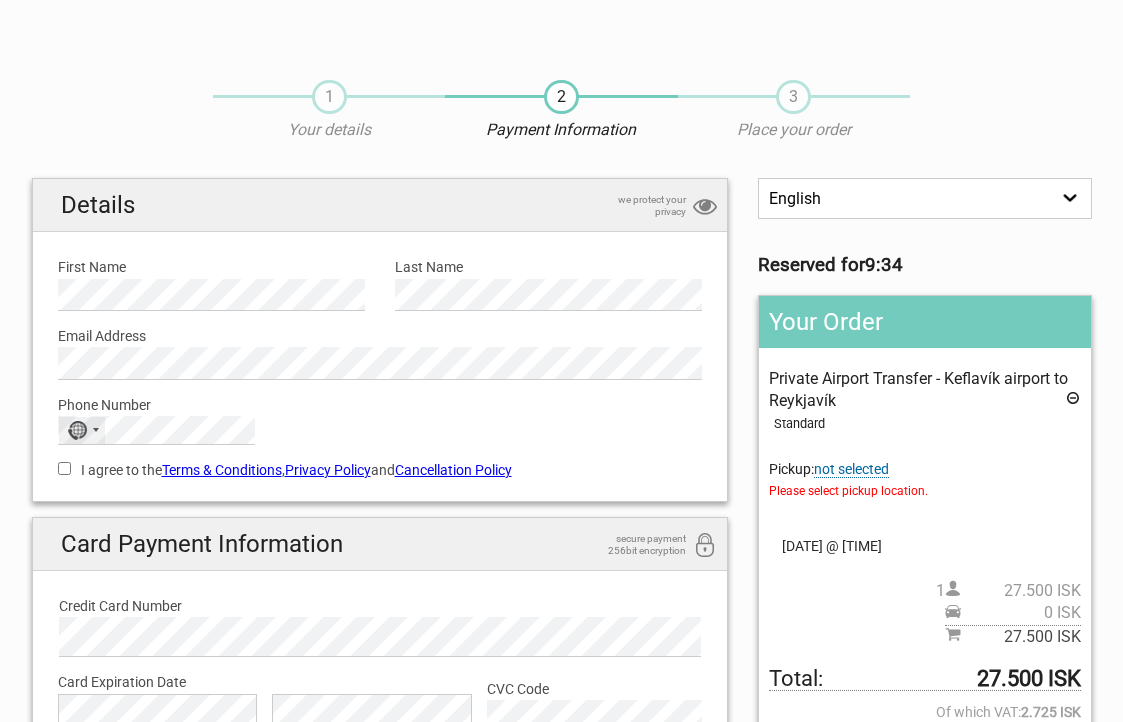 click at bounding box center (96, 430) 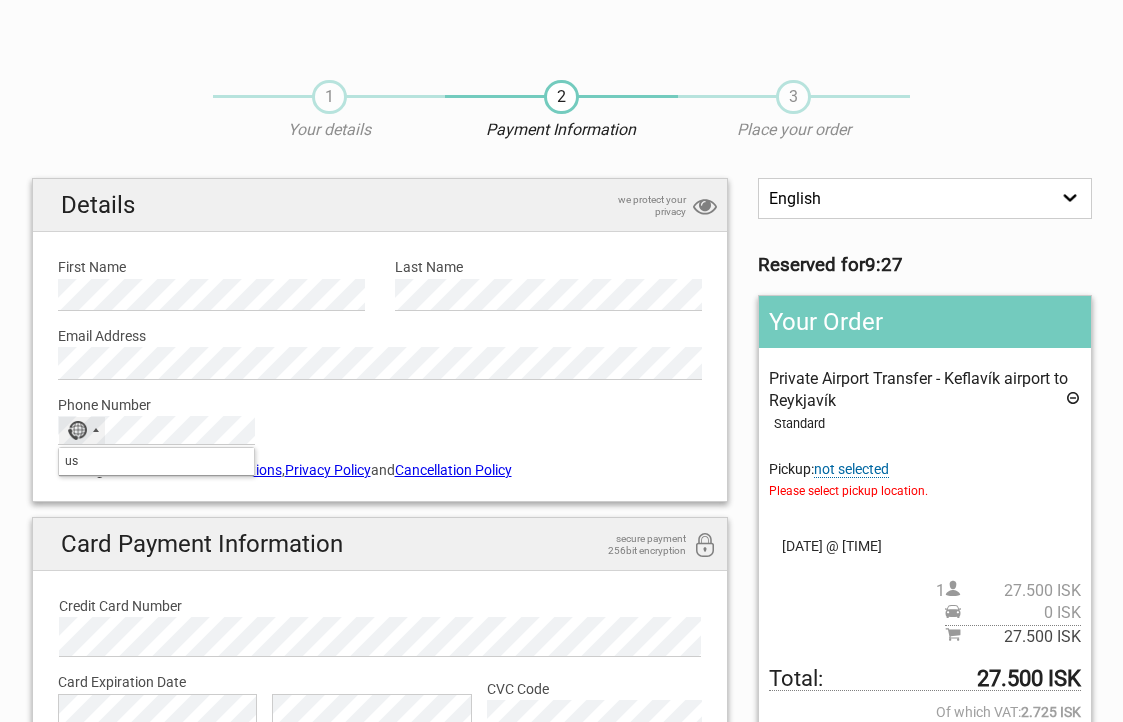 type on "u" 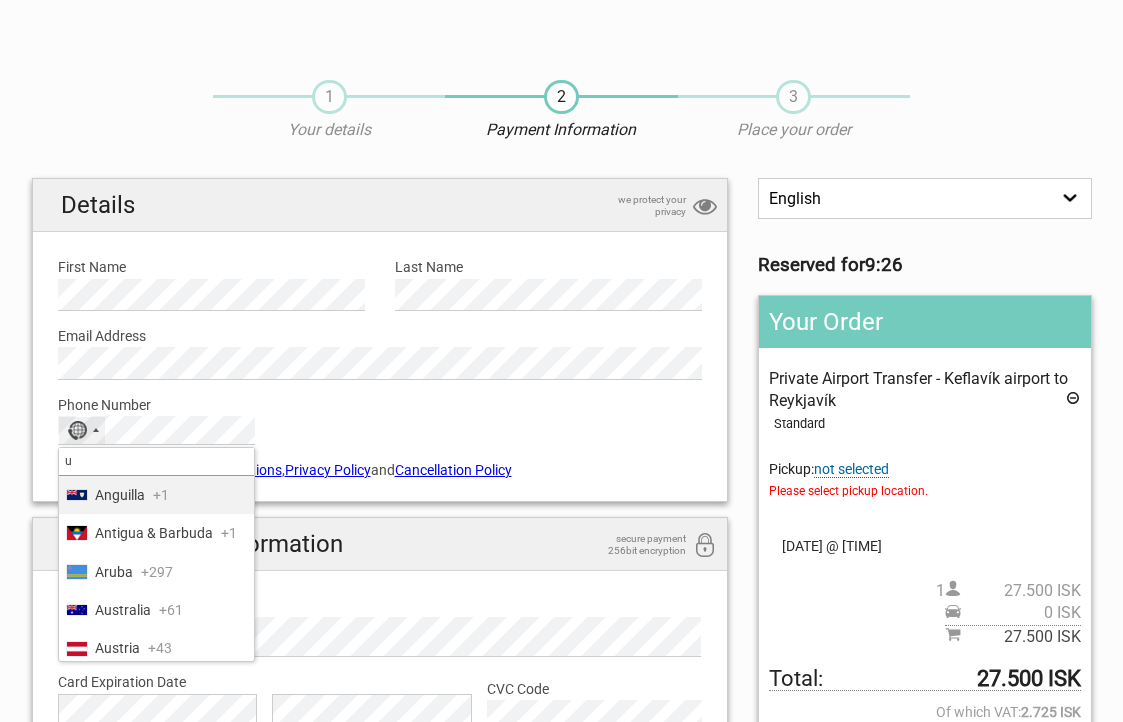 type 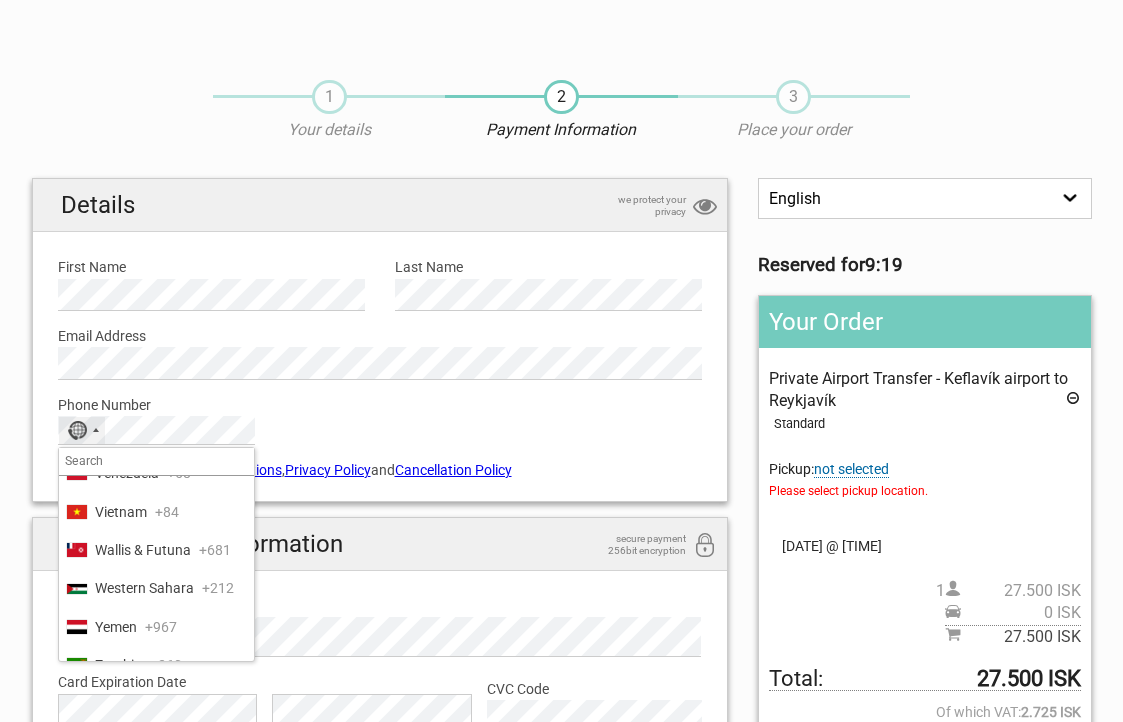 scroll, scrollTop: 9461, scrollLeft: 0, axis: vertical 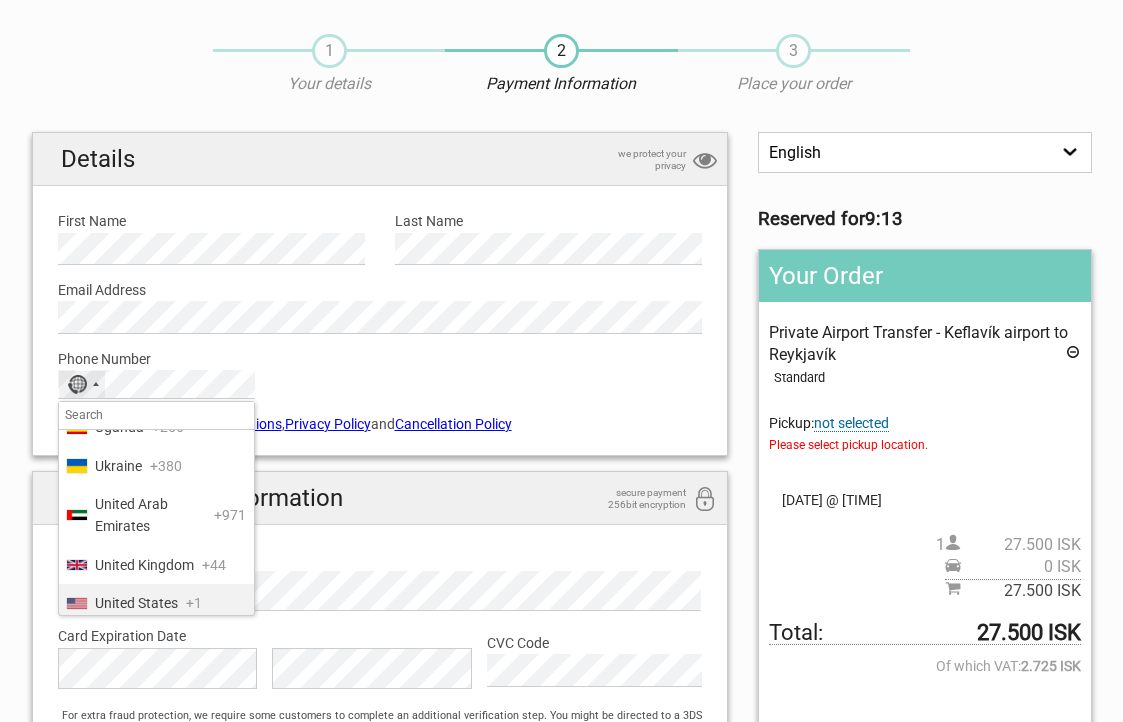 click on "United States" at bounding box center (136, 603) 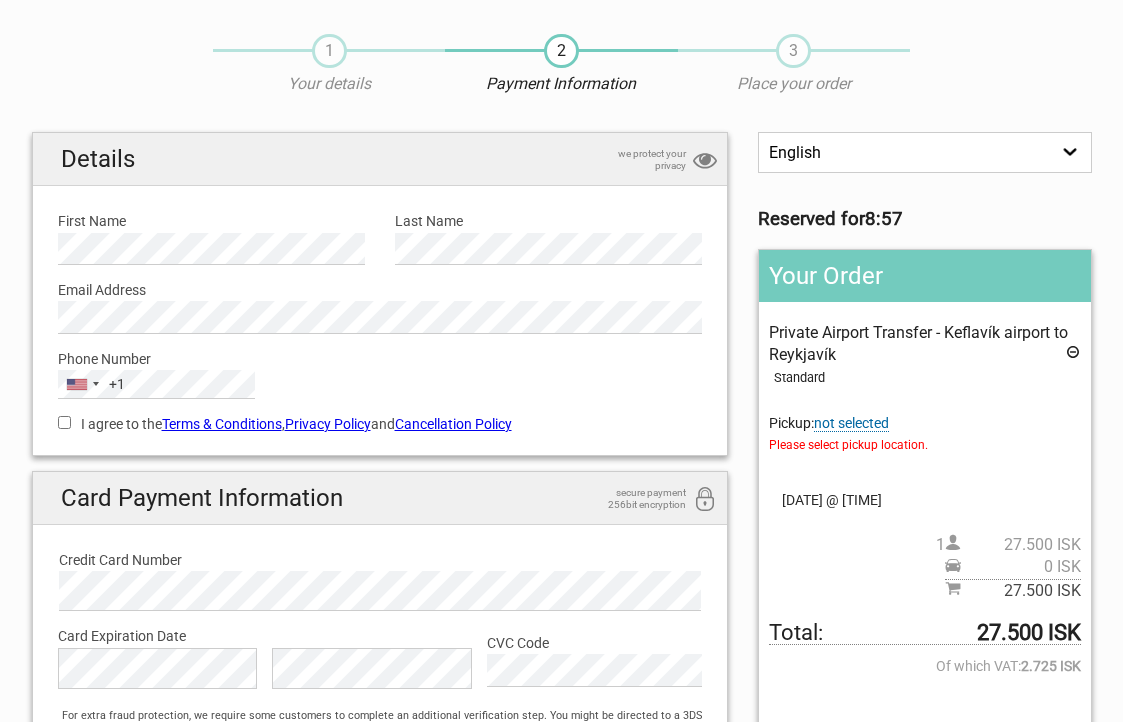 click on "I agree to the  Terms & Conditions ,  Privacy Policy  and  Cancellation Policy" at bounding box center (64, 422) 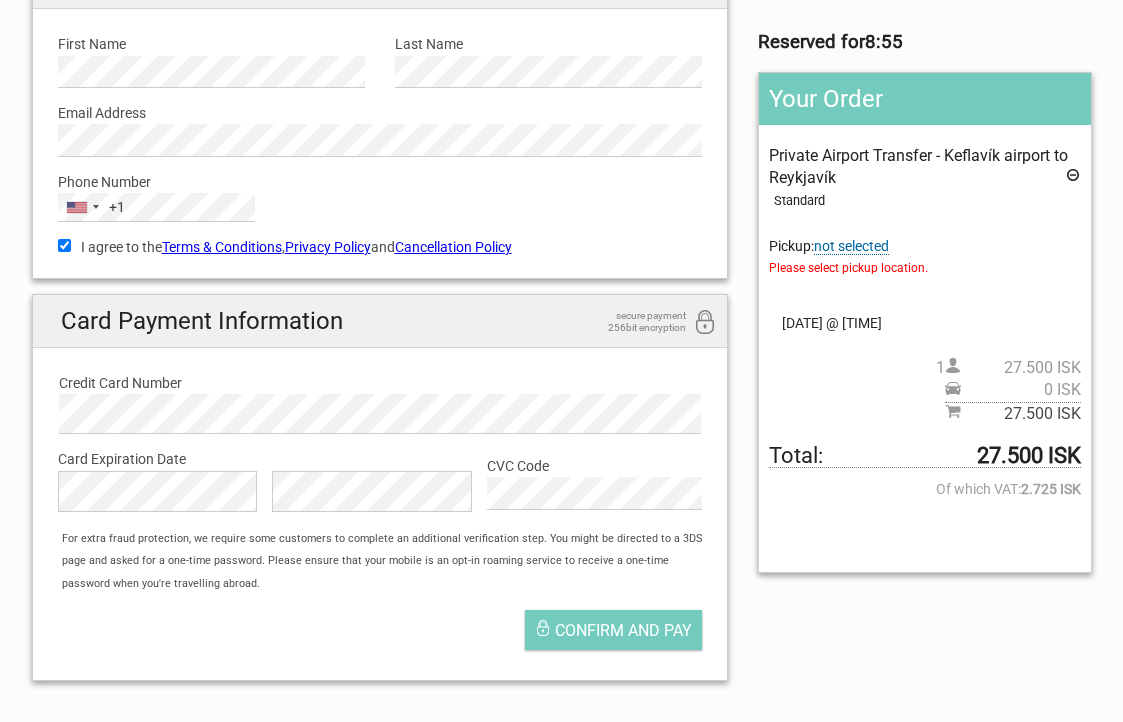 scroll, scrollTop: 251, scrollLeft: 0, axis: vertical 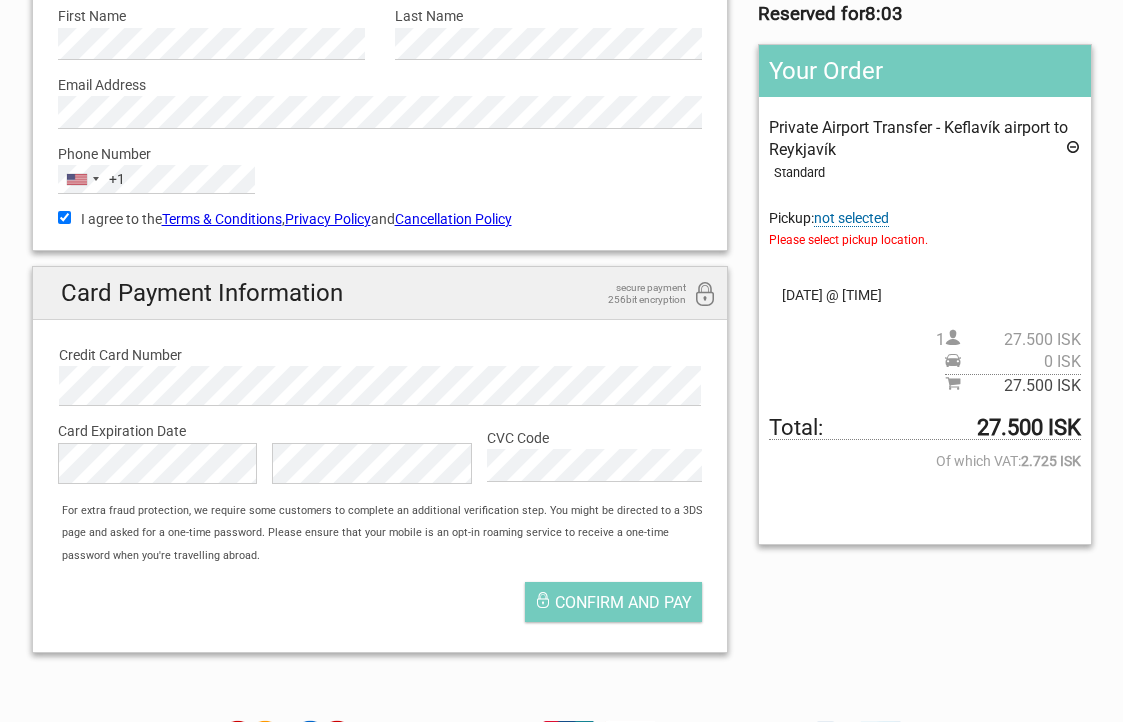 click on "not selected" at bounding box center (851, 218) 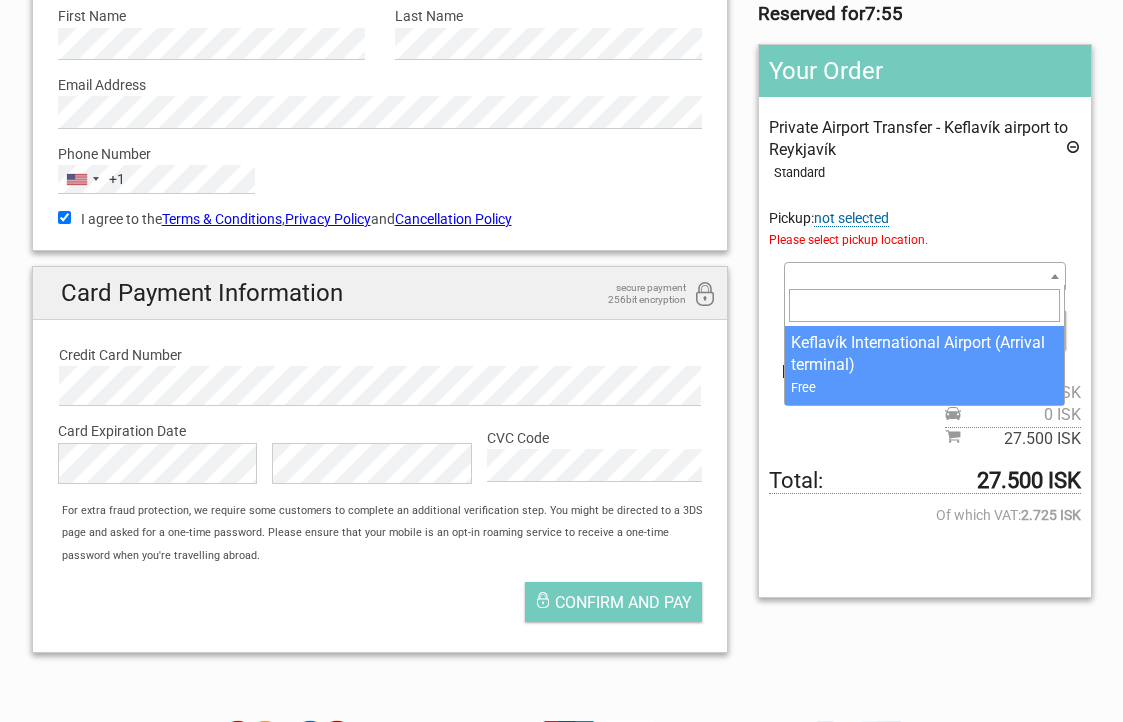 click at bounding box center [1055, 276] 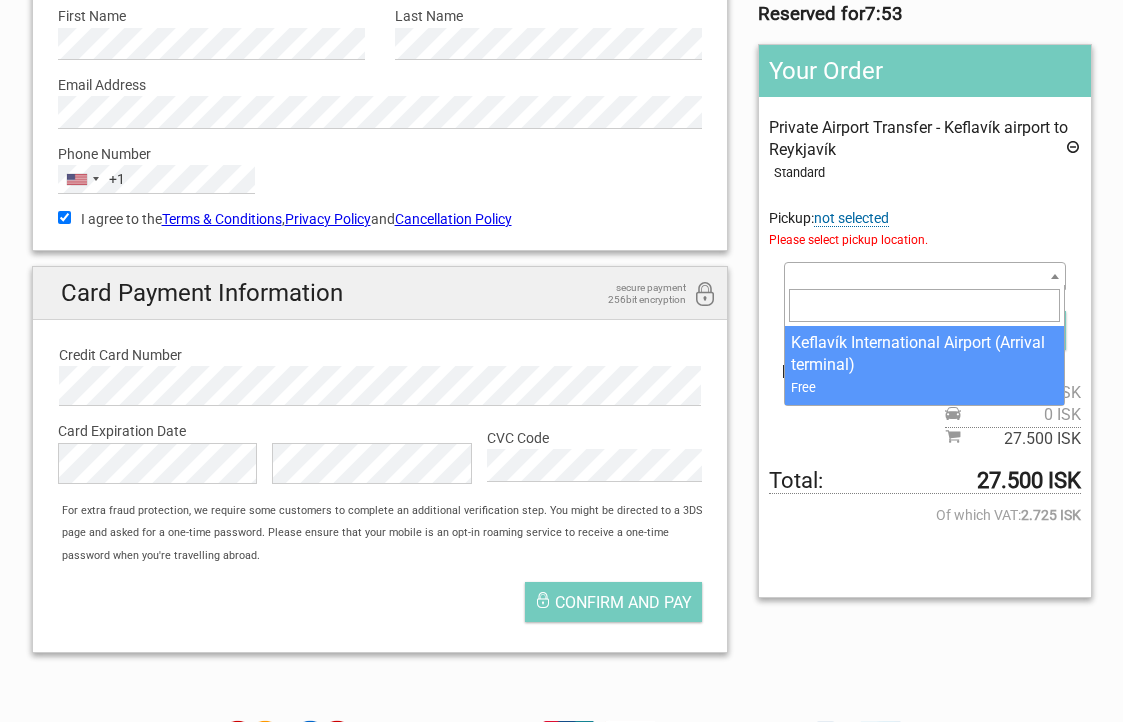 select on "126627" 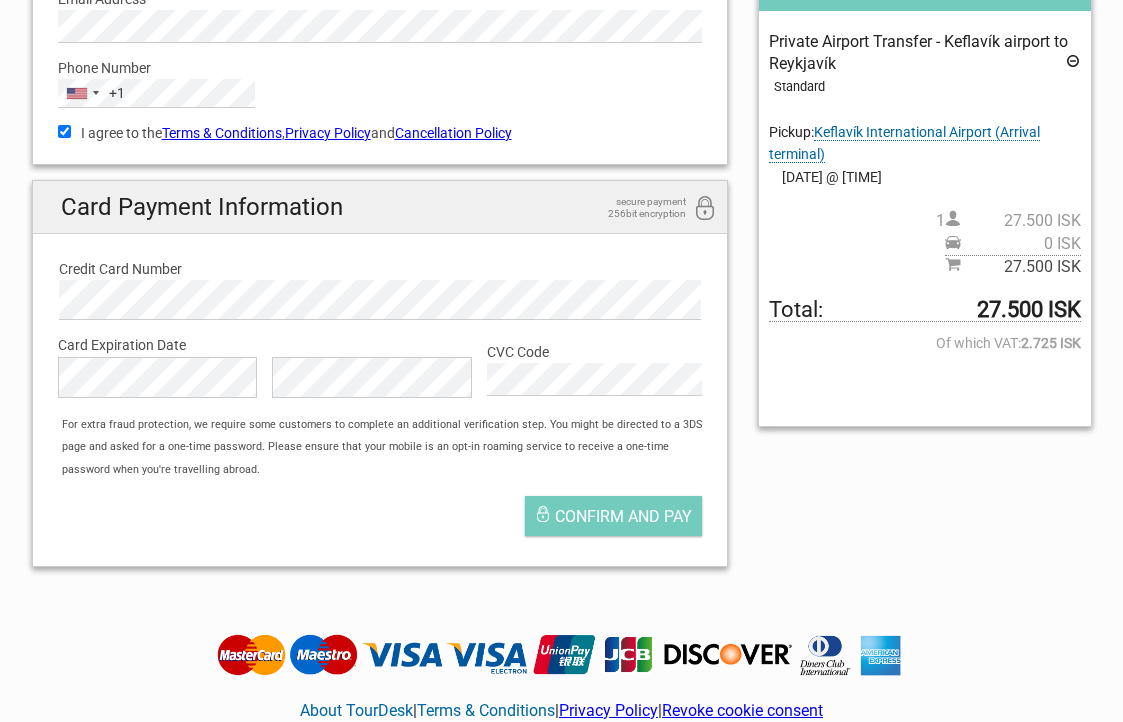 scroll, scrollTop: 339, scrollLeft: 0, axis: vertical 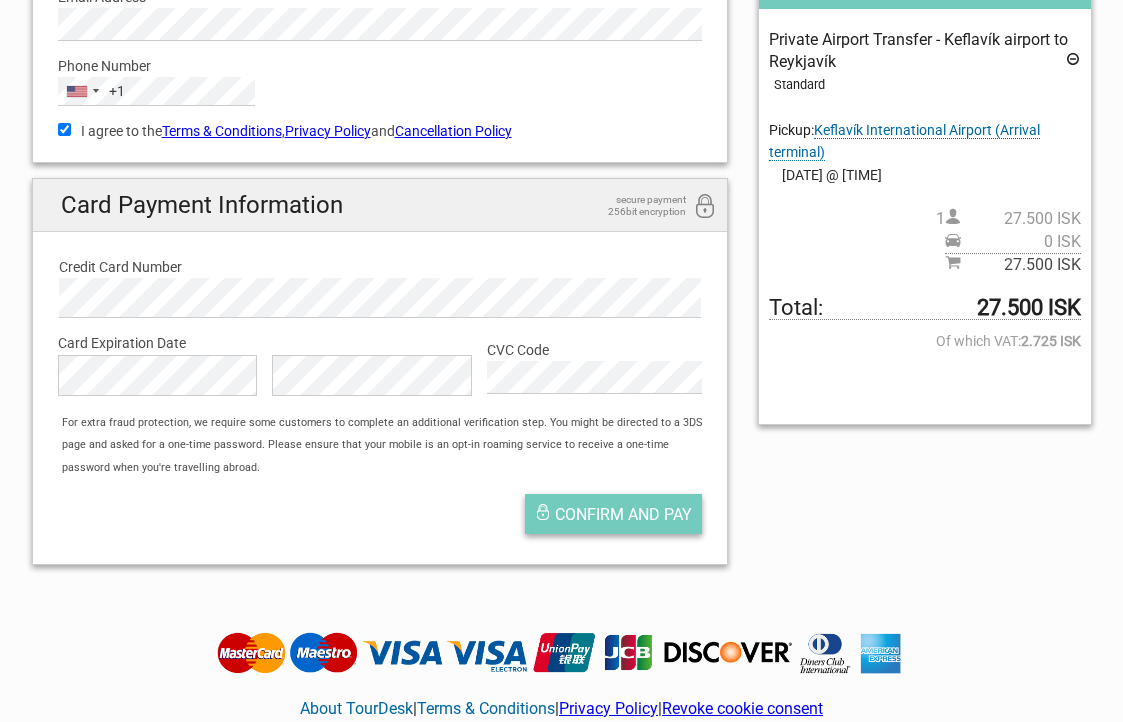 click on "Confirm and pay" at bounding box center (623, 514) 